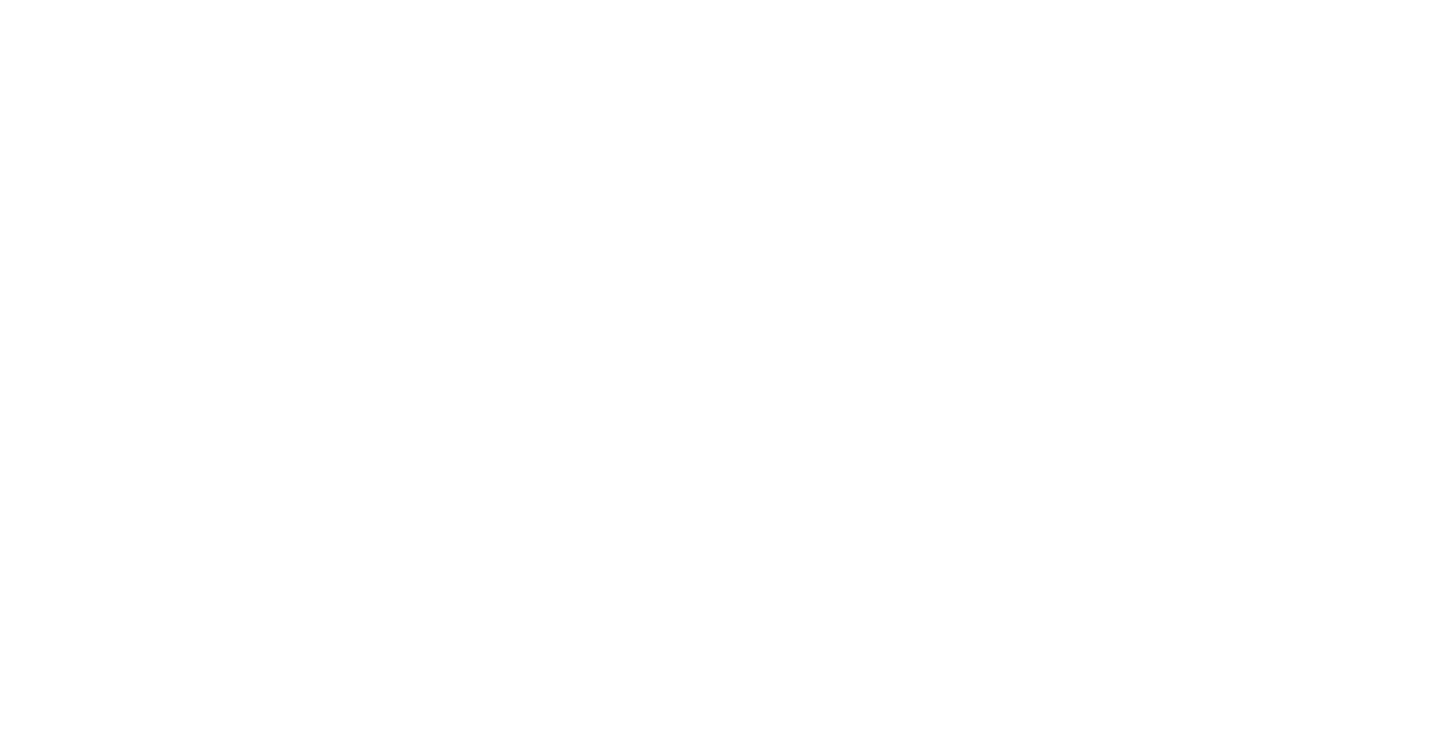 scroll, scrollTop: 0, scrollLeft: 0, axis: both 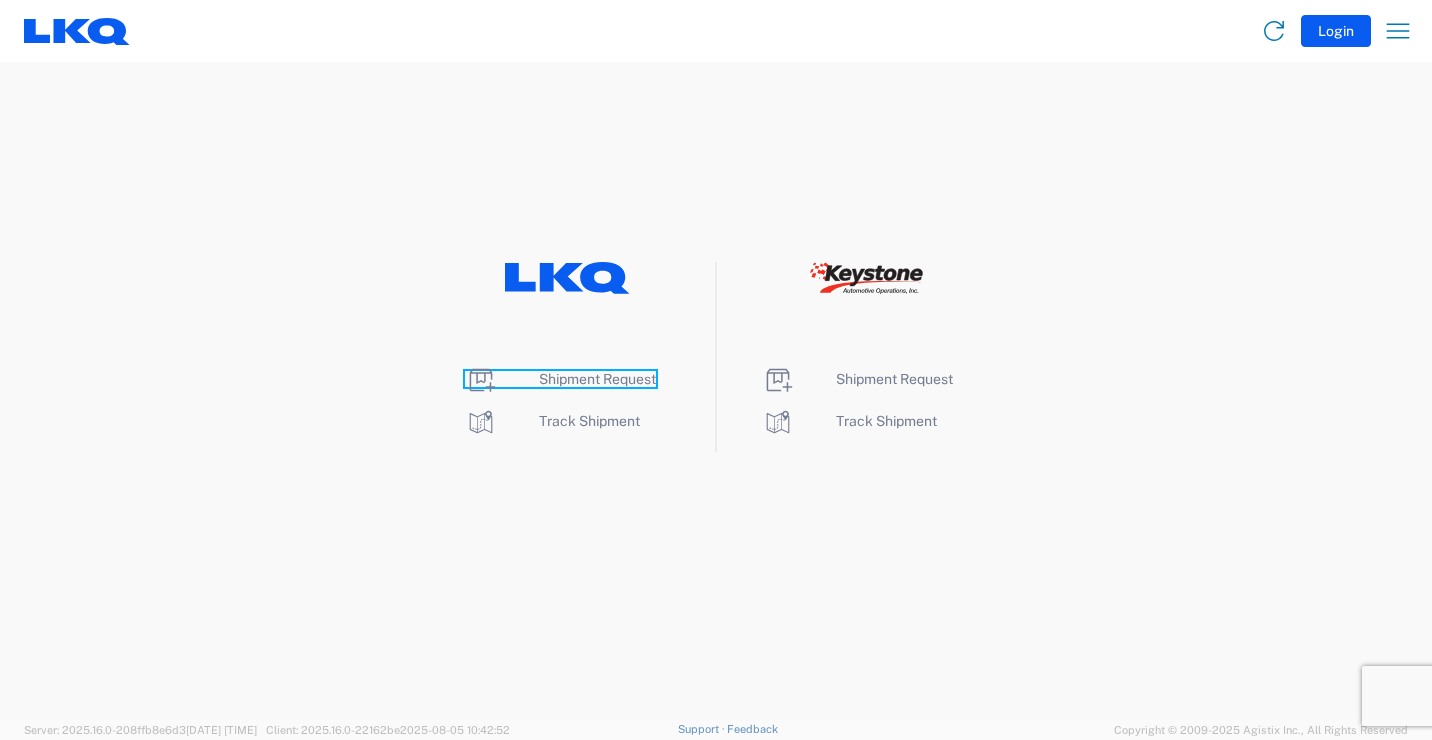 click on "Shipment Request" 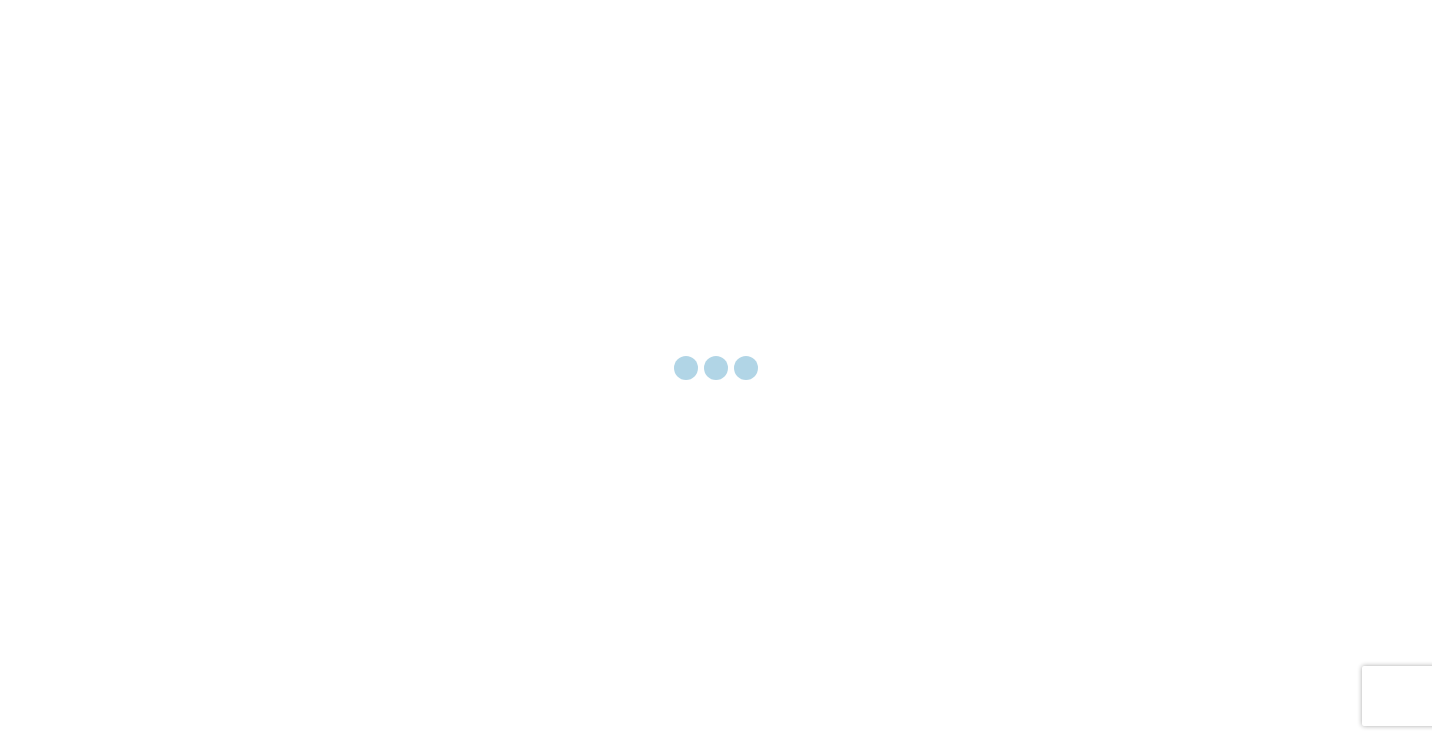 scroll, scrollTop: 0, scrollLeft: 0, axis: both 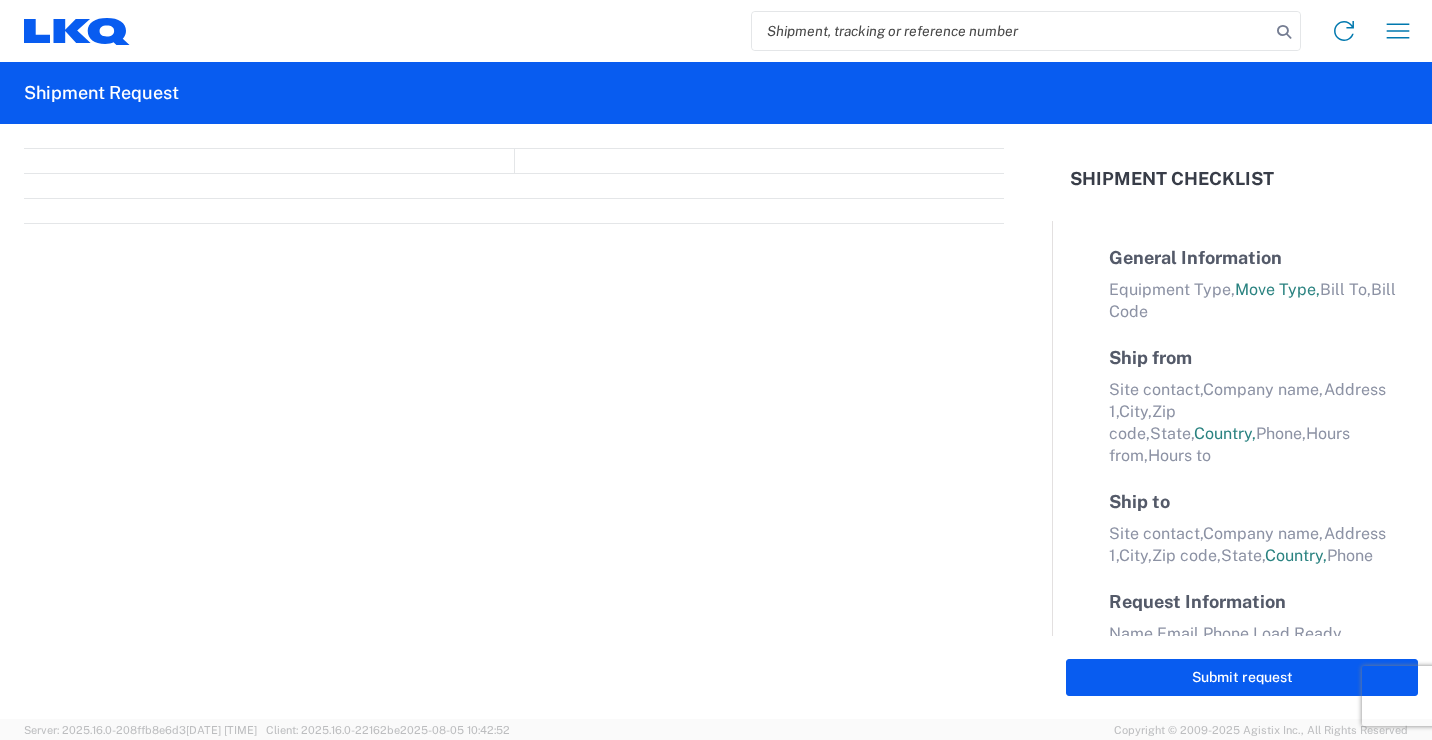 select on "FULL" 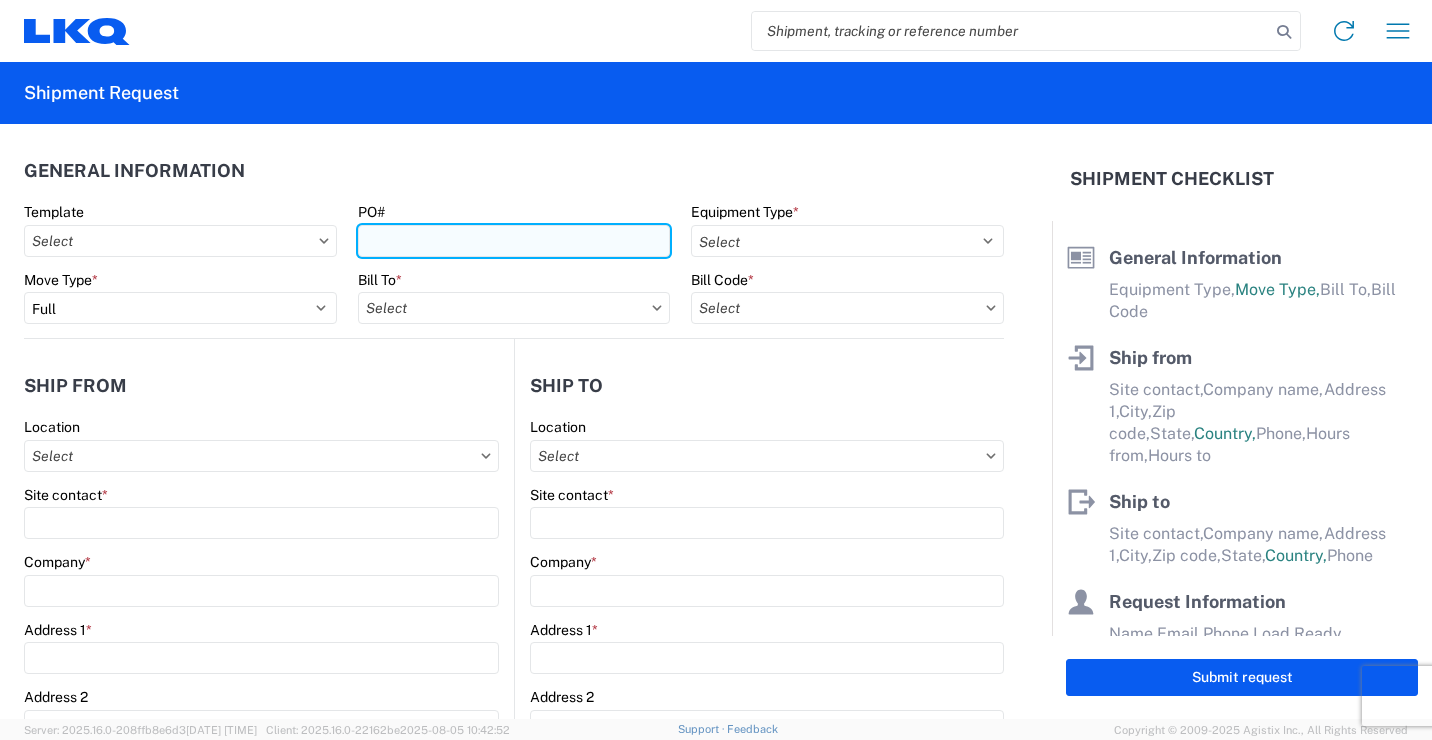 click on "PO#" at bounding box center (514, 241) 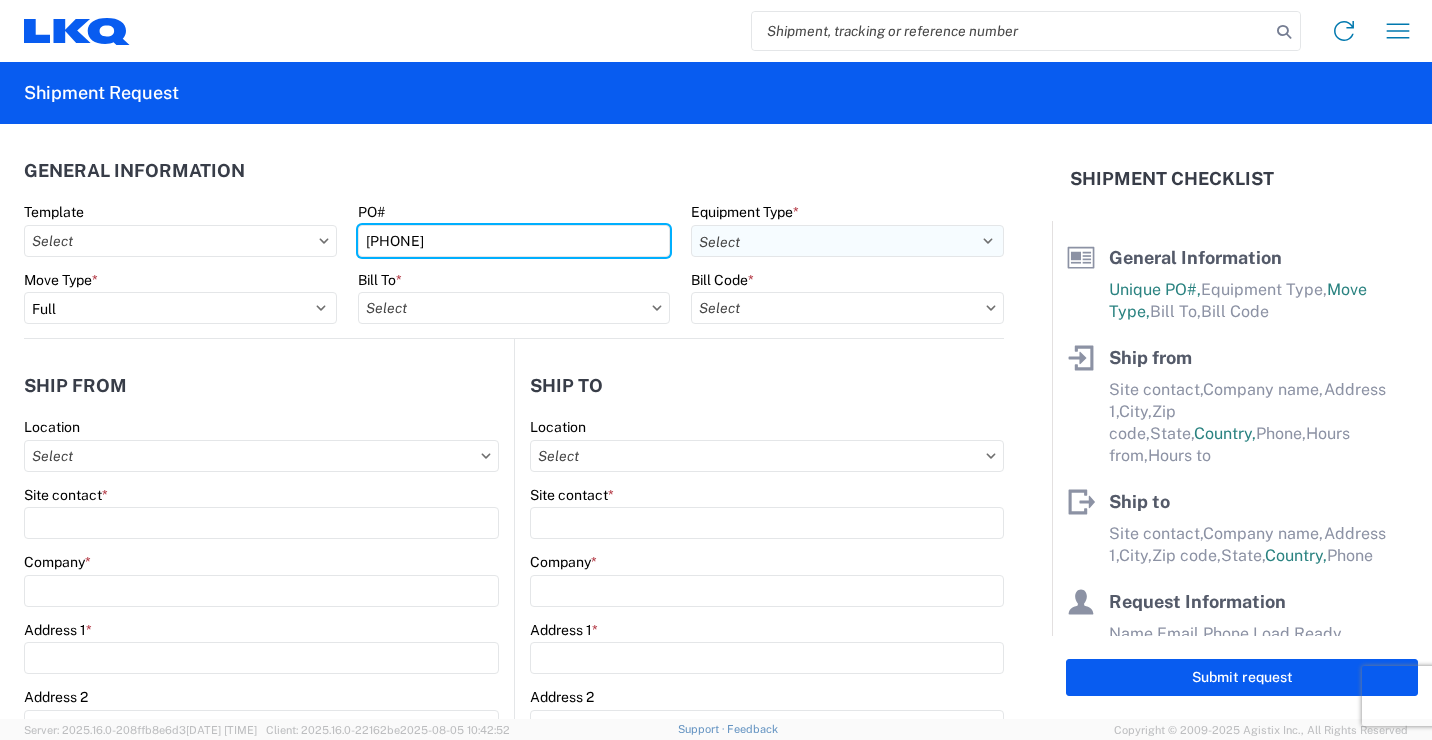 type on "[PHONE]" 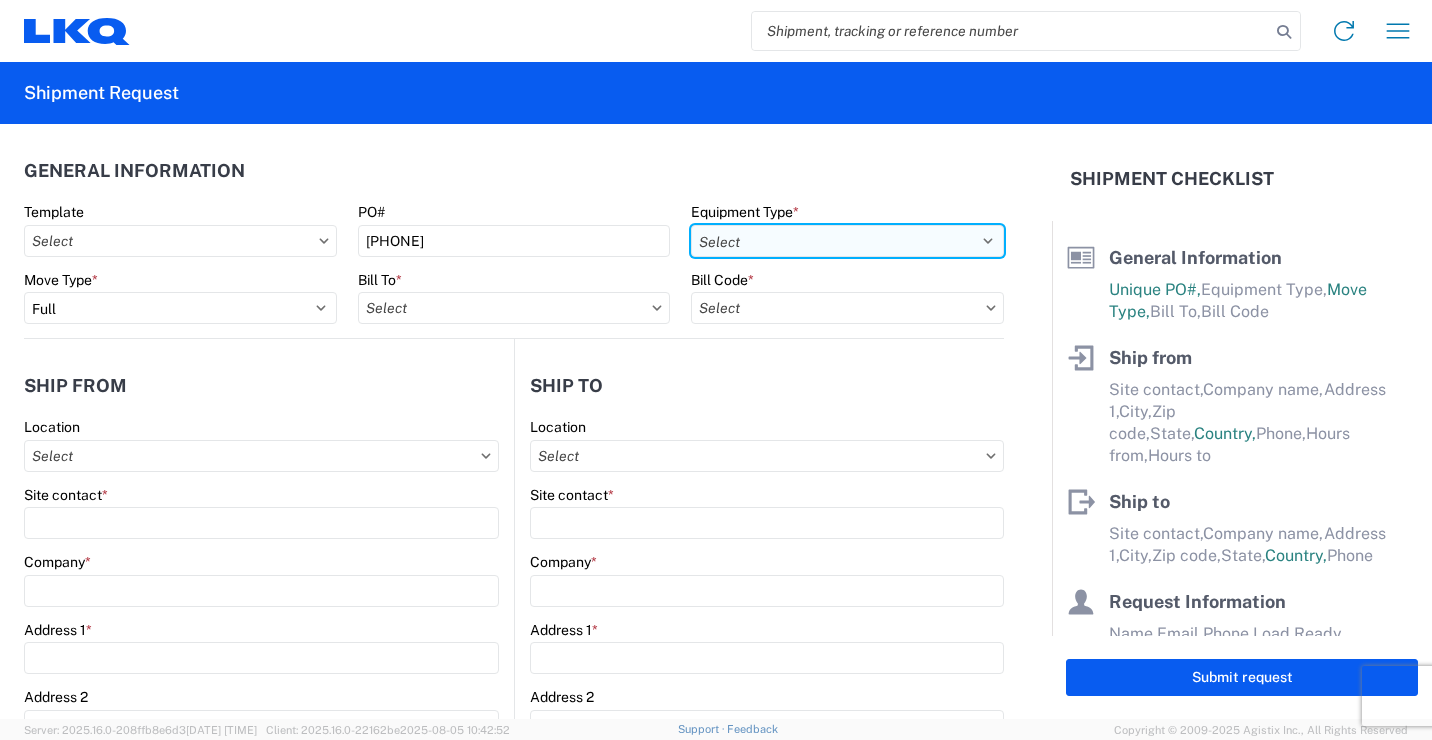 click on "Select 53’ Dry Van Flatbed Dropdeck (van) Lowboy (flatbed) Rail" at bounding box center (847, 241) 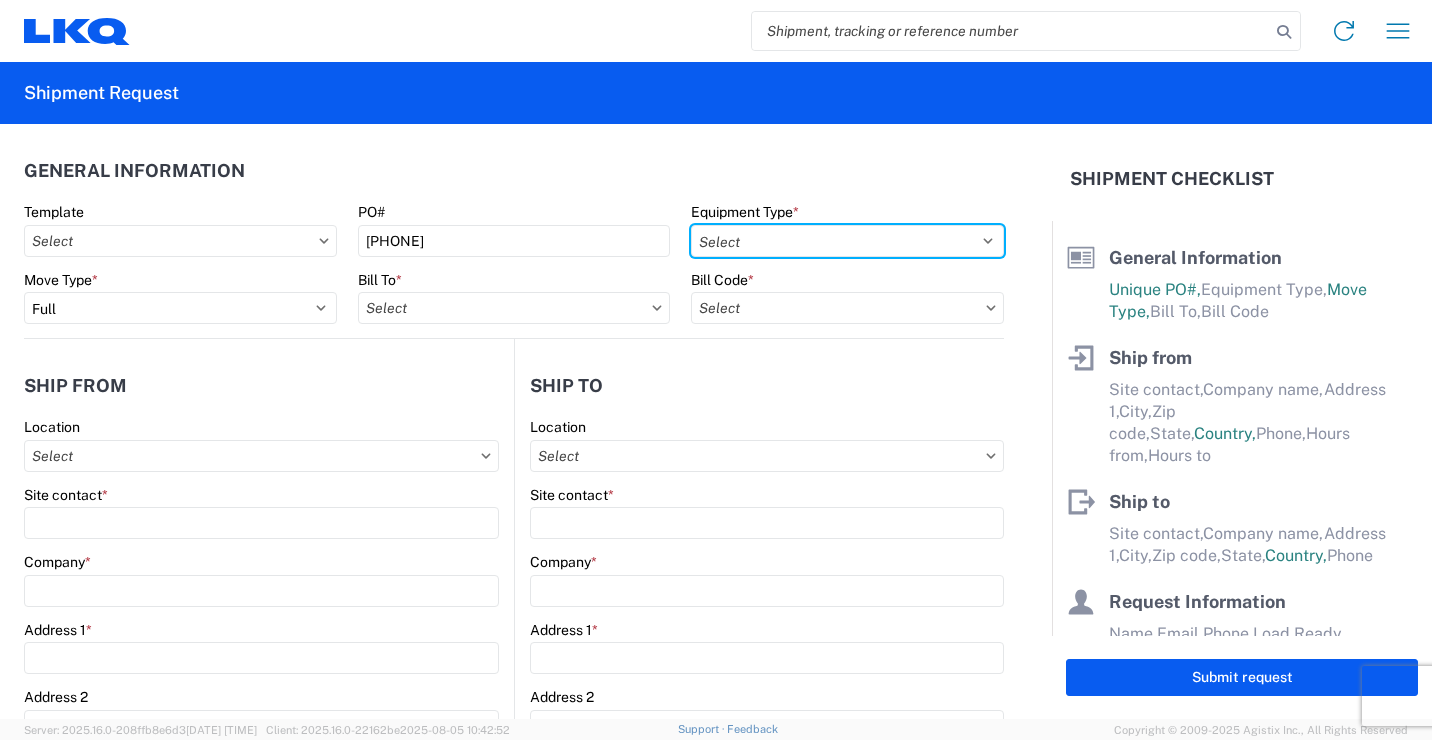 select on "STDV" 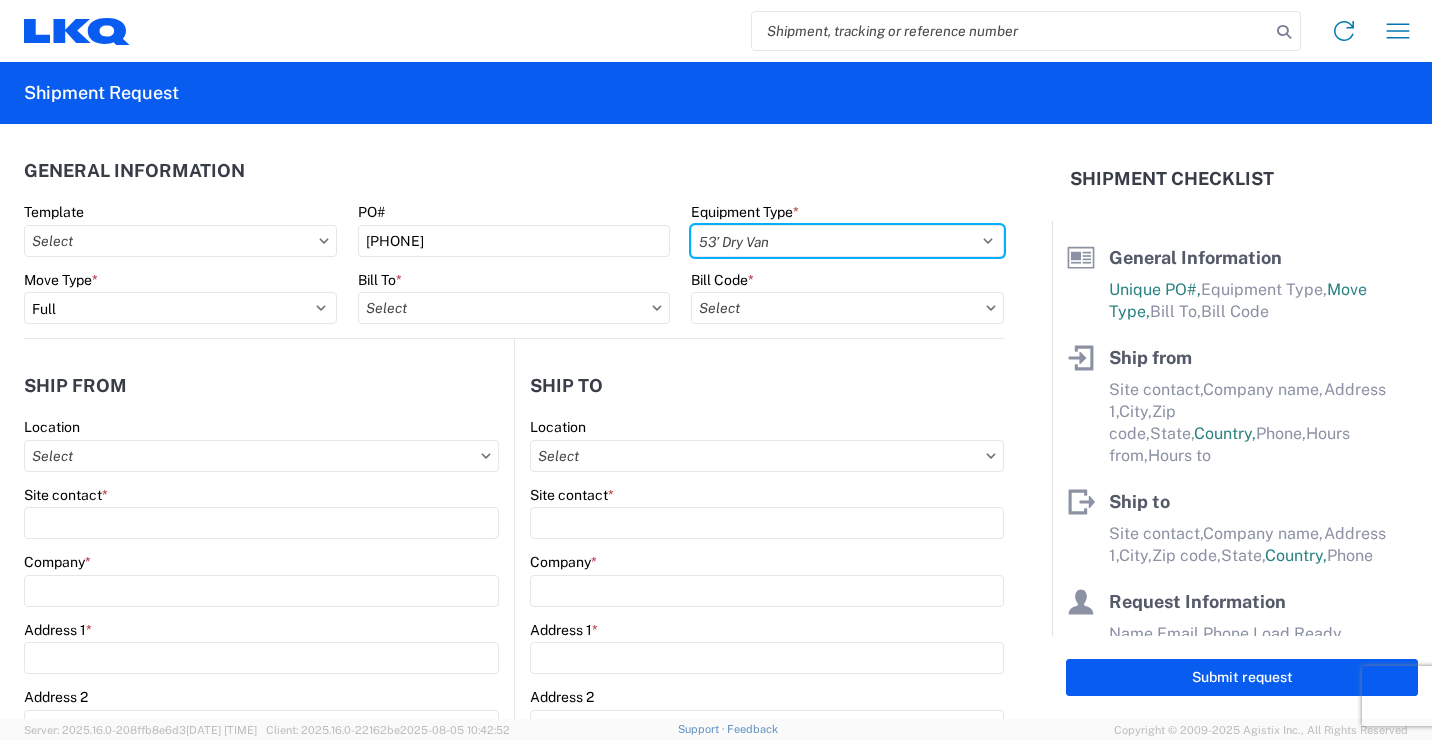 click on "Select 53’ Dry Van Flatbed Dropdeck (van) Lowboy (flatbed) Rail" at bounding box center [847, 241] 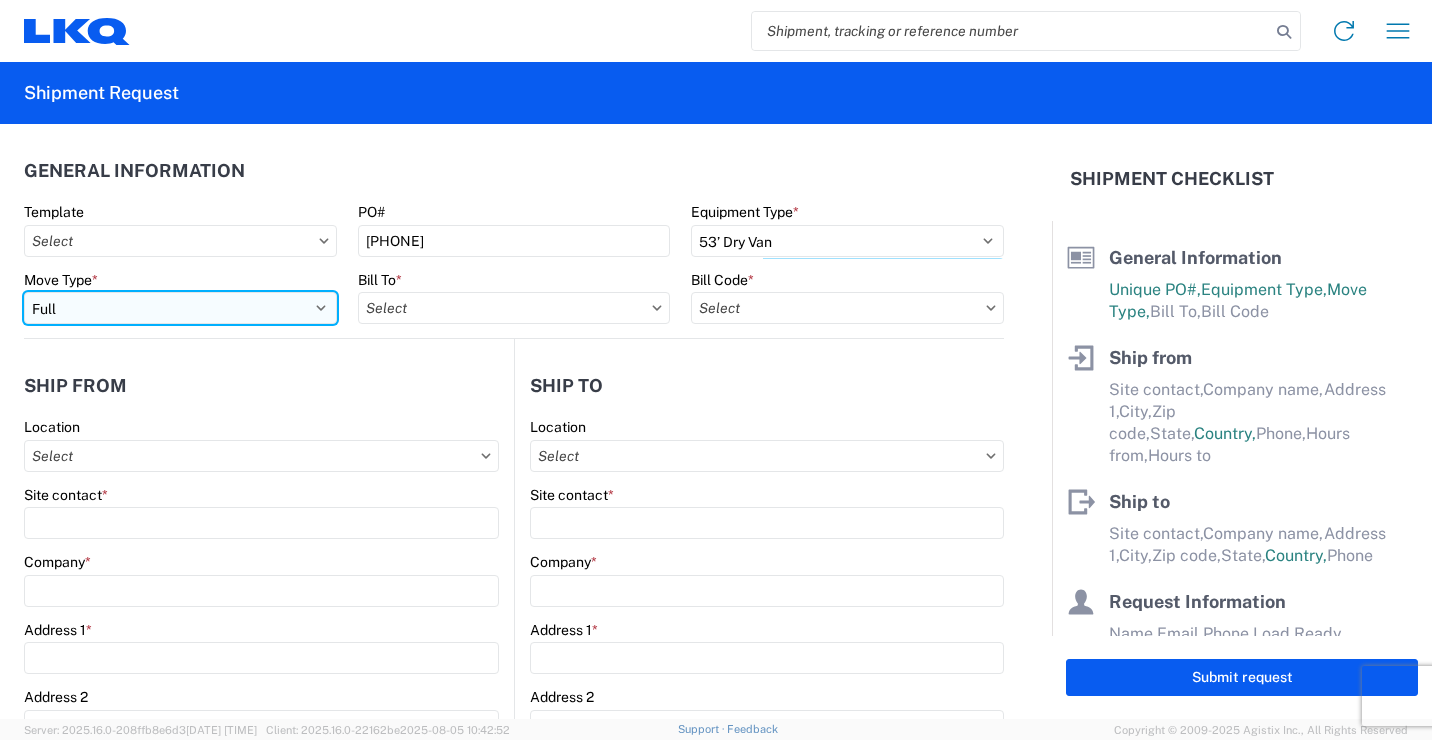click on "Select Full Partial TL" at bounding box center (180, 308) 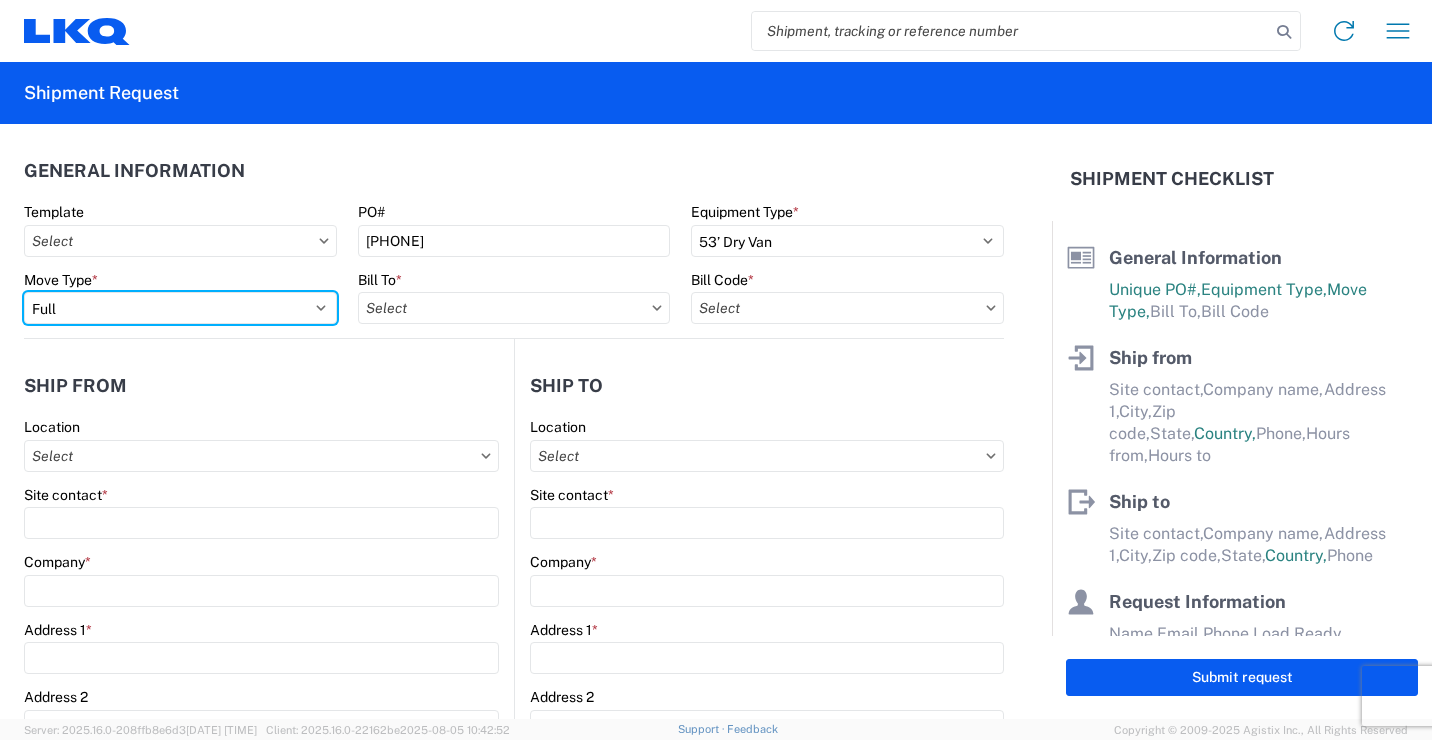select on "PARTIAL_TL" 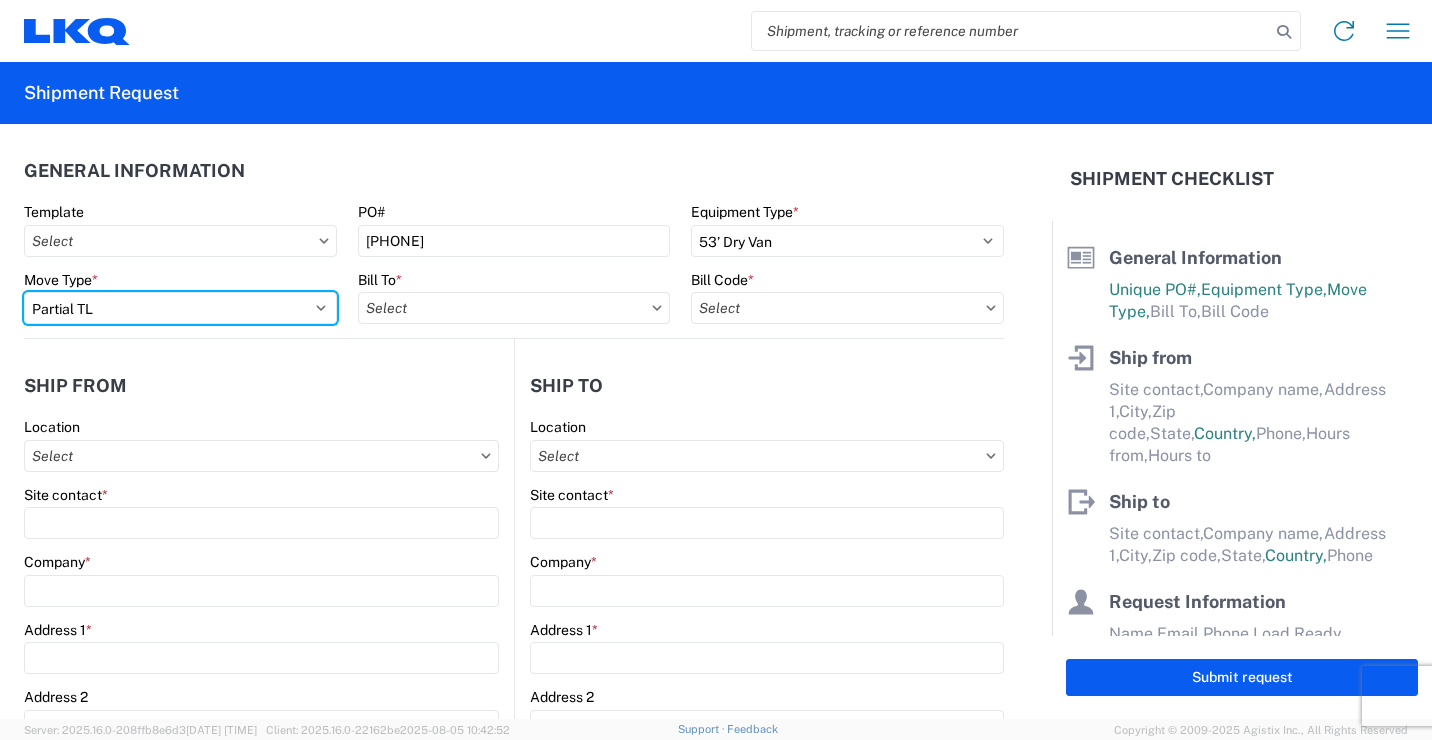click on "Select Full Partial TL" at bounding box center (180, 308) 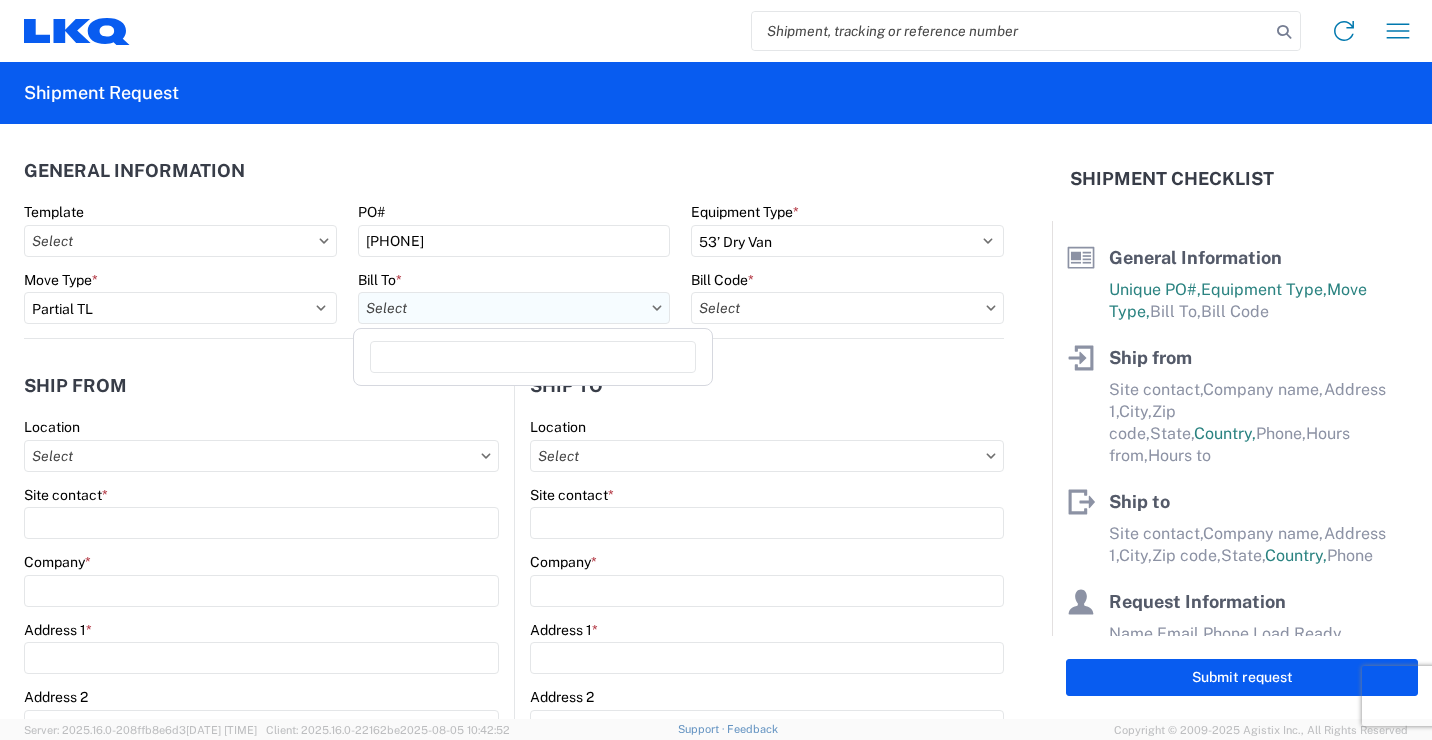 click on "Bill To  *" at bounding box center [514, 308] 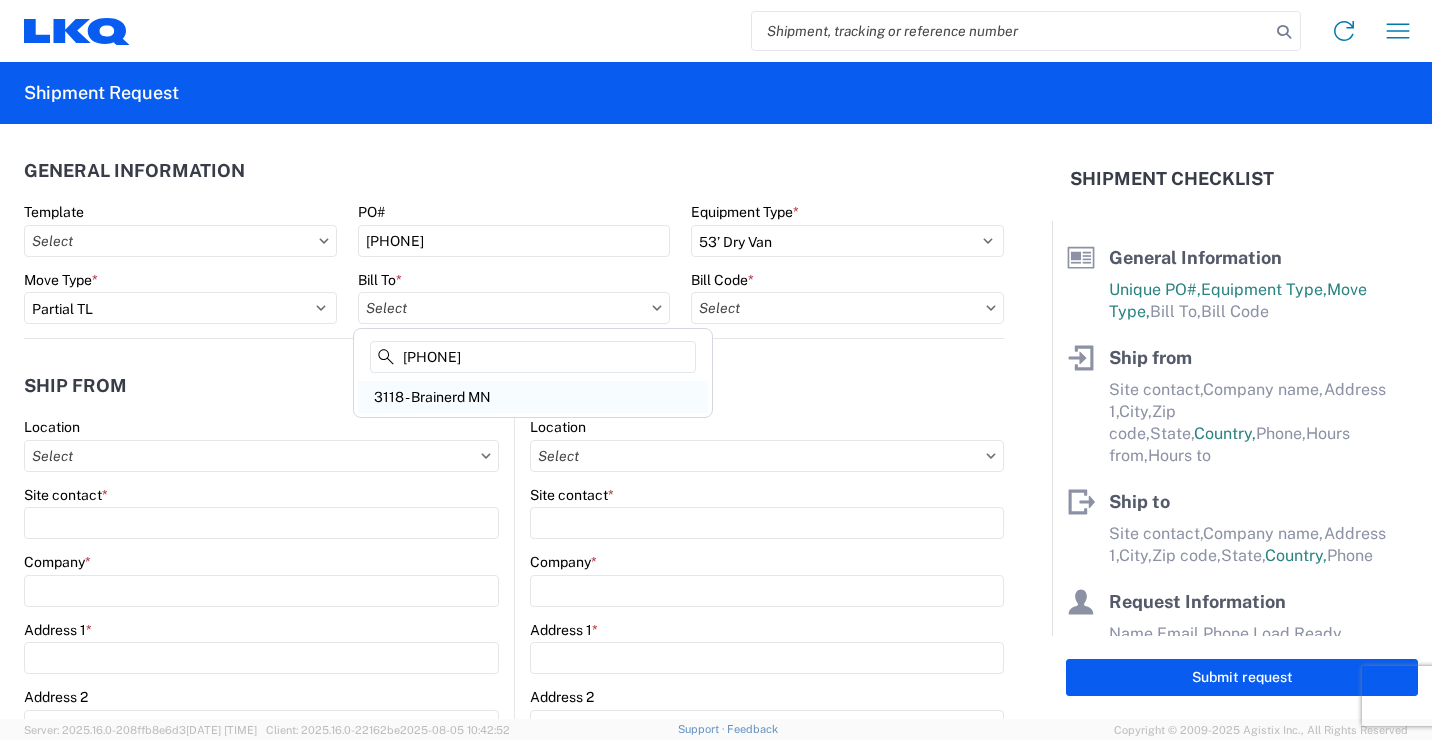 type on "[PHONE]" 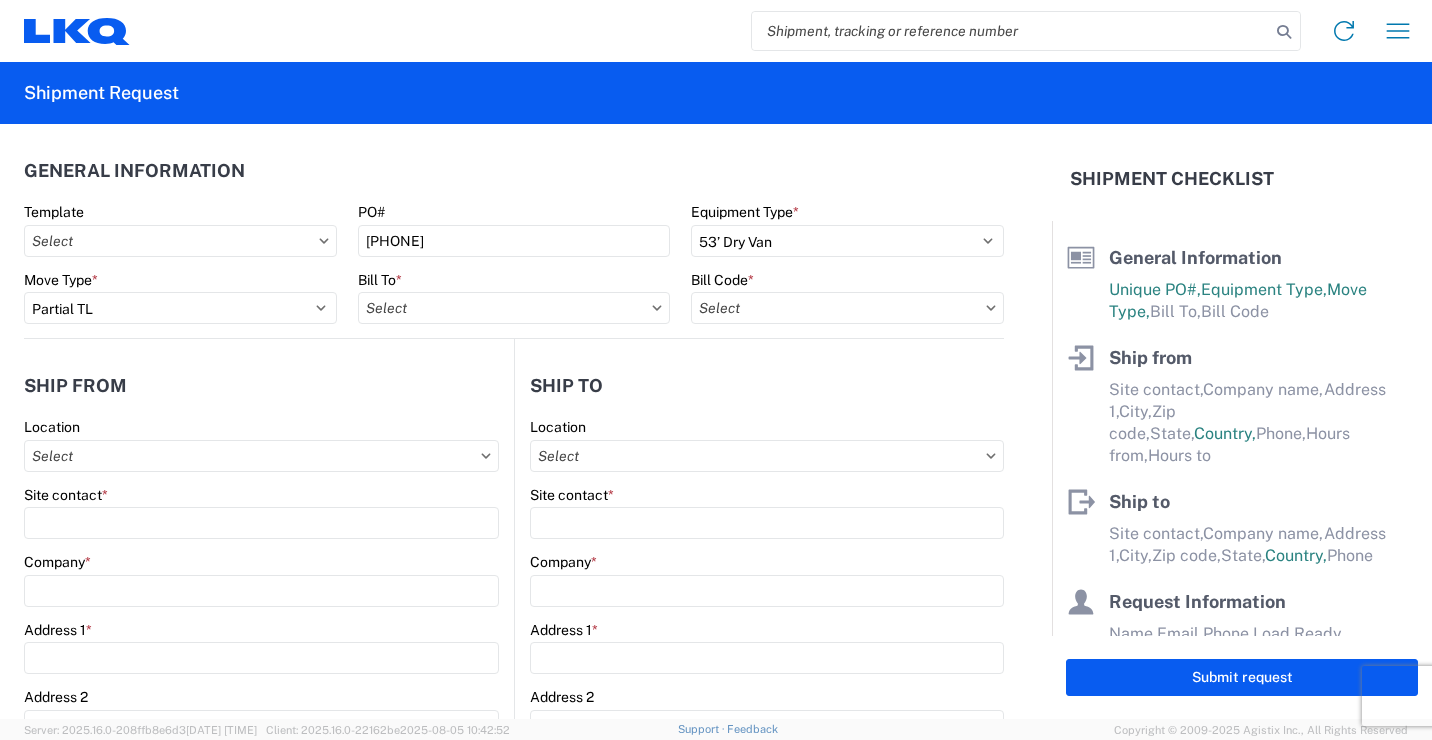 type on "3118 - Brainerd MN" 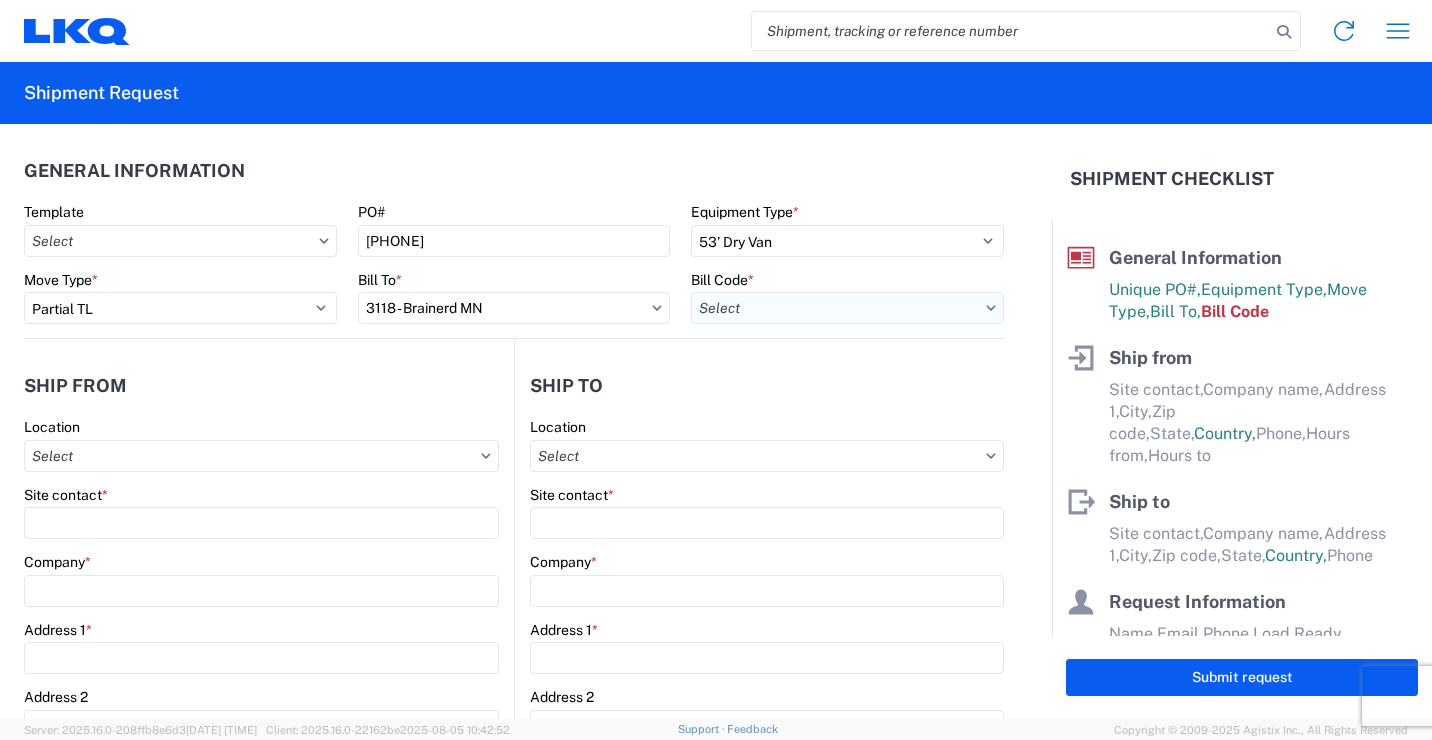 click on "Bill Code  *" at bounding box center (847, 308) 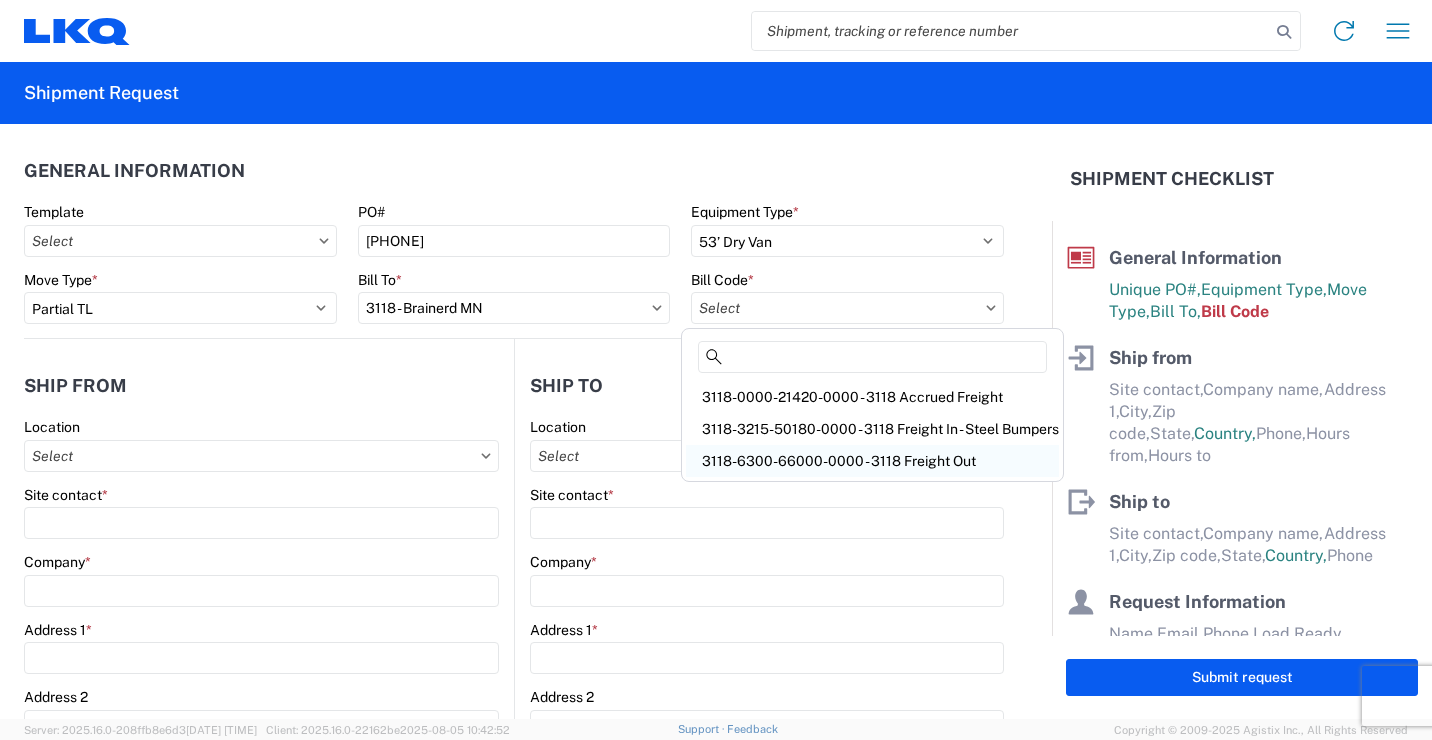 click on "3118-6300-66000-0000 - 3118 Freight Out" 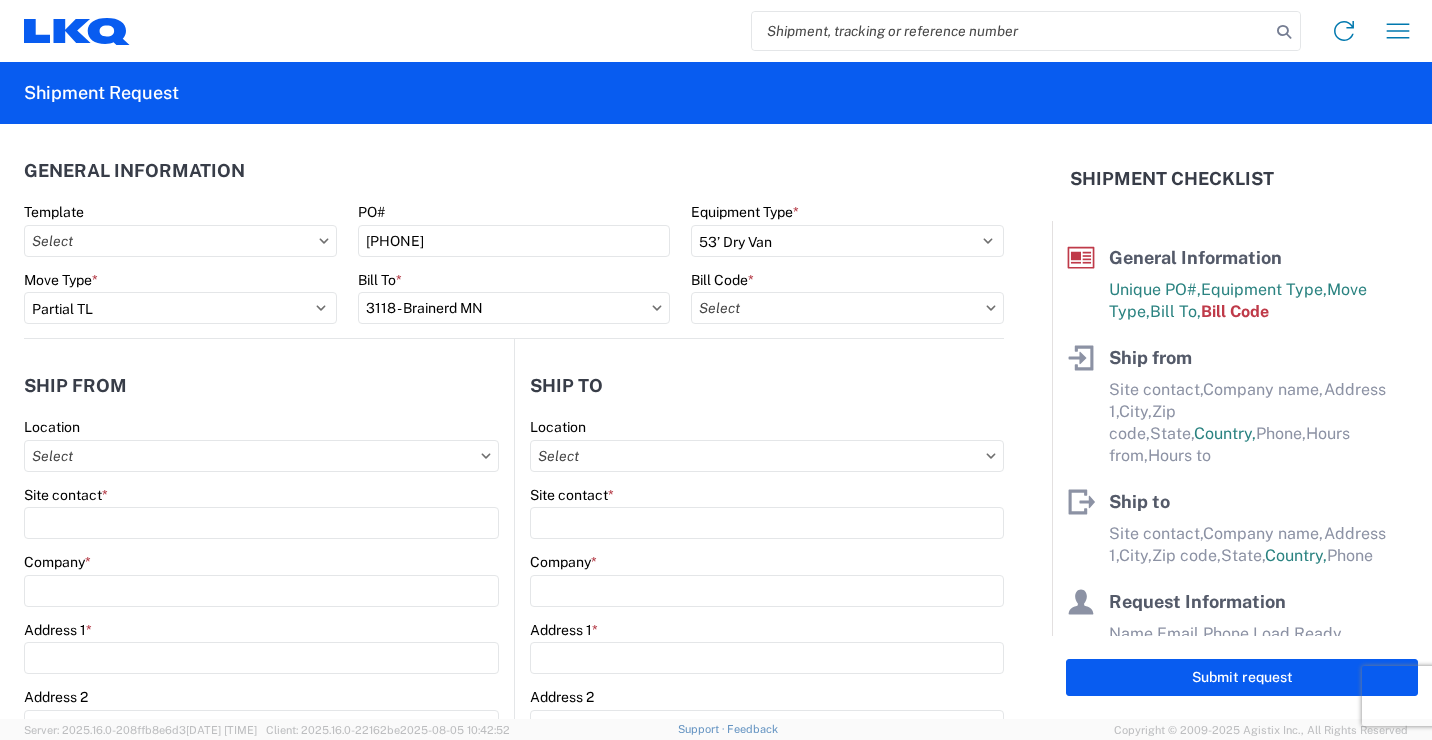 type on "3118-6300-66000-0000 - 3118 Freight Out" 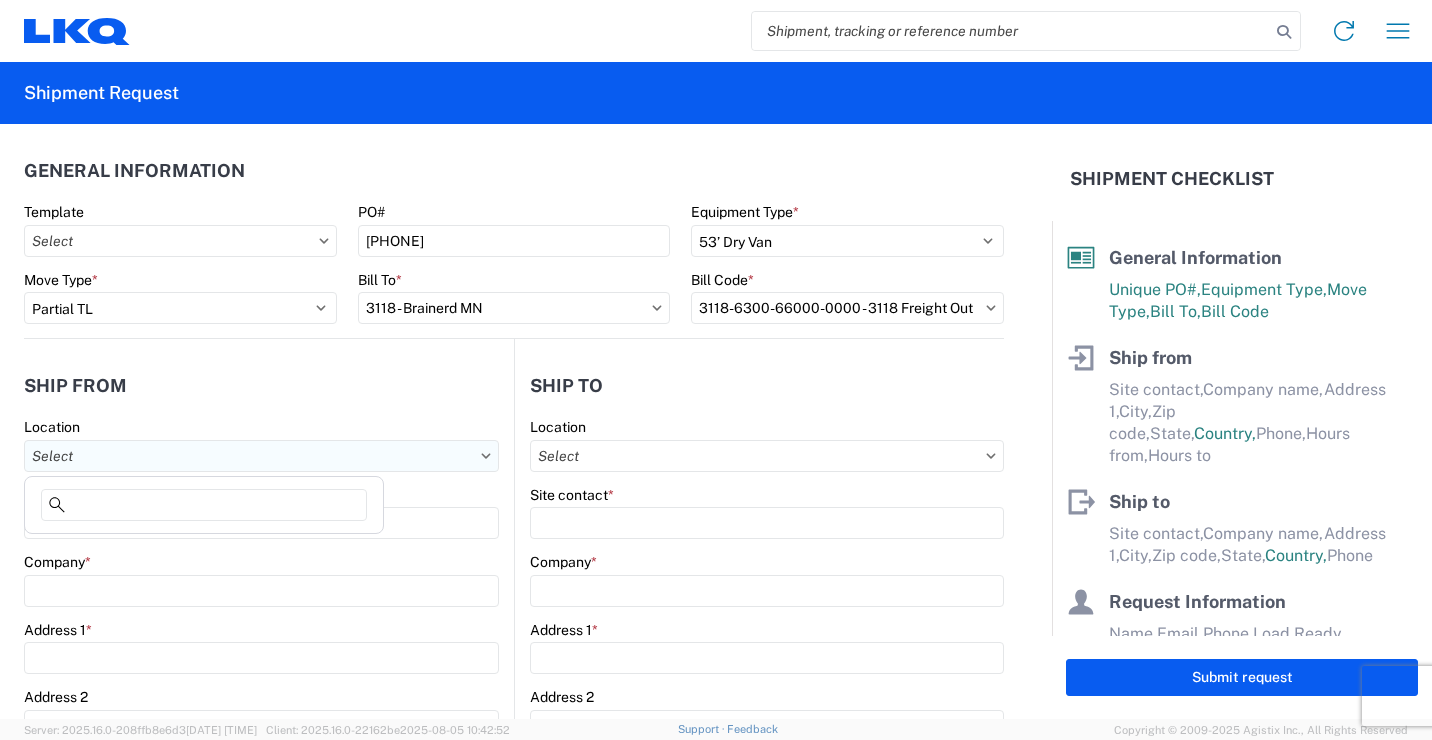click on "Location" at bounding box center (261, 456) 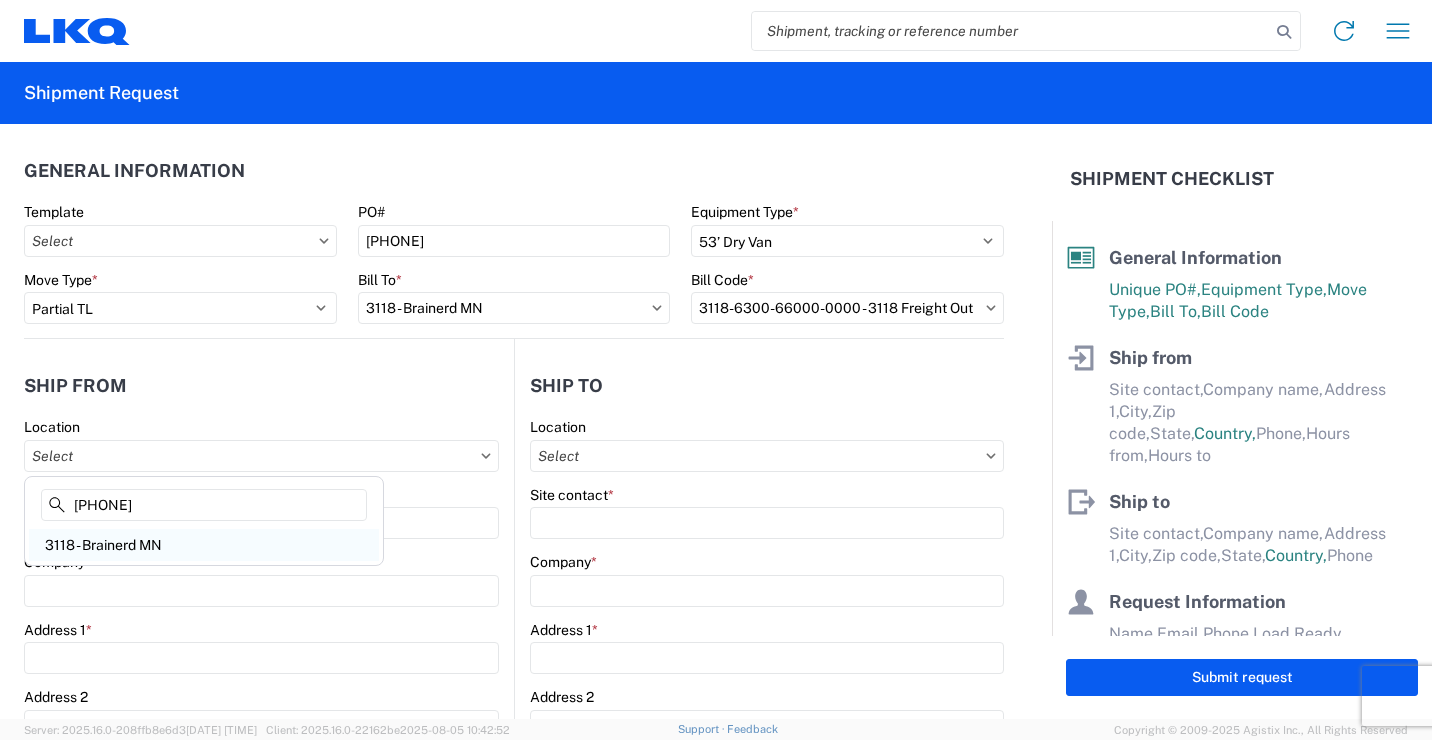type on "[PHONE]" 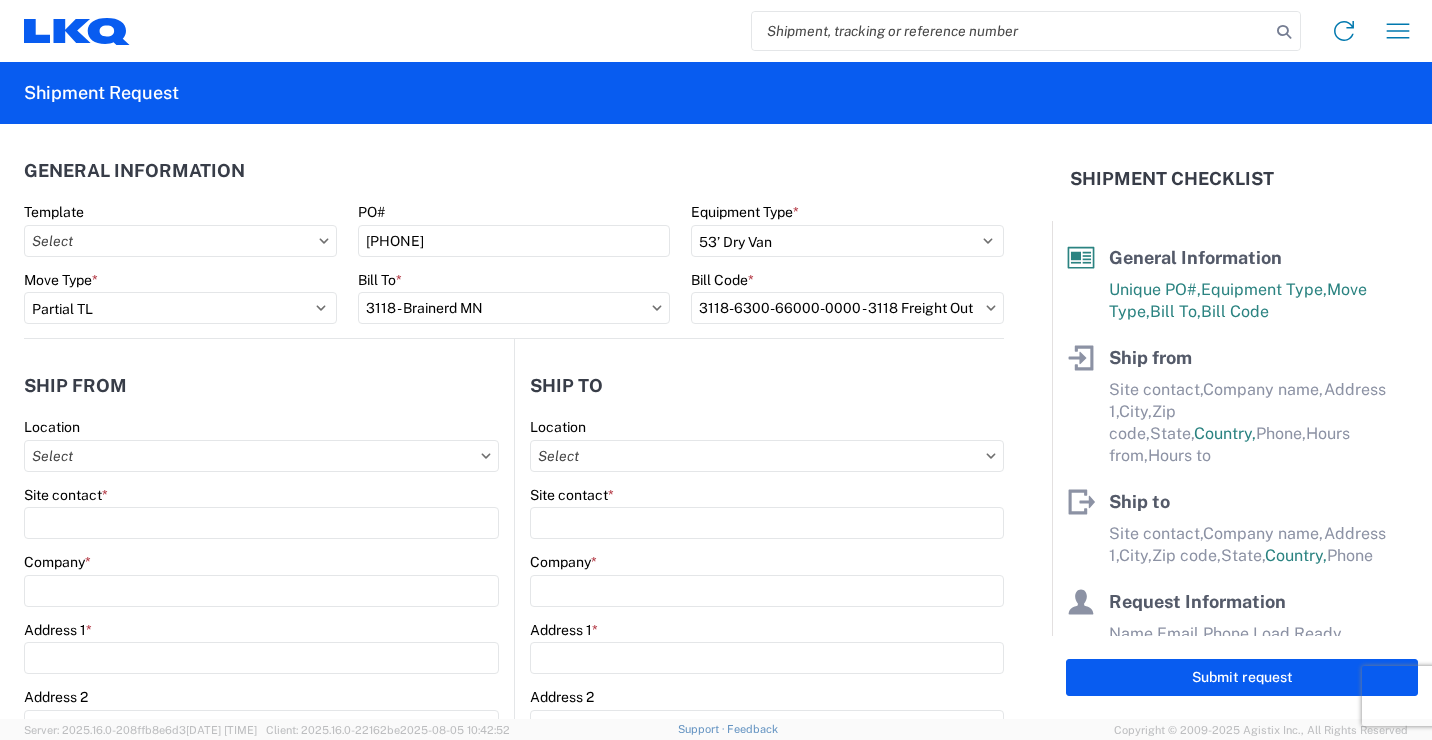 type on "3118 - Brainerd MN" 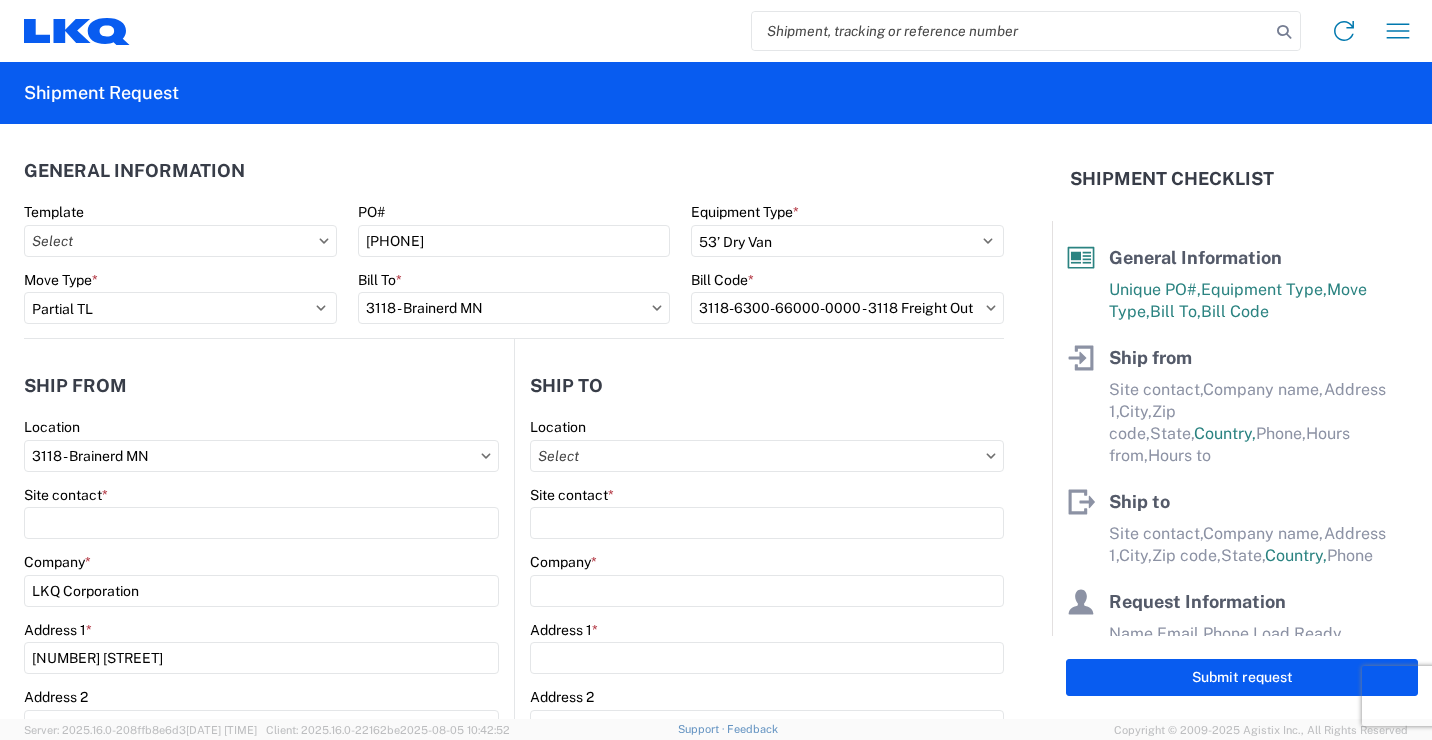 type on "[POSTAL_CODE]" 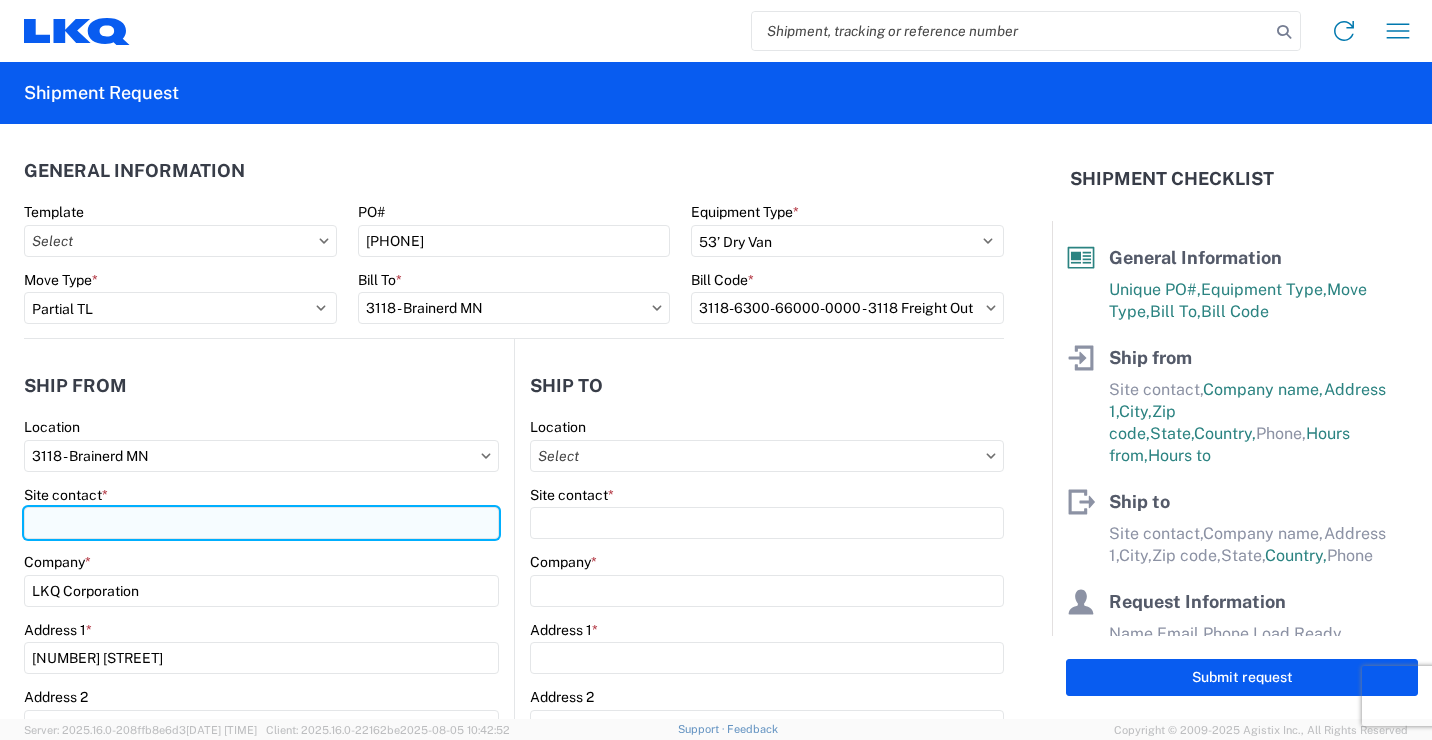 click on "Site contact  *" at bounding box center (261, 523) 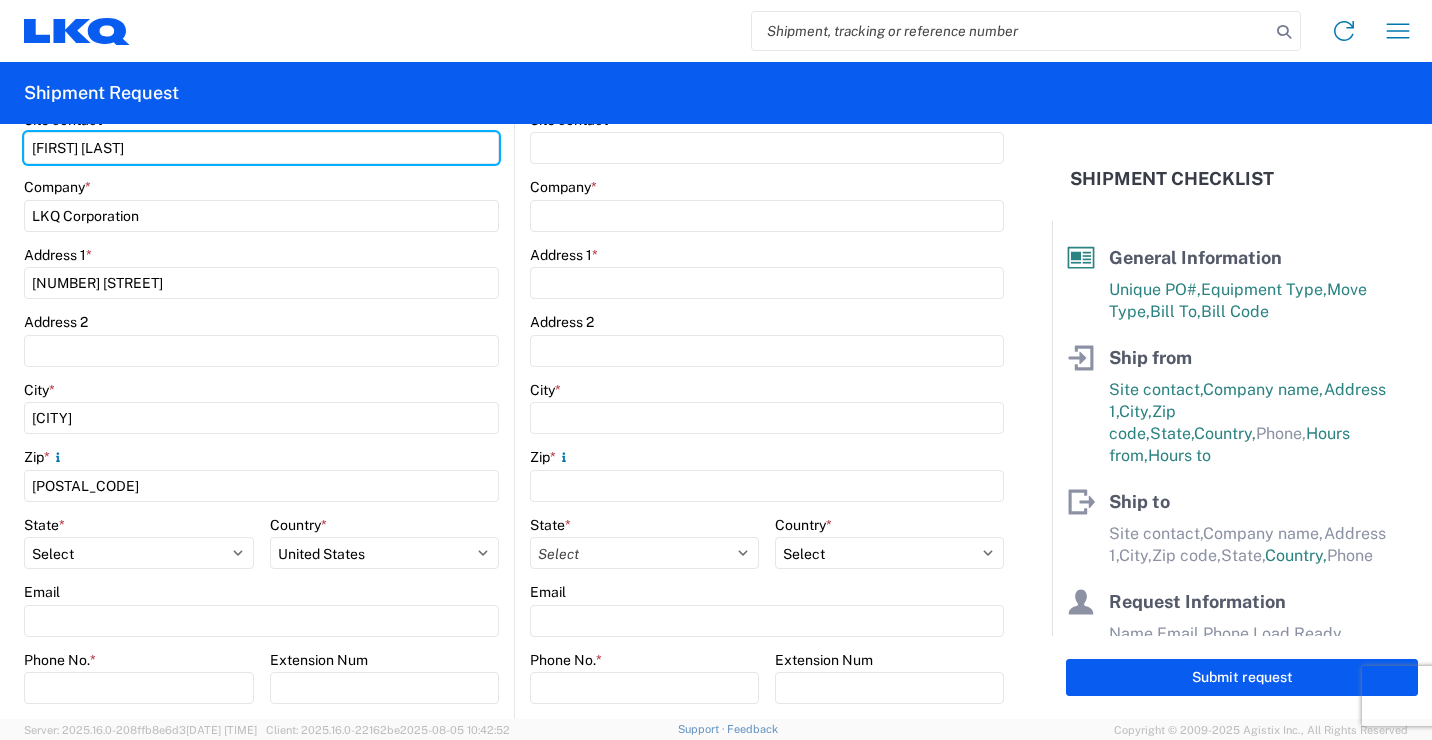scroll, scrollTop: 500, scrollLeft: 0, axis: vertical 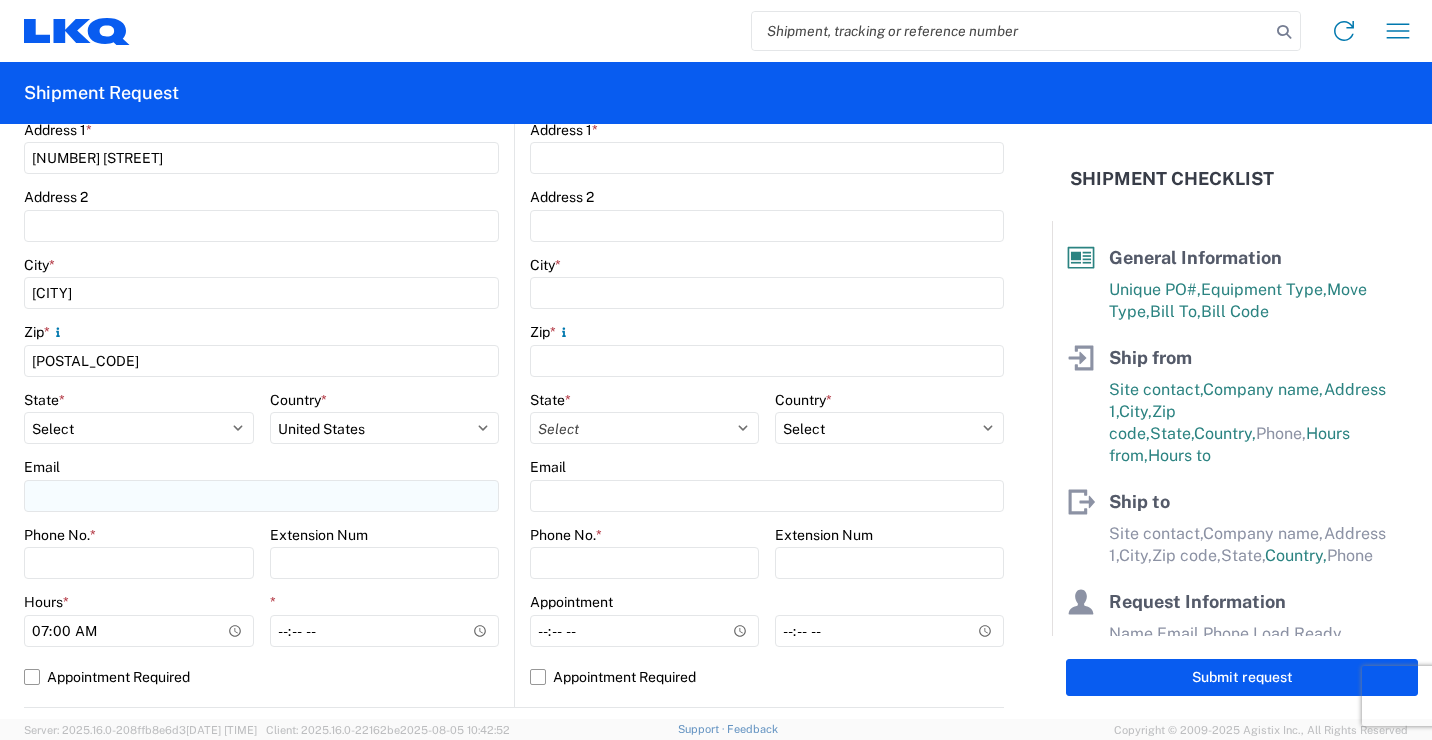 type on "[FIRST] [LAST]" 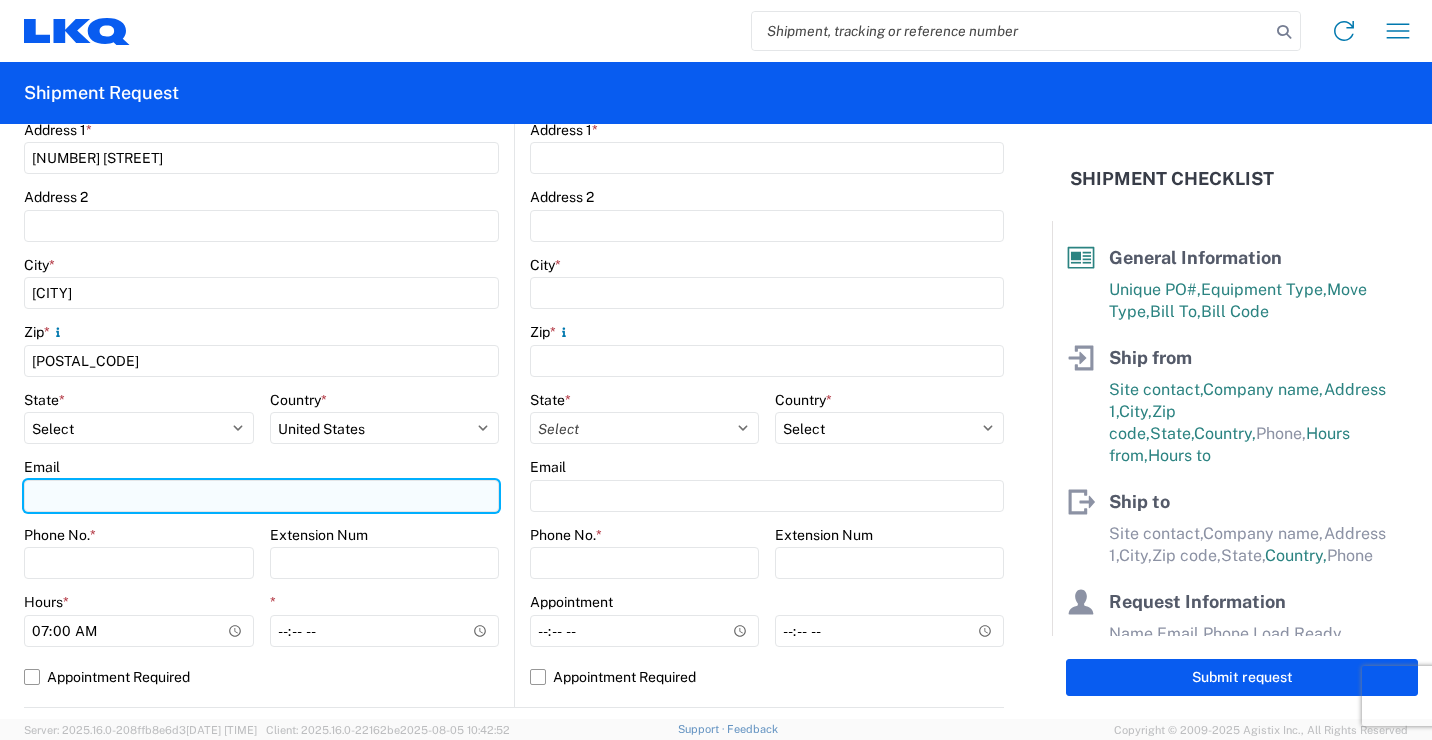 click on "Email" at bounding box center (261, 496) 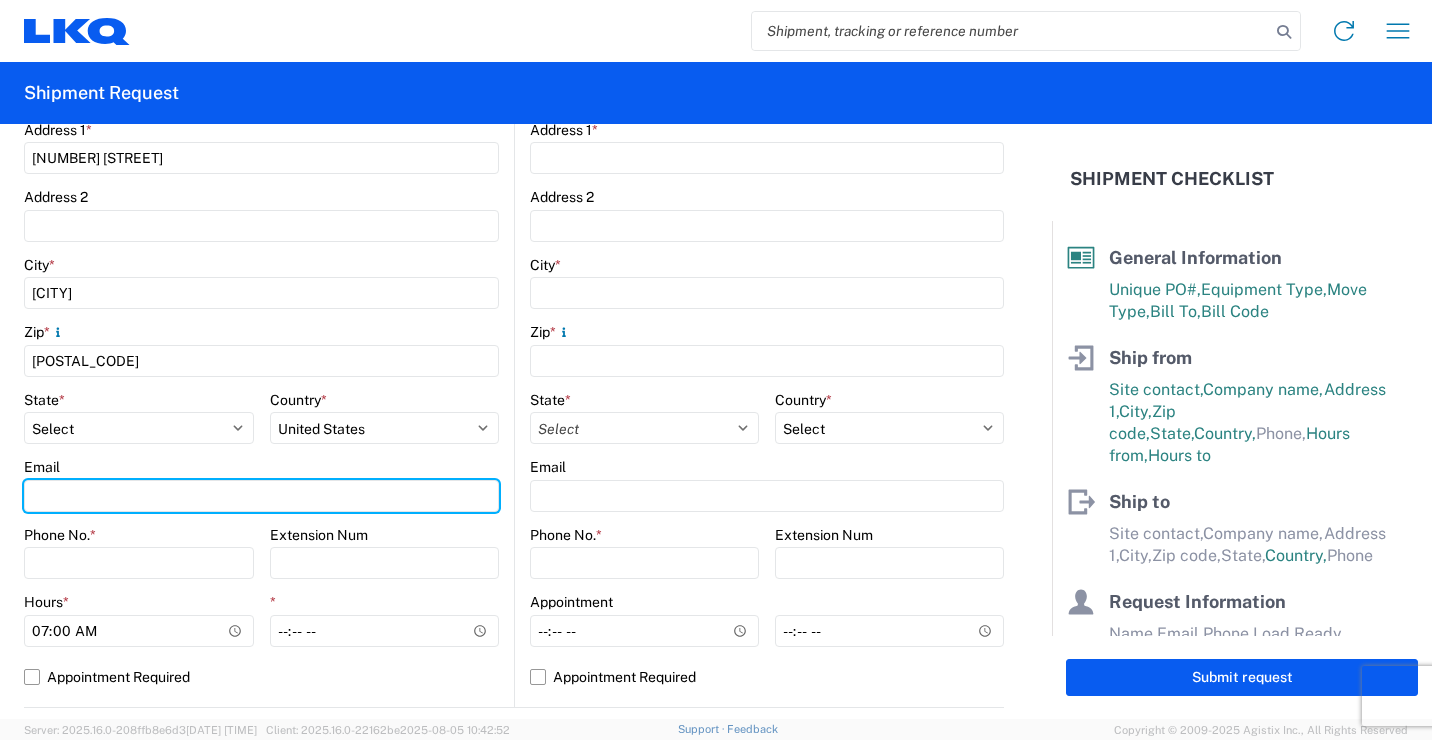 type on "[EMAIL]" 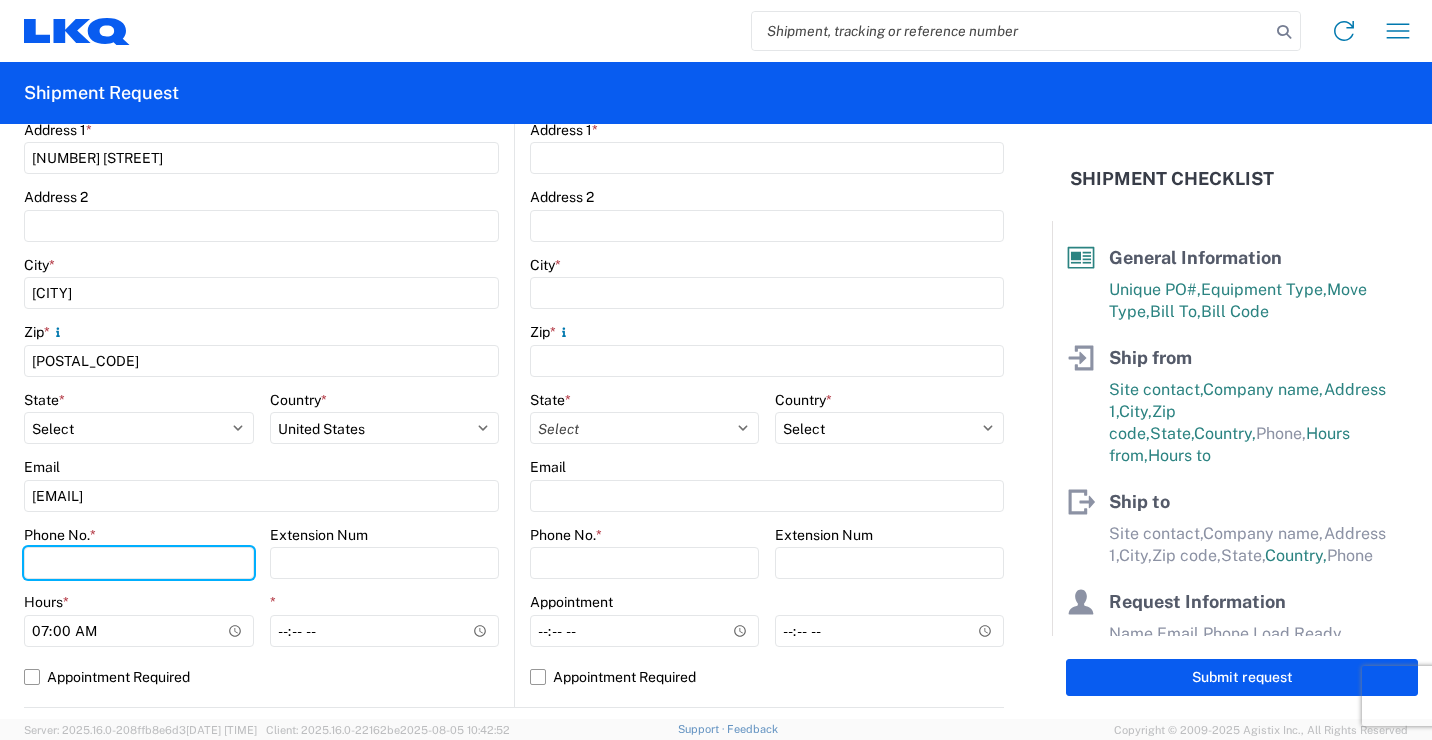 type on "[PHONE]" 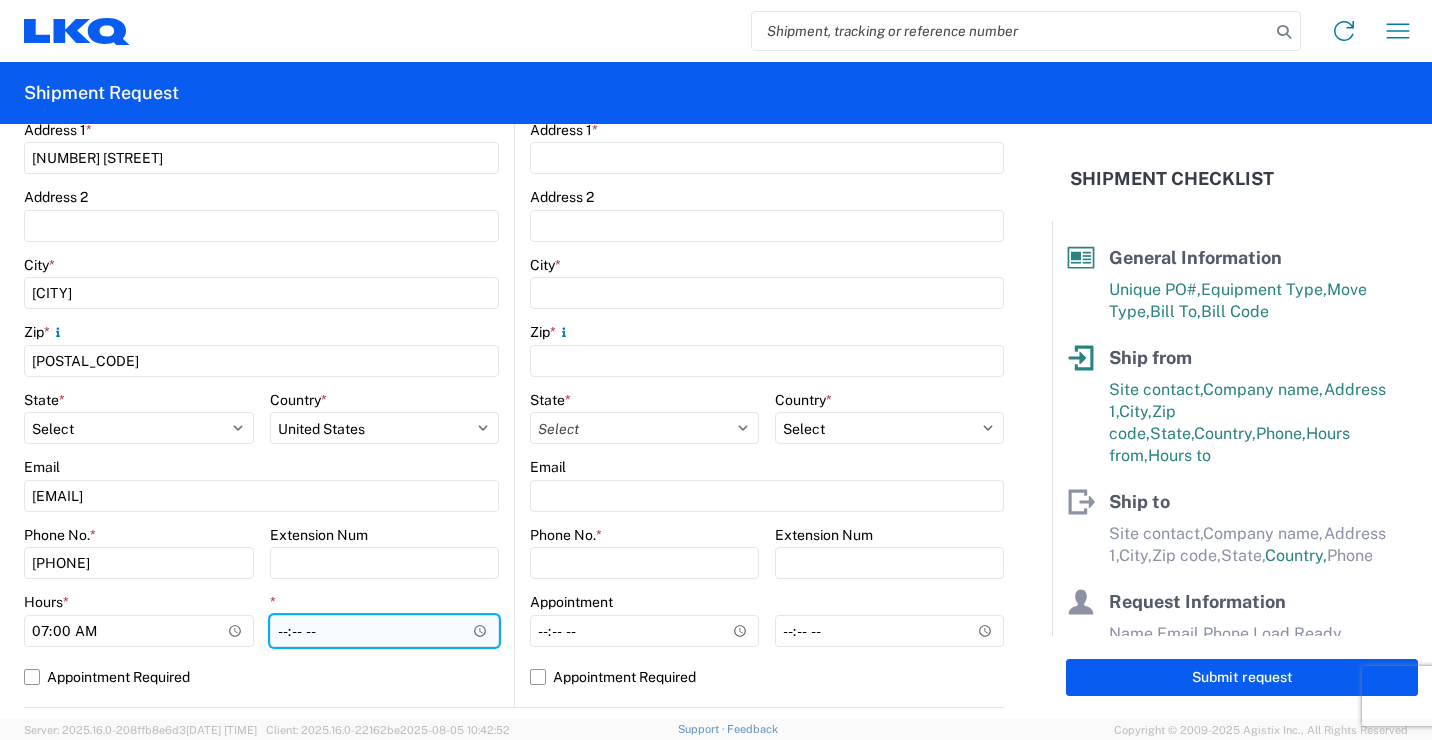 click on "[TIME]" at bounding box center [385, 631] 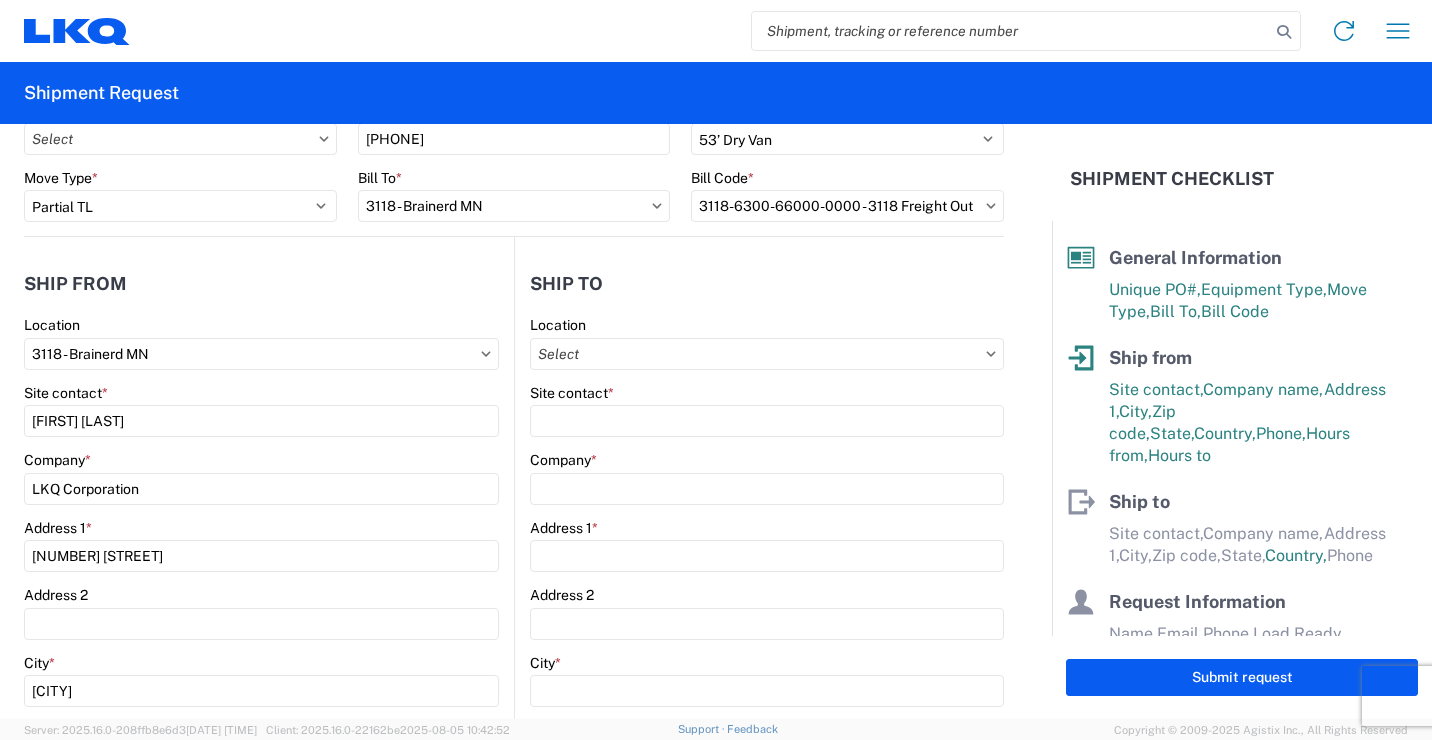 scroll, scrollTop: 100, scrollLeft: 0, axis: vertical 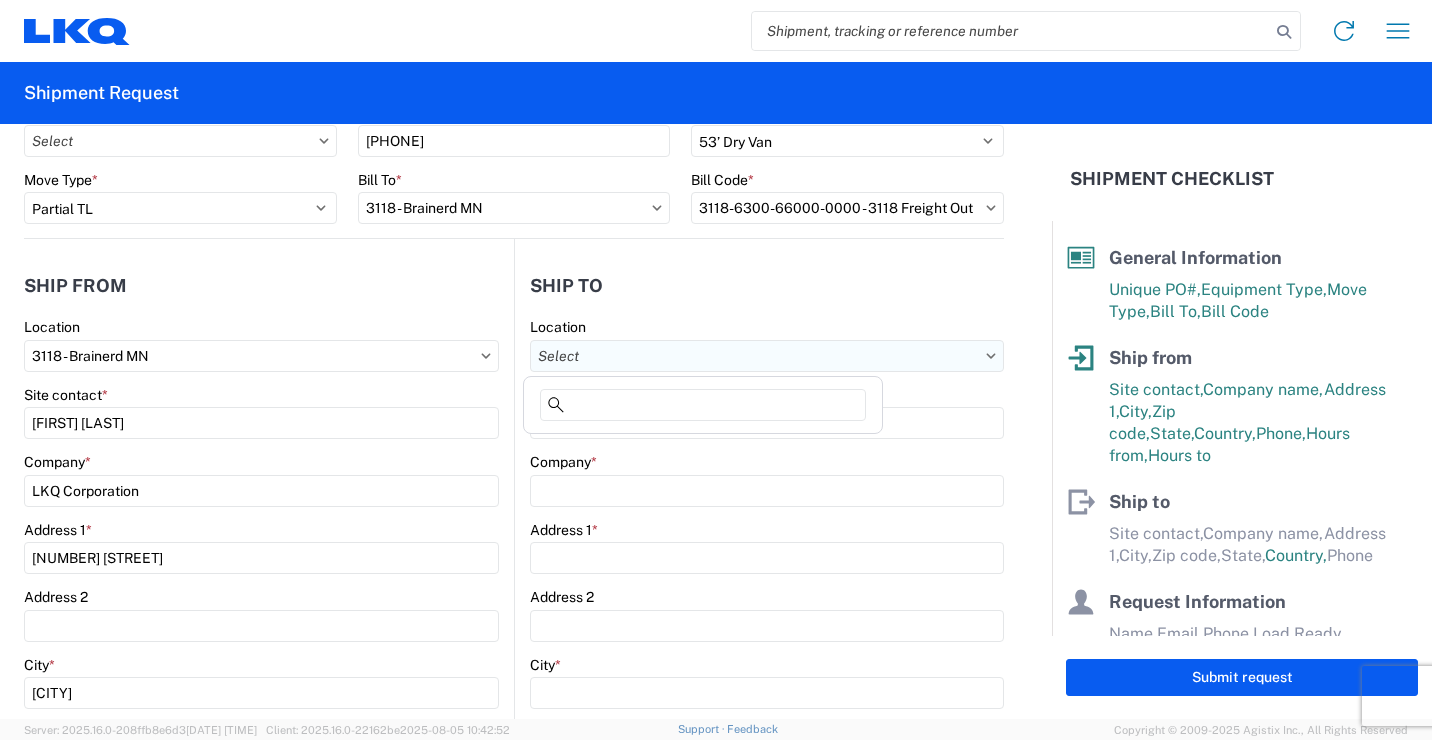 click on "Location" at bounding box center (767, 356) 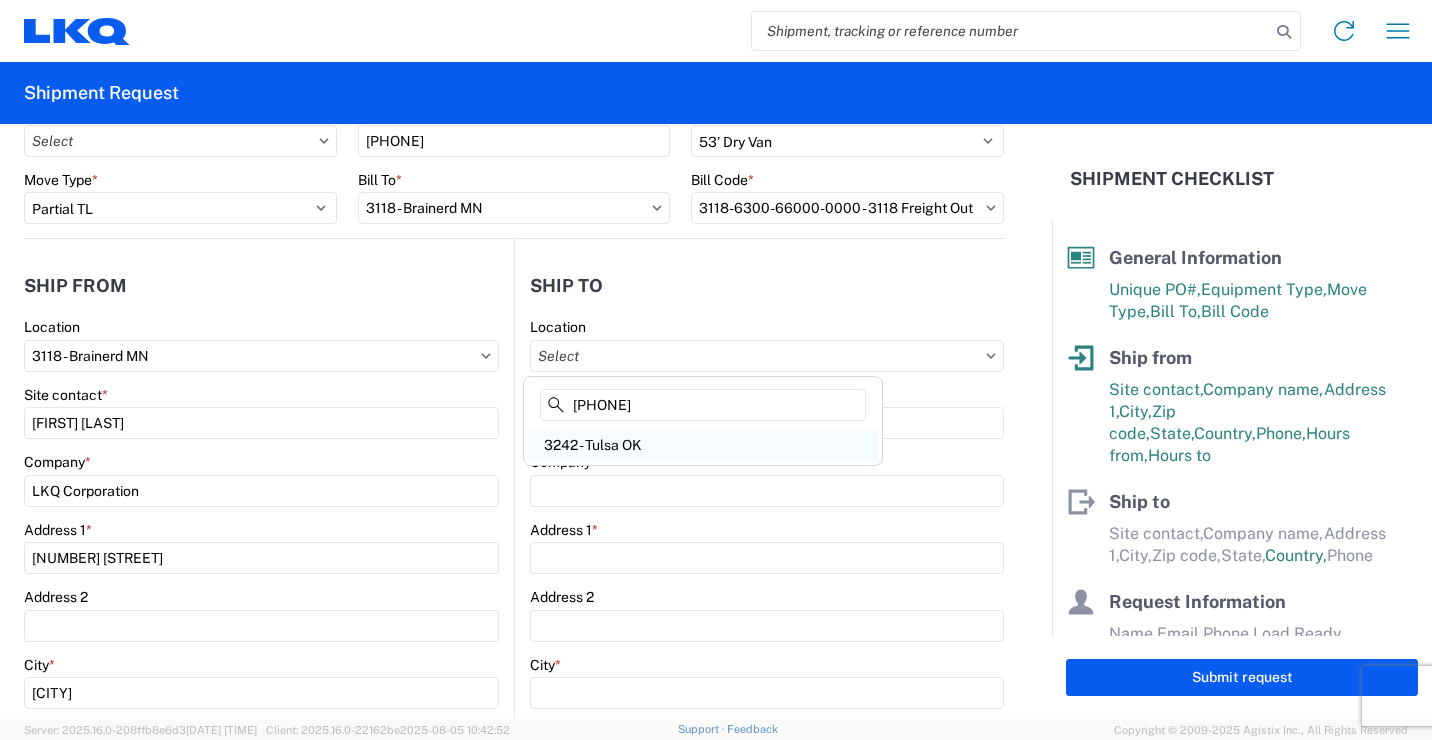 type on "[PHONE]" 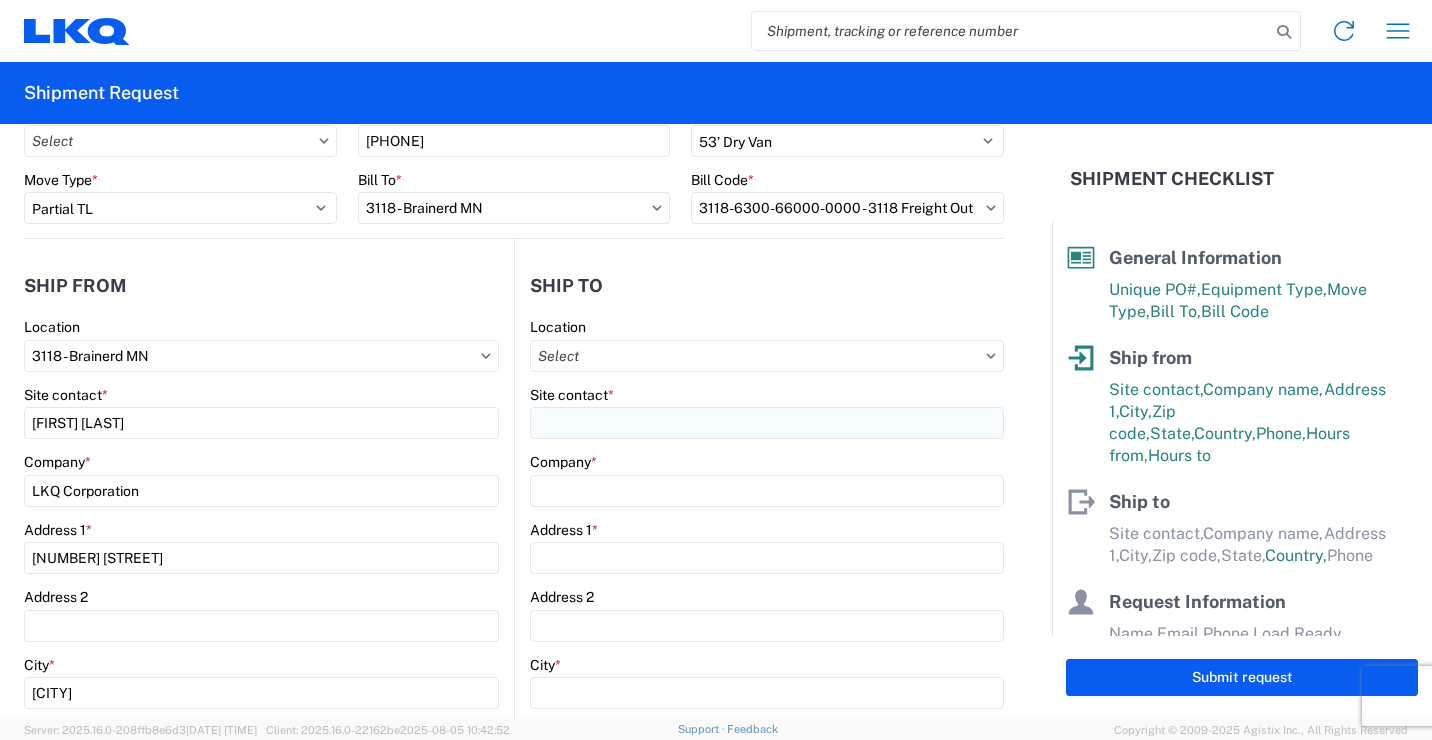type on "3242 - Tulsa OK" 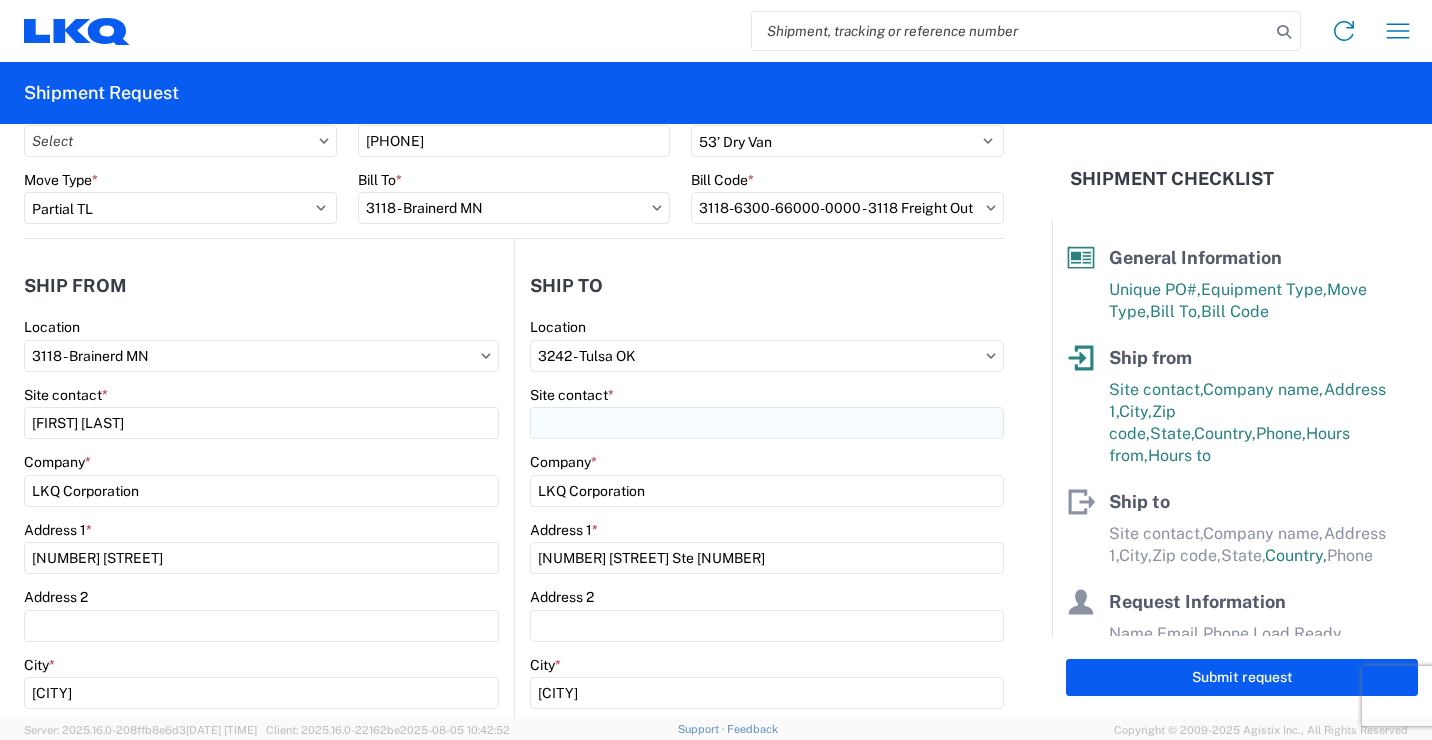 select on "US" 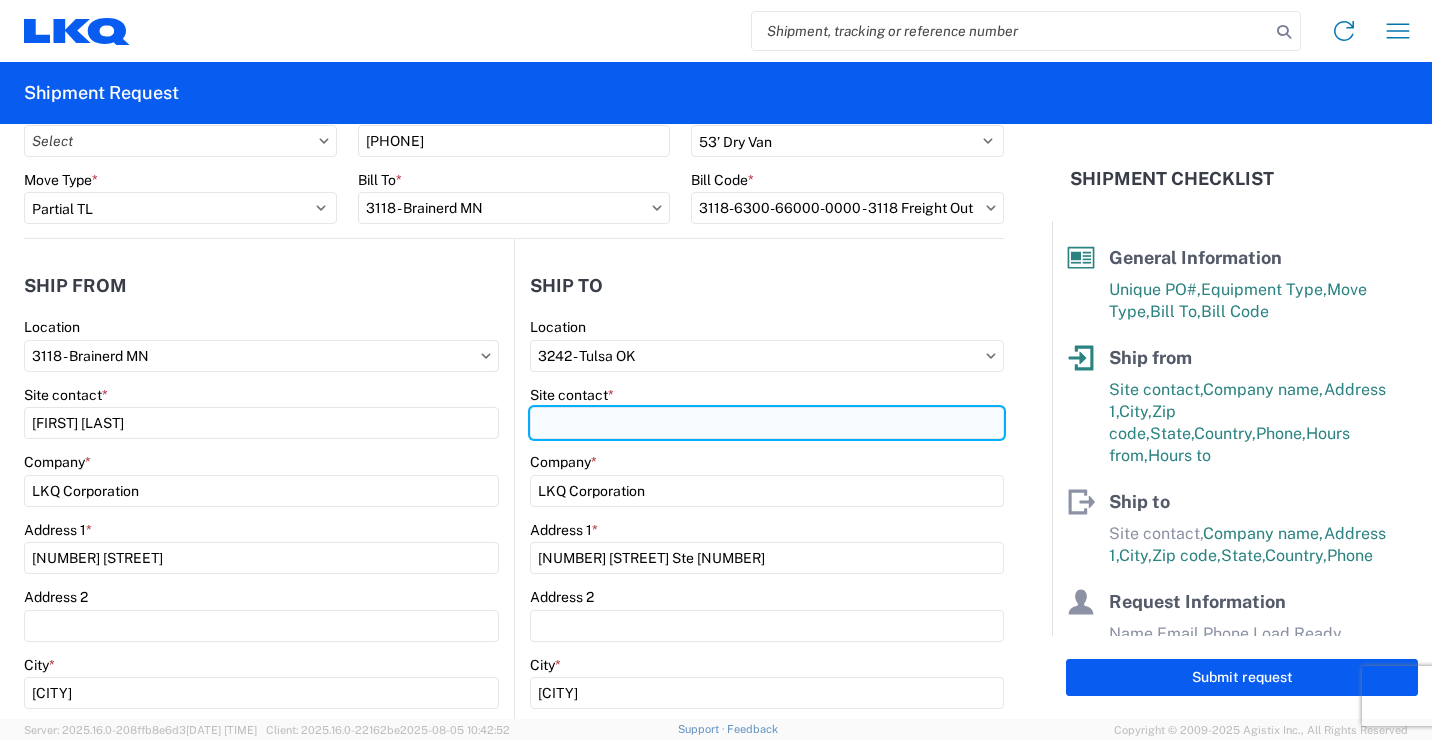 click on "Site contact  *" at bounding box center (767, 423) 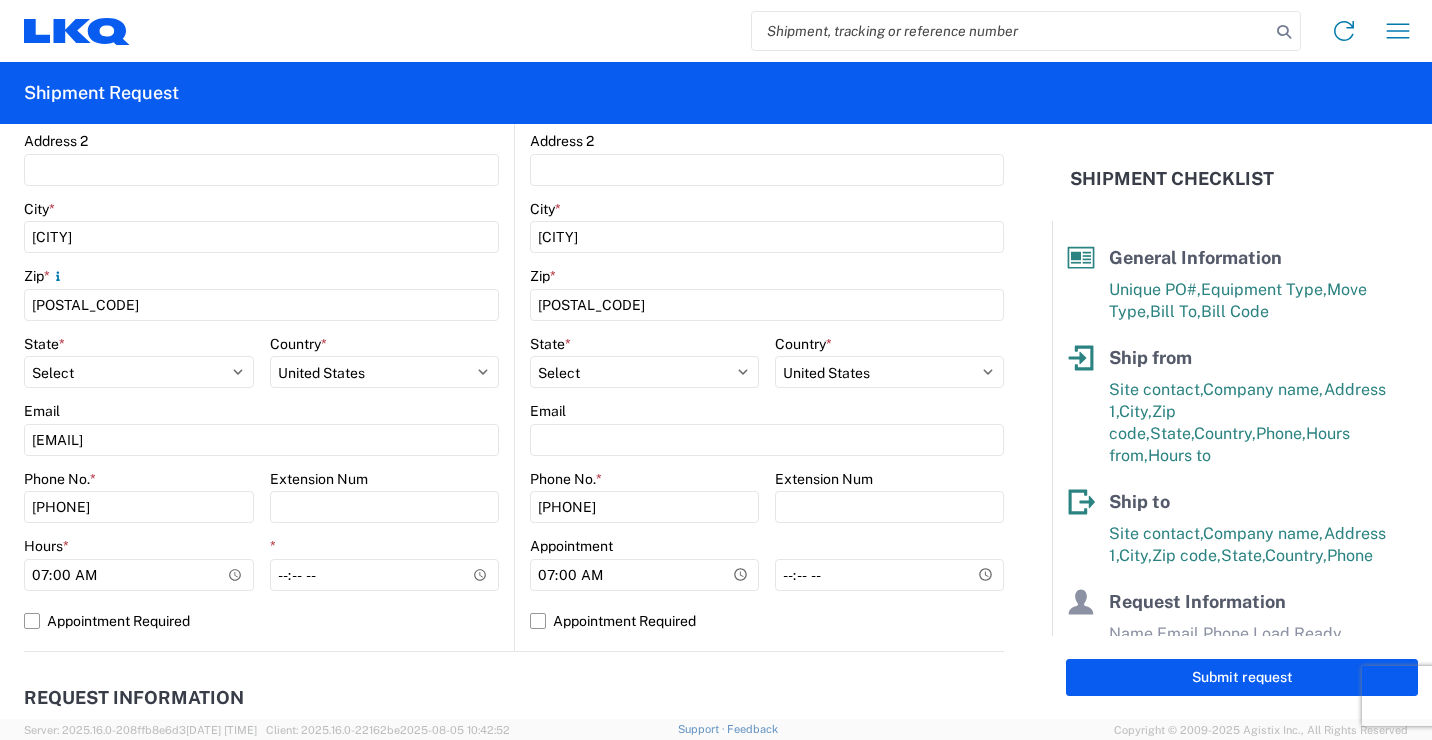 scroll, scrollTop: 600, scrollLeft: 0, axis: vertical 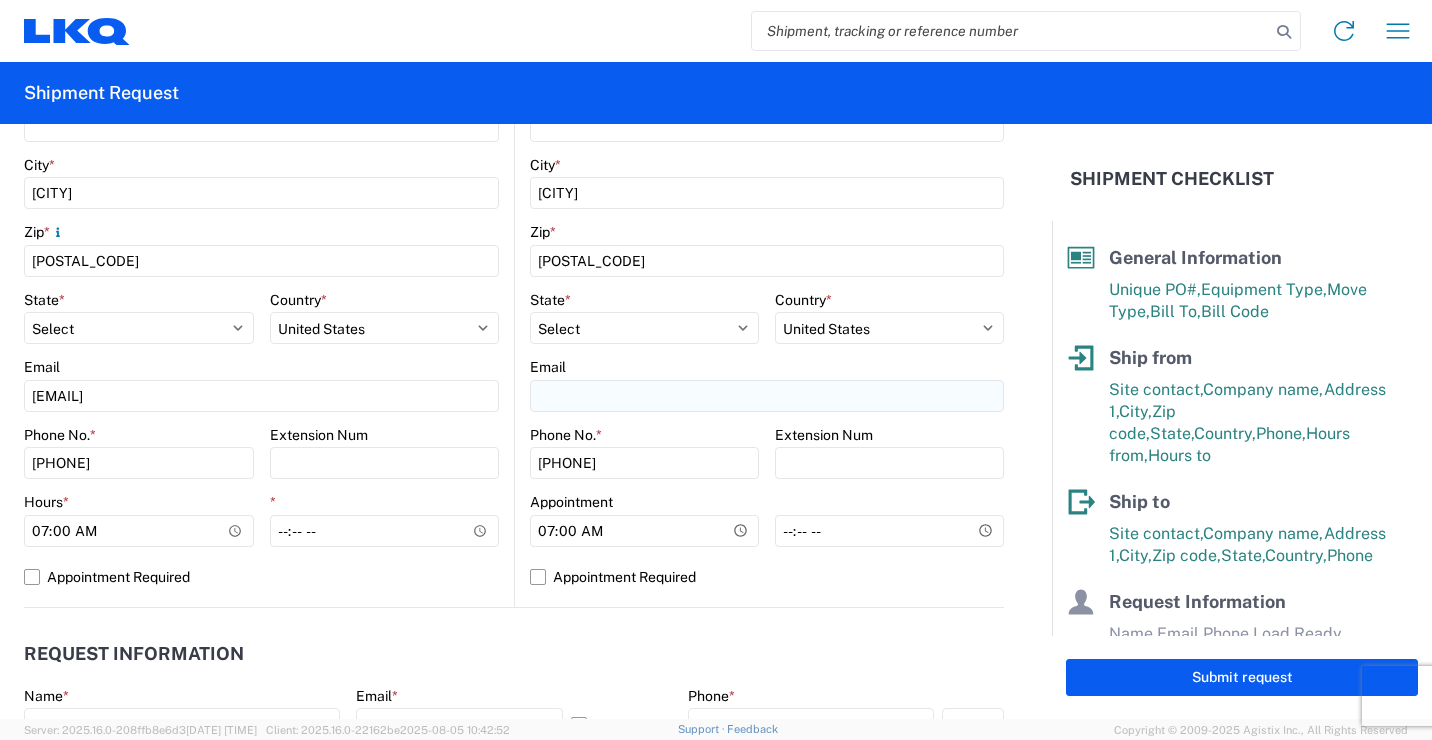 type on "[FIRST] [LAST]" 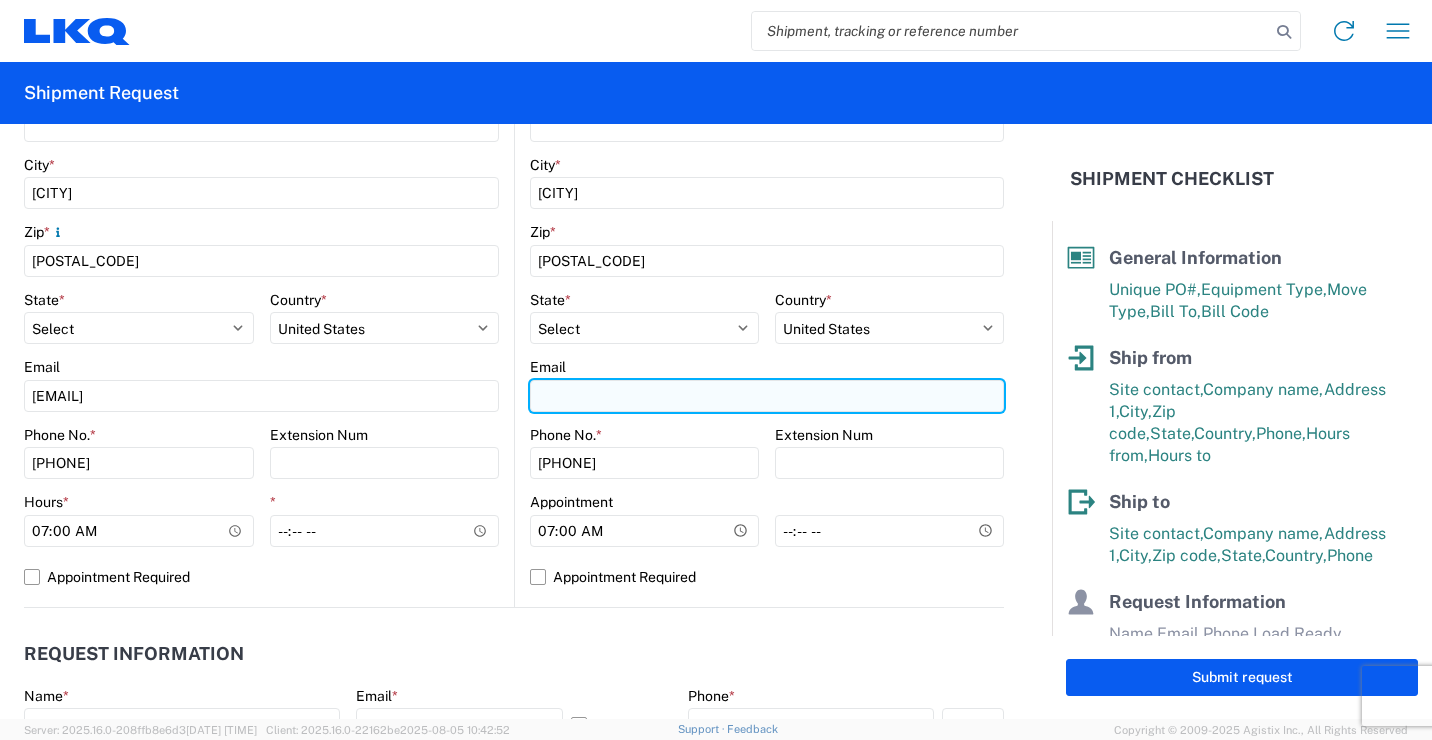 click on "Email" at bounding box center [767, 396] 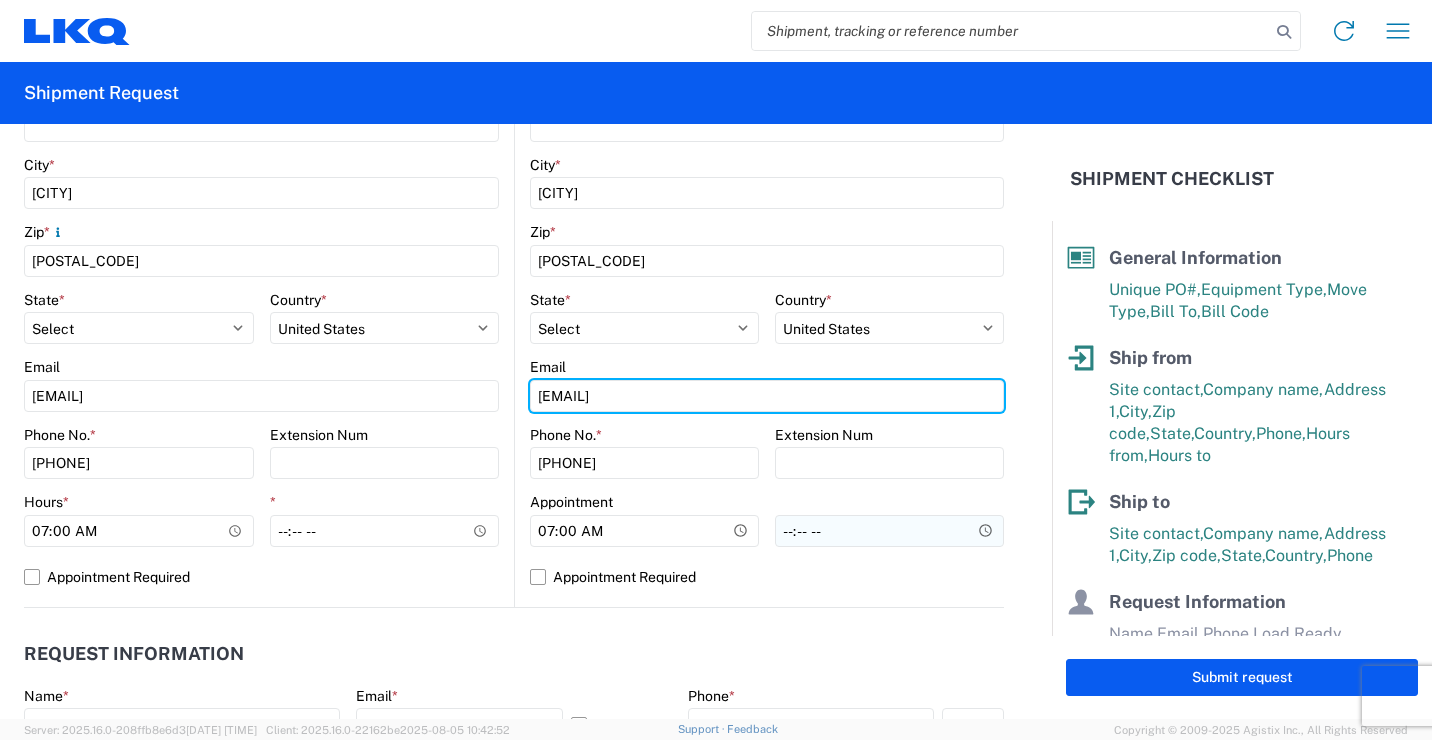 type on "[EMAIL]" 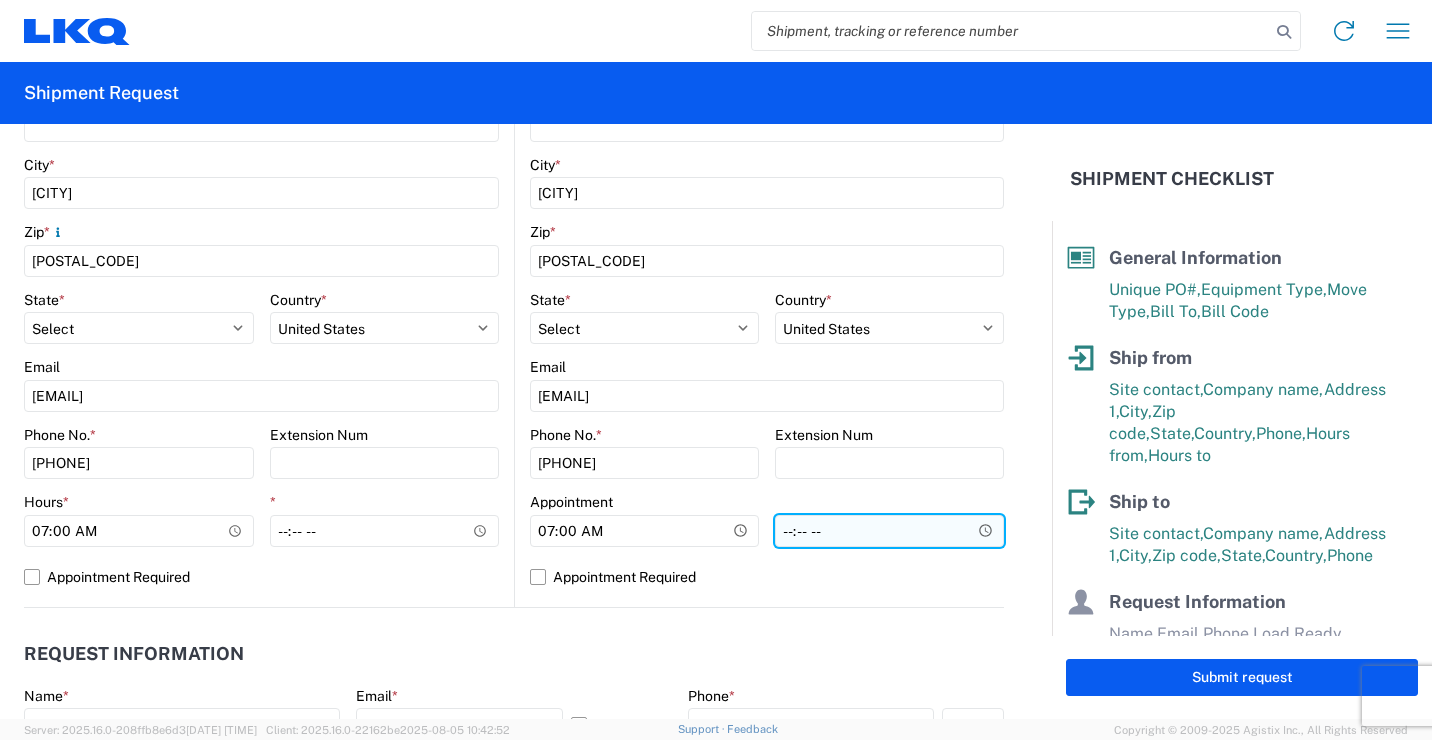 click on "[TIME]" at bounding box center [889, 531] 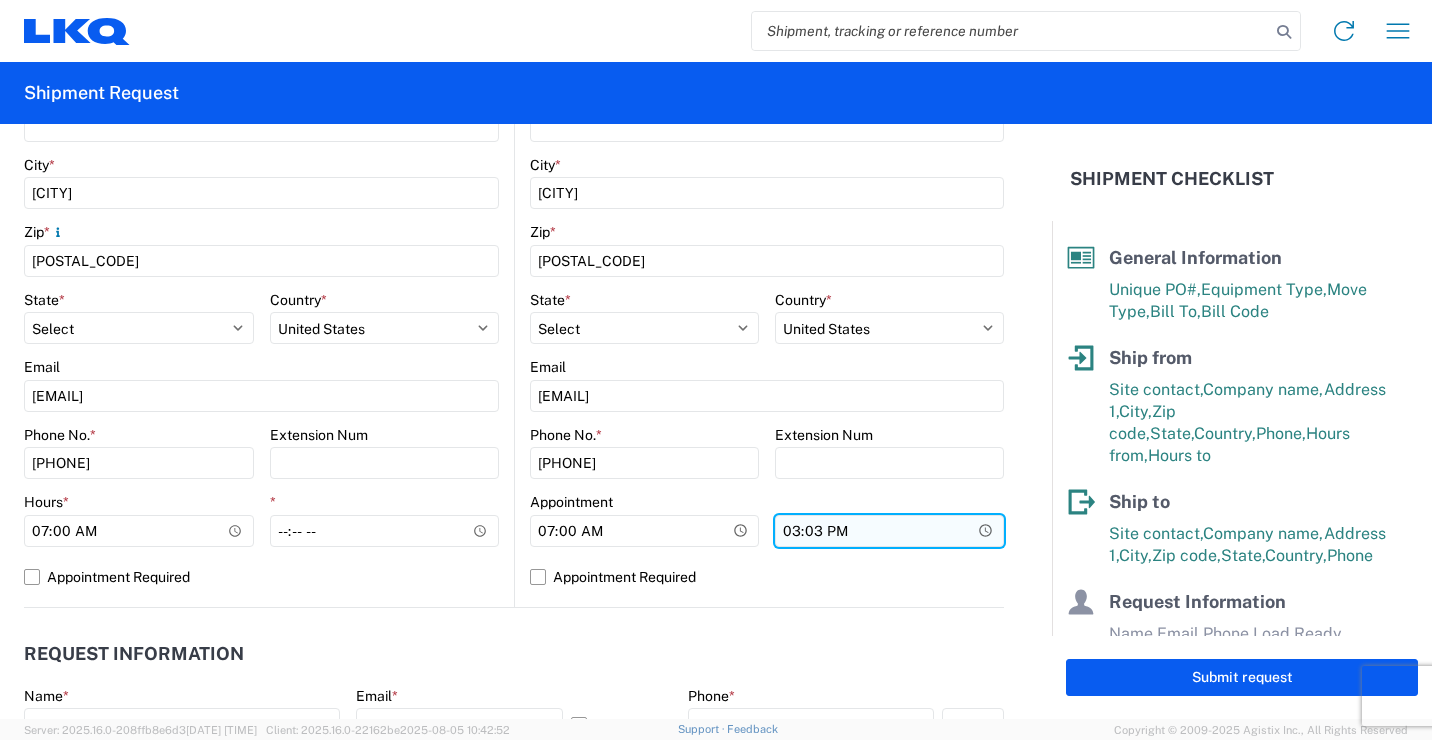 type on "15:30" 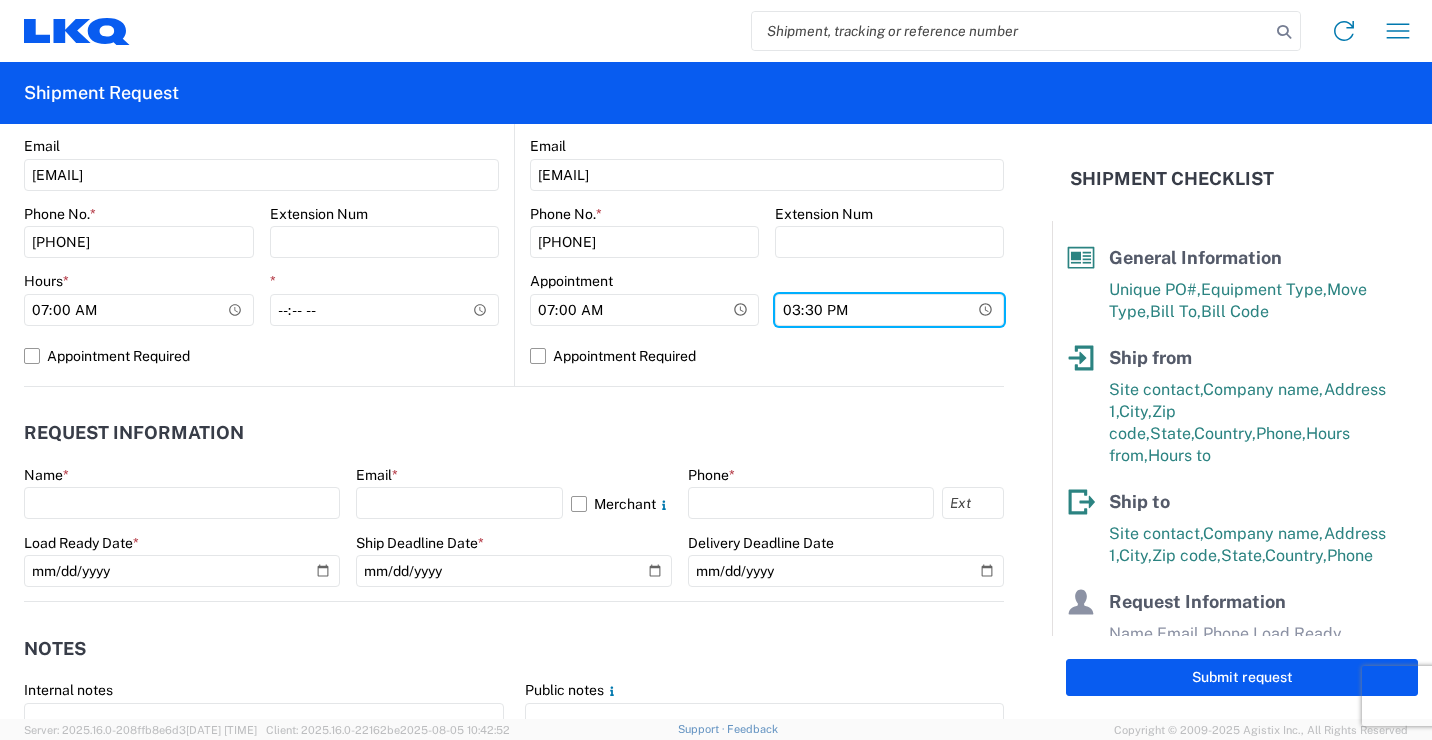 scroll, scrollTop: 900, scrollLeft: 0, axis: vertical 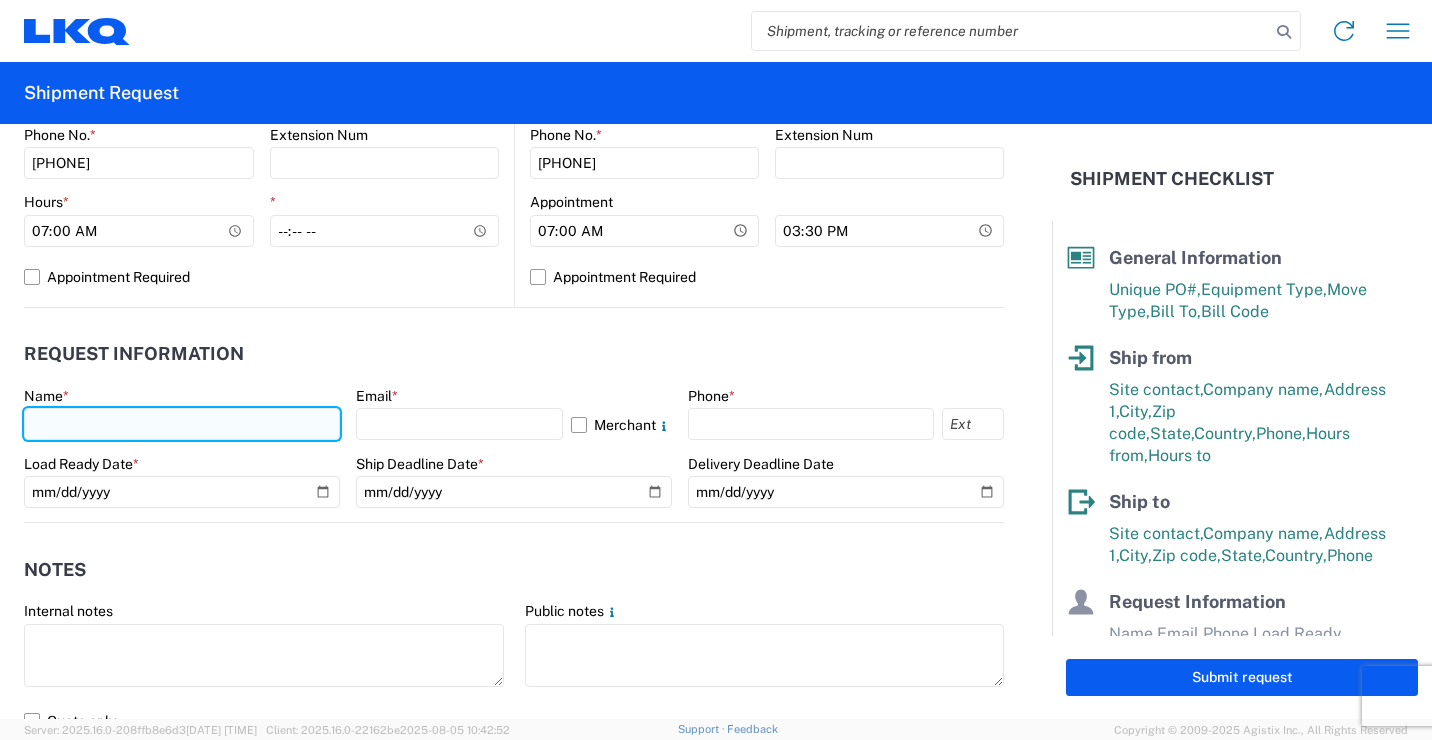 click 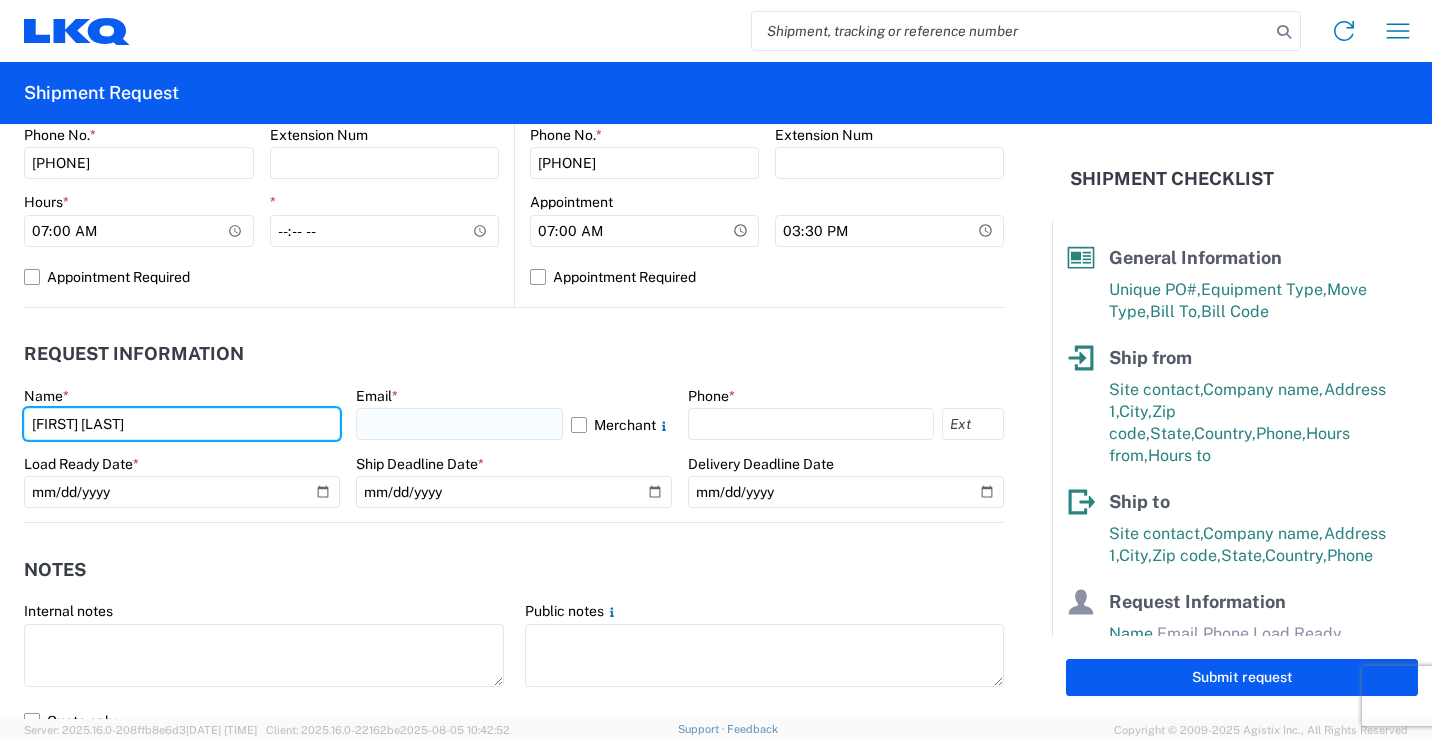 type on "[FIRST] [LAST]" 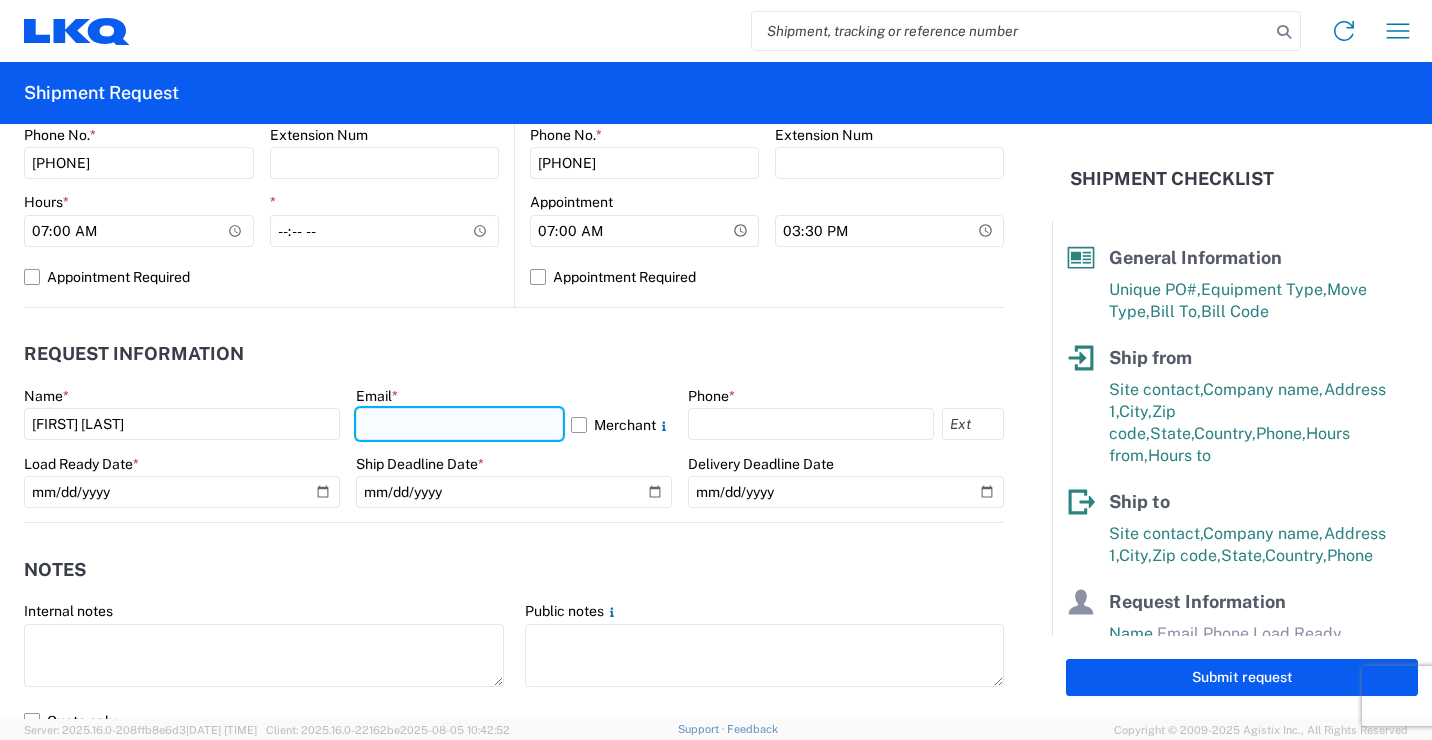 click 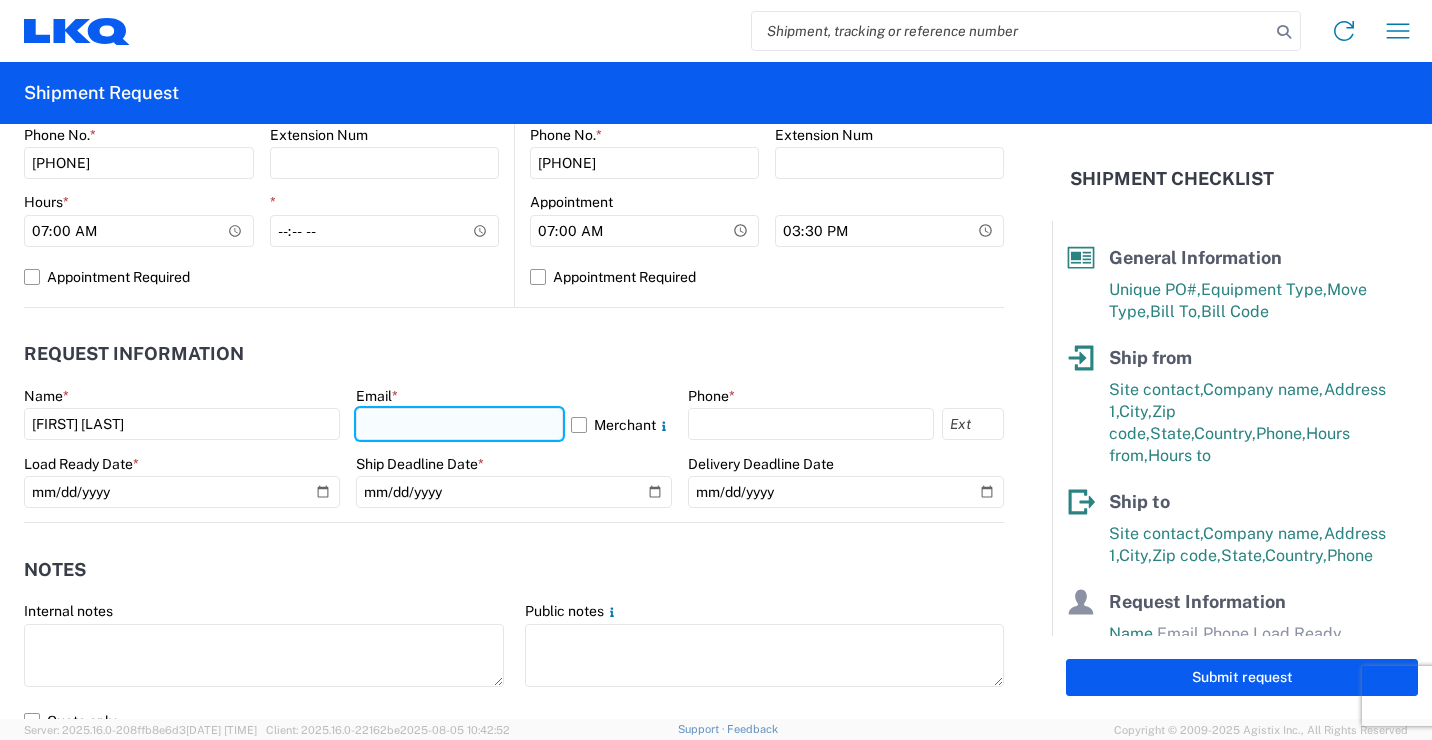 type on "[EMAIL]" 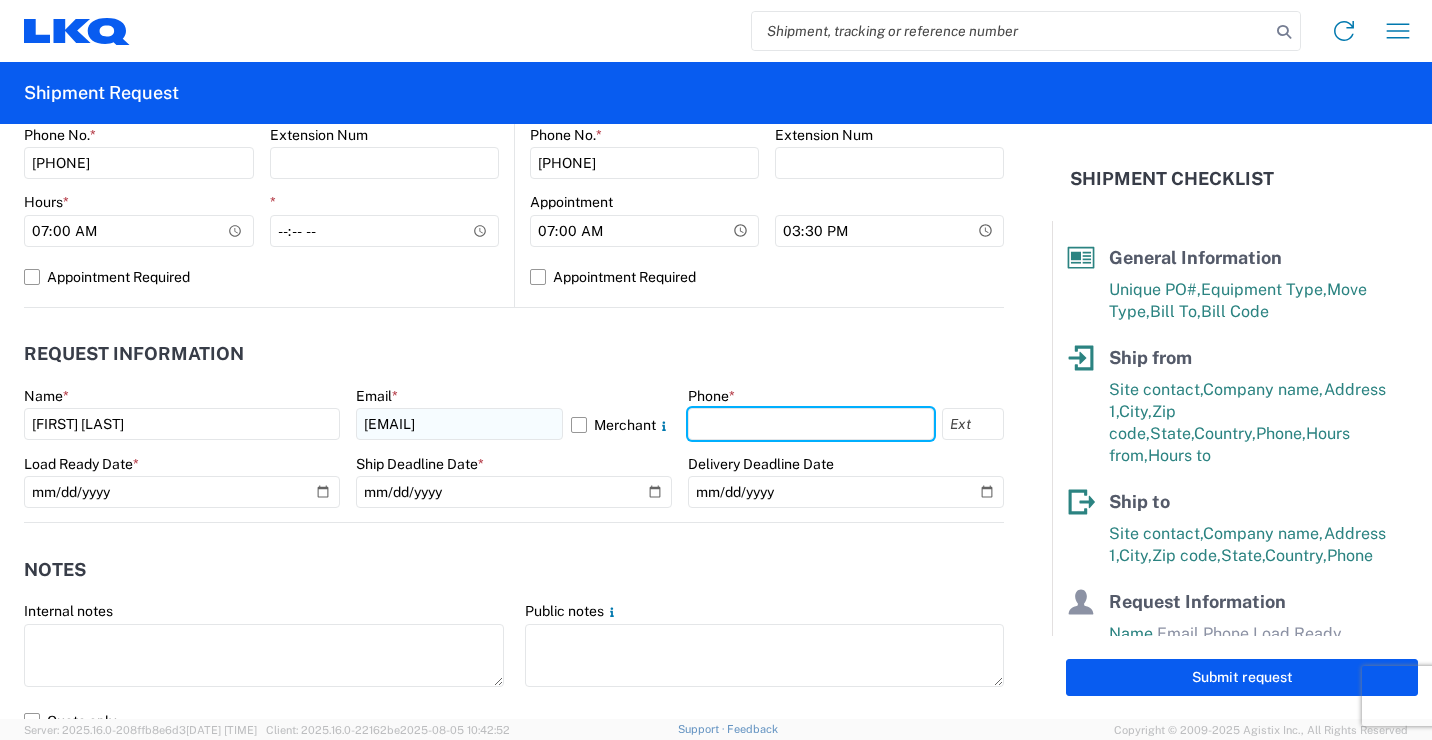 type on "[PHONE]" 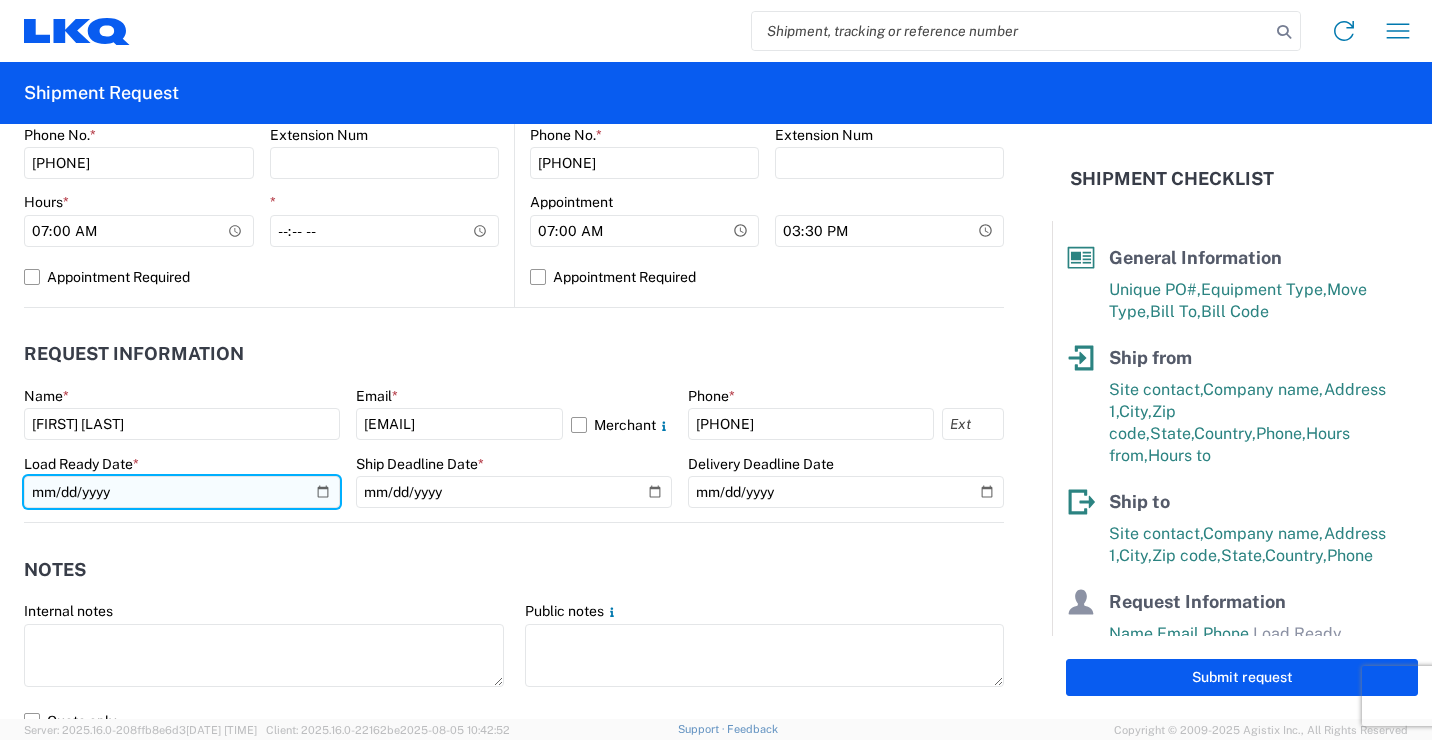 click 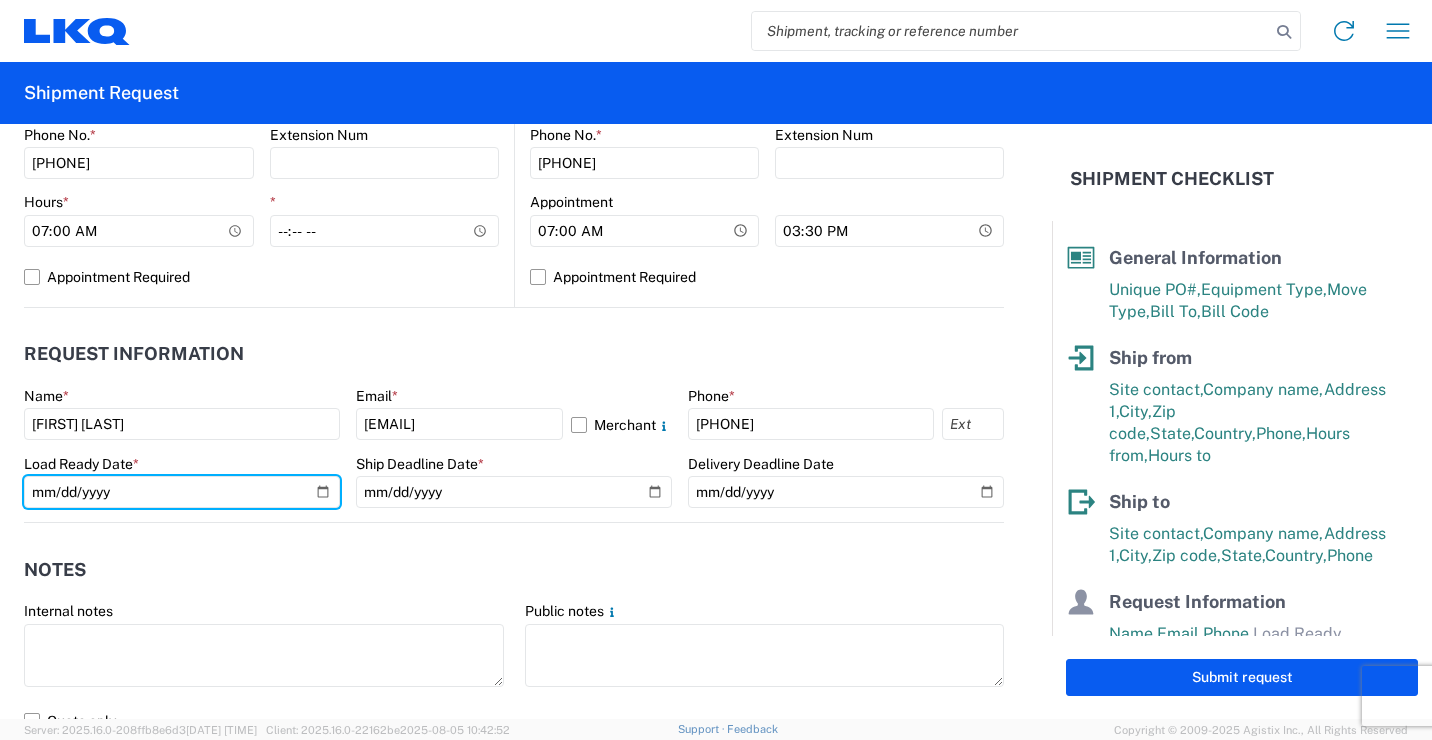 type on "[DATE]" 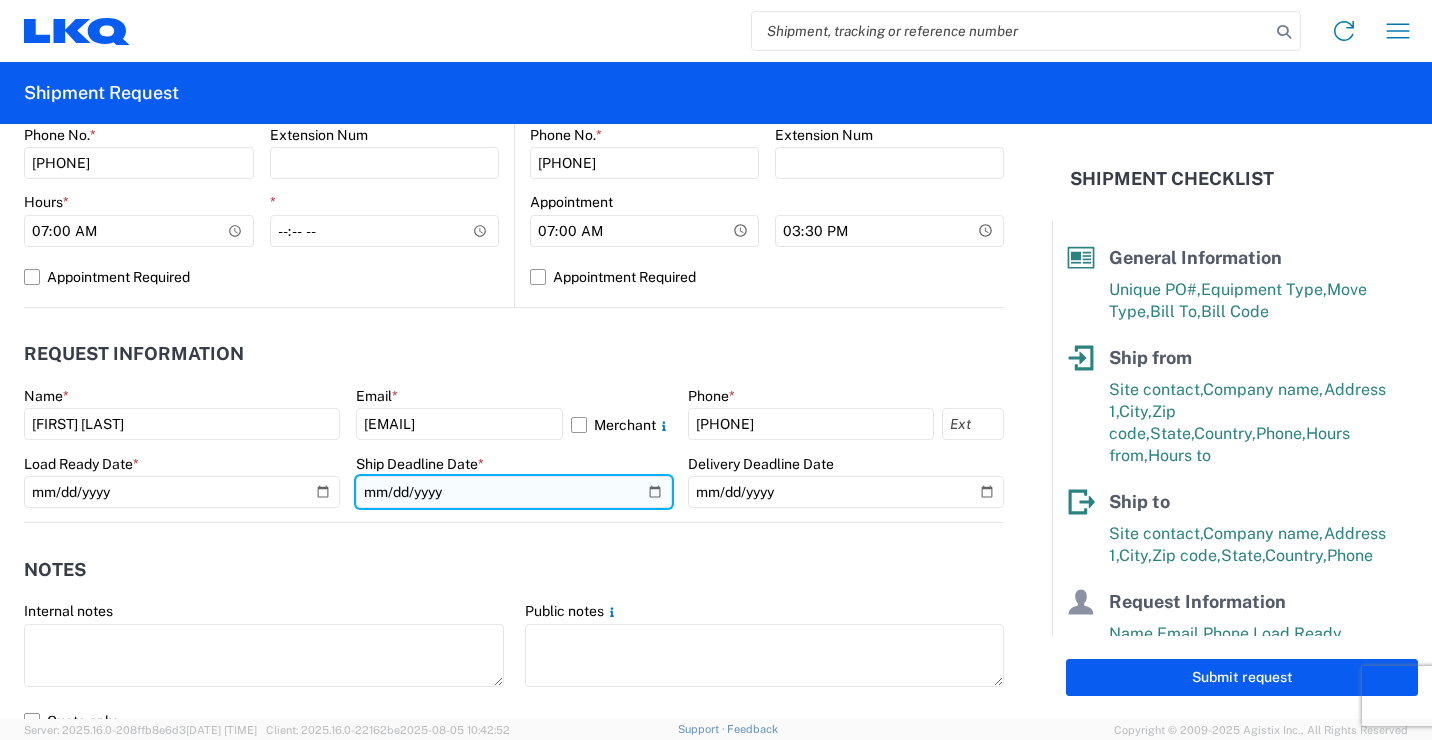 click 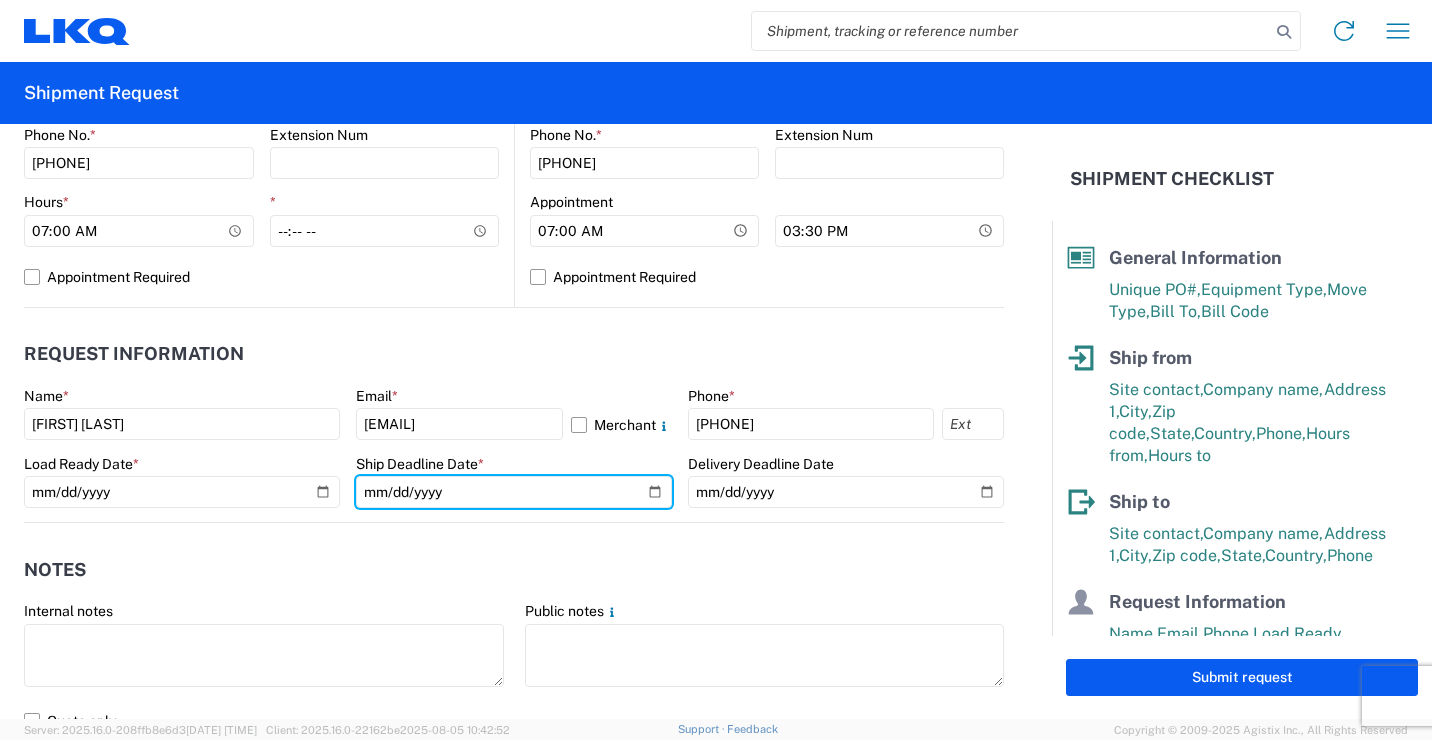 type on "2025-08-08" 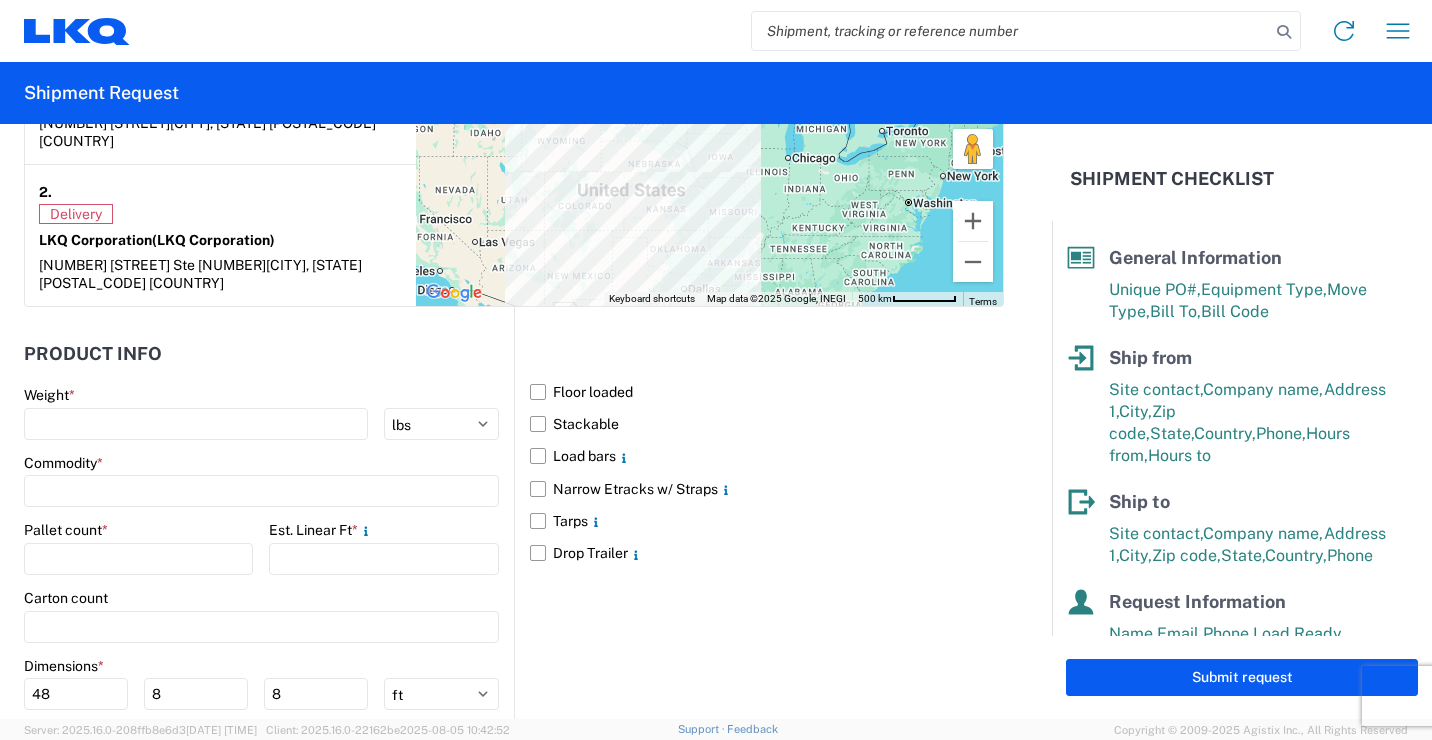 scroll, scrollTop: 1700, scrollLeft: 0, axis: vertical 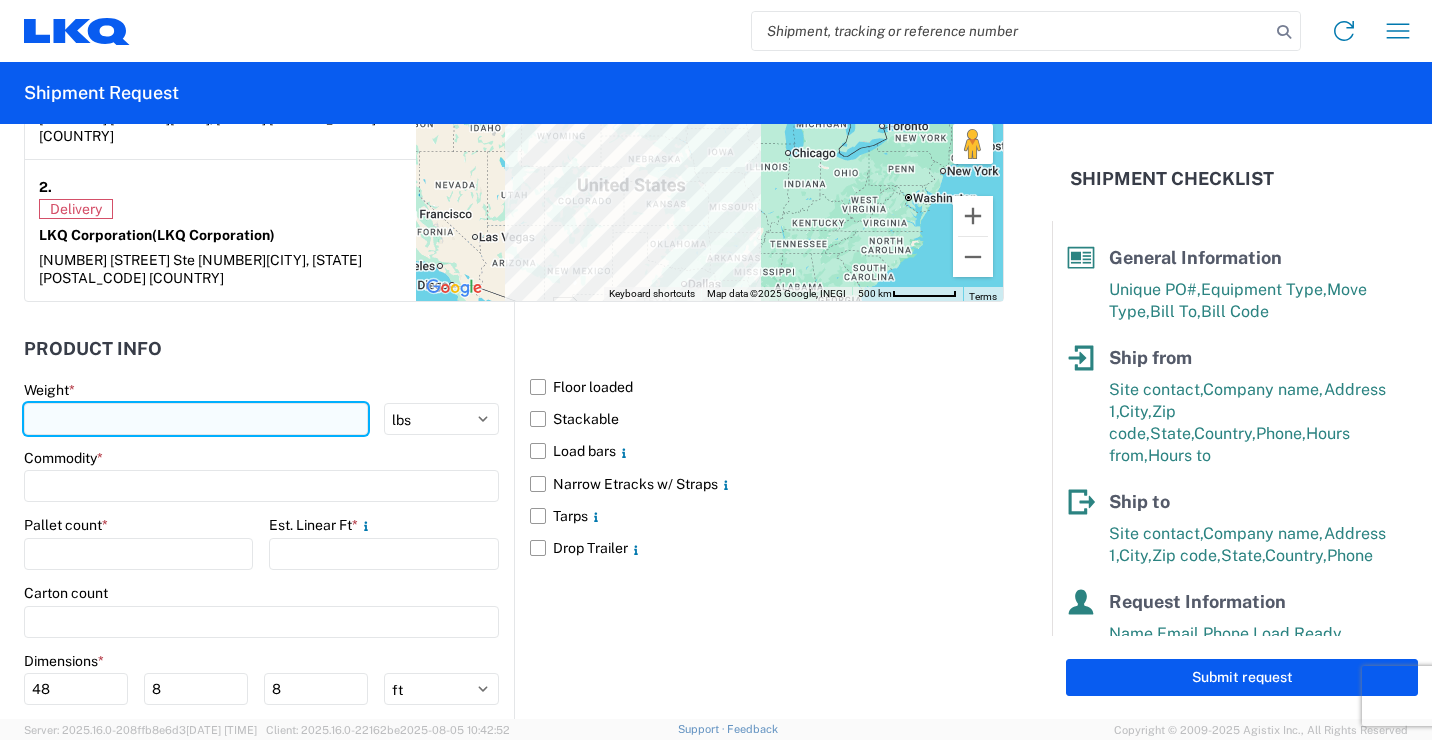 click 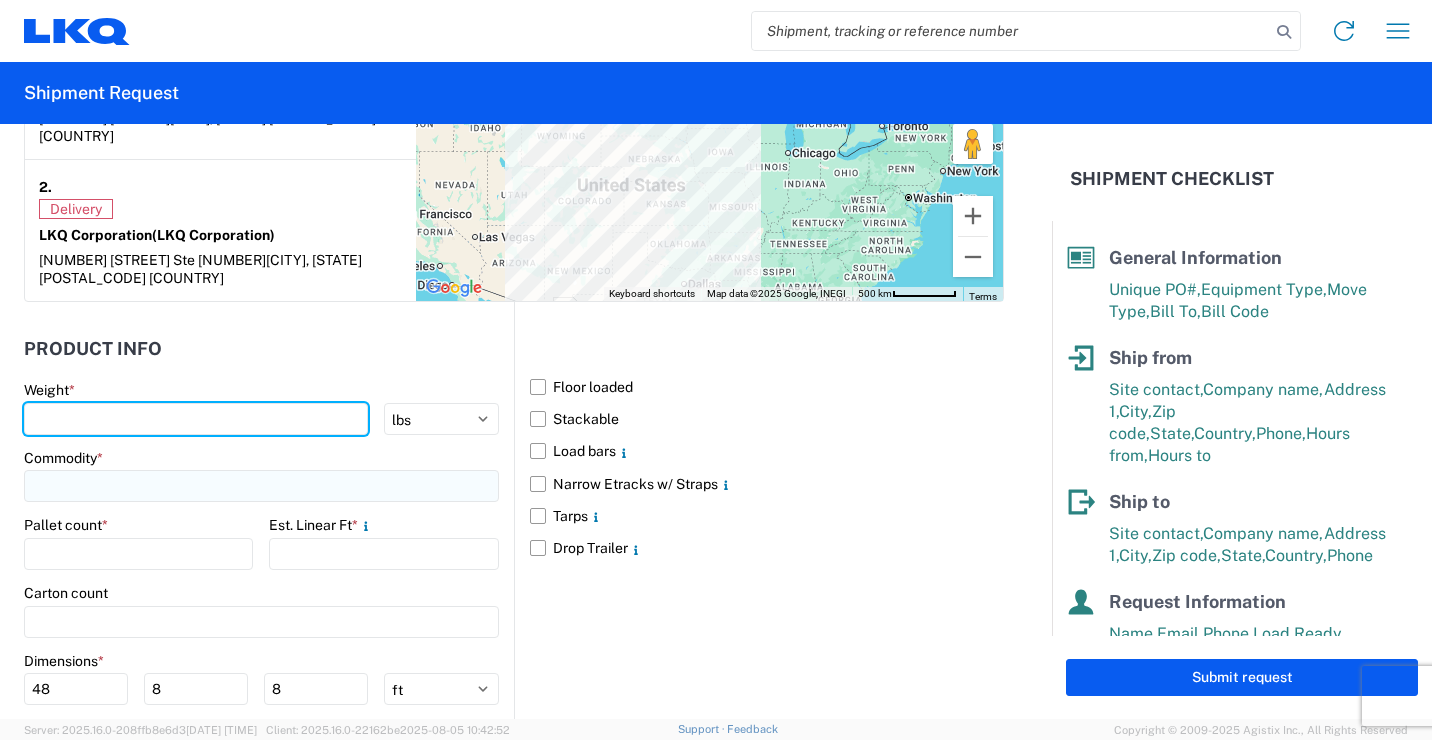 type on "[PHONE]" 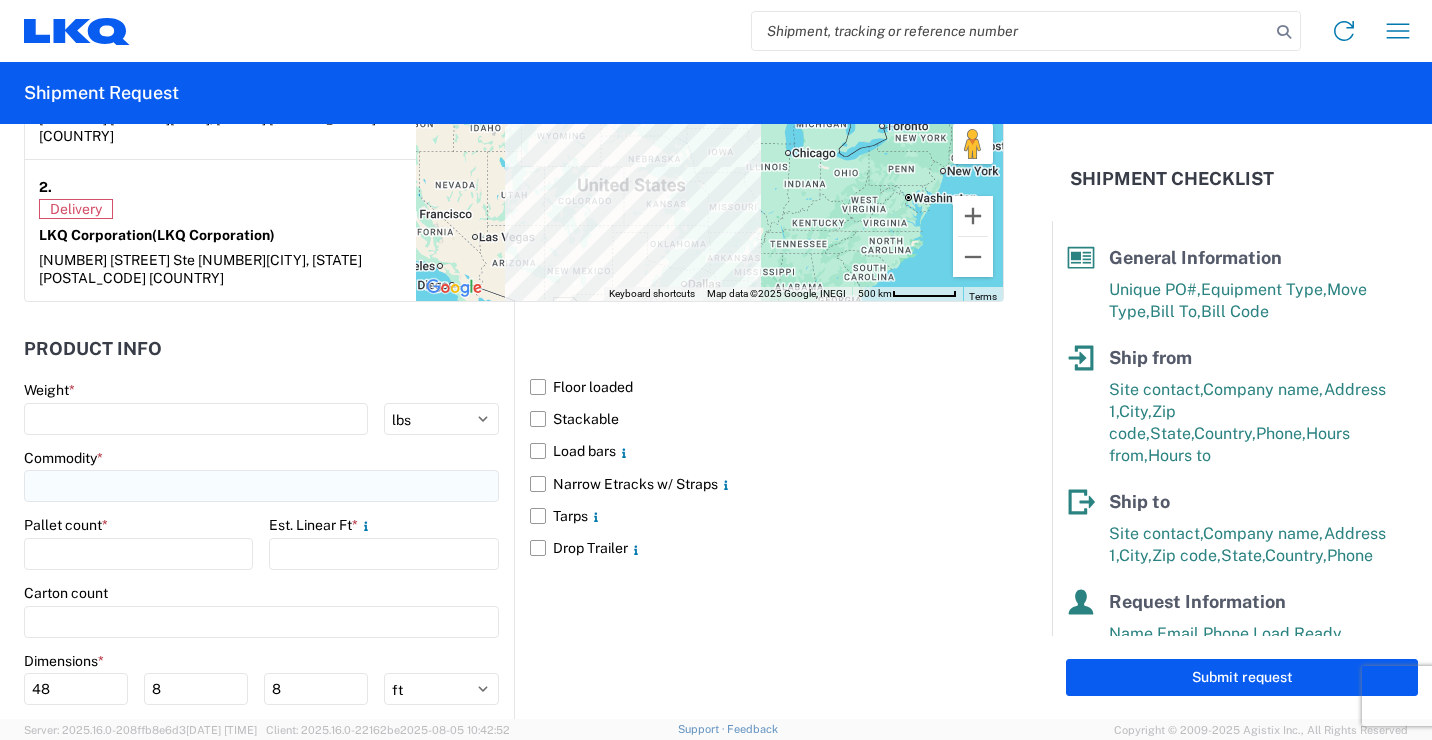 click 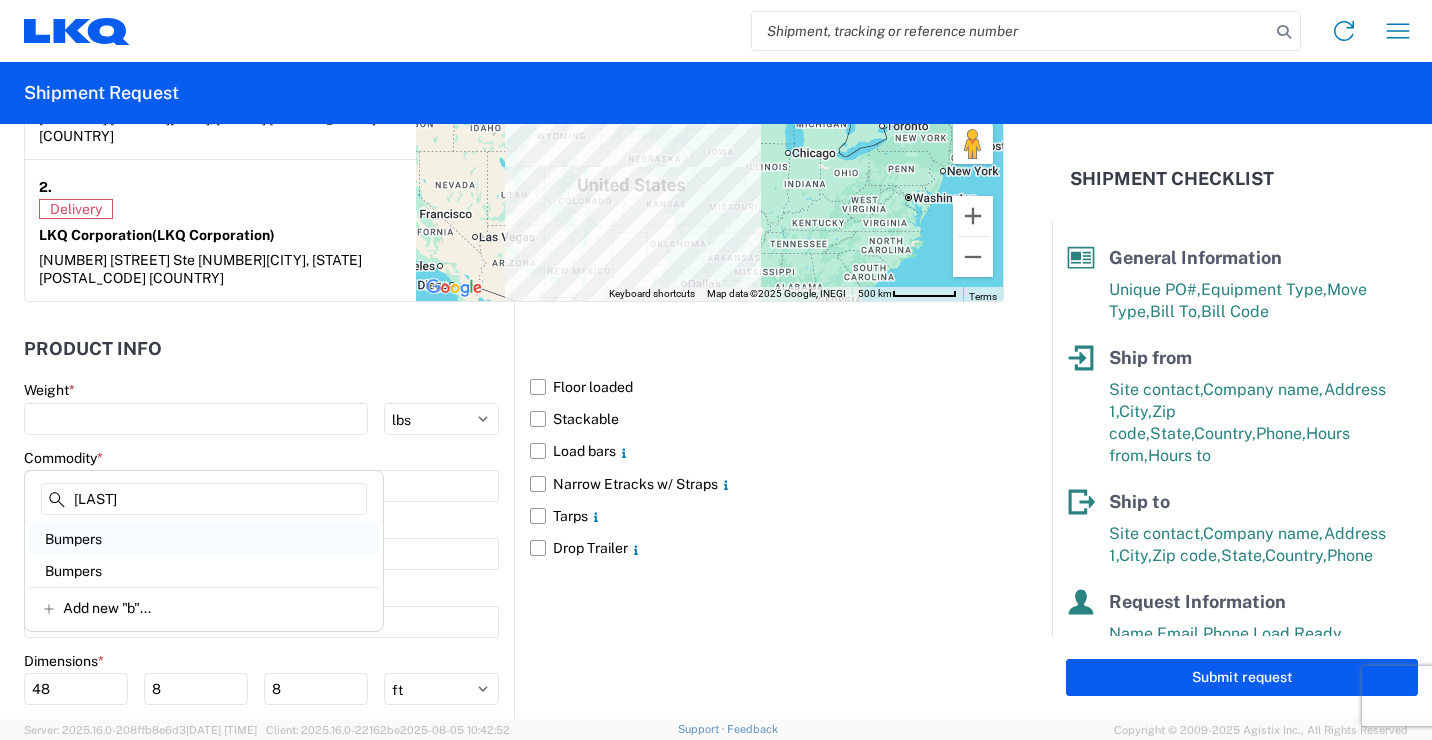 type on "[LAST]" 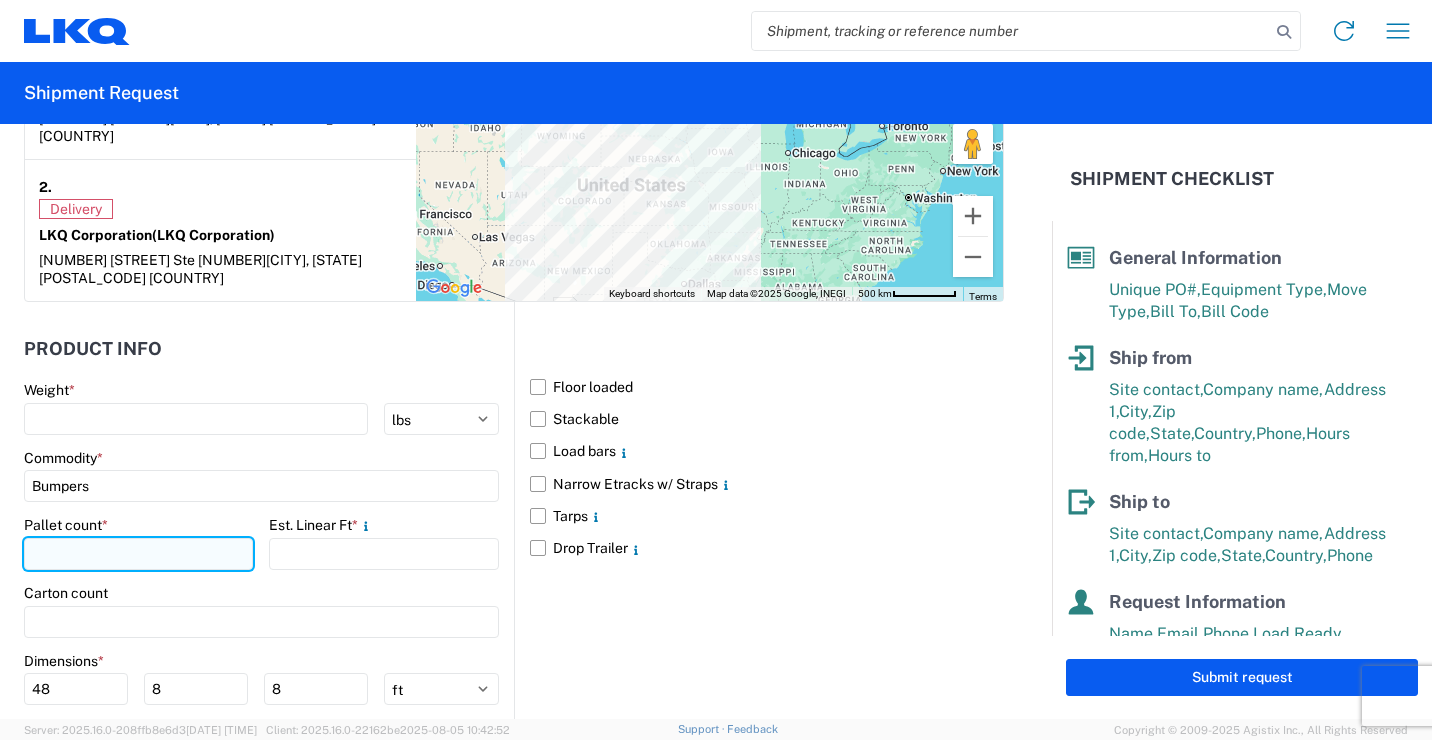 click 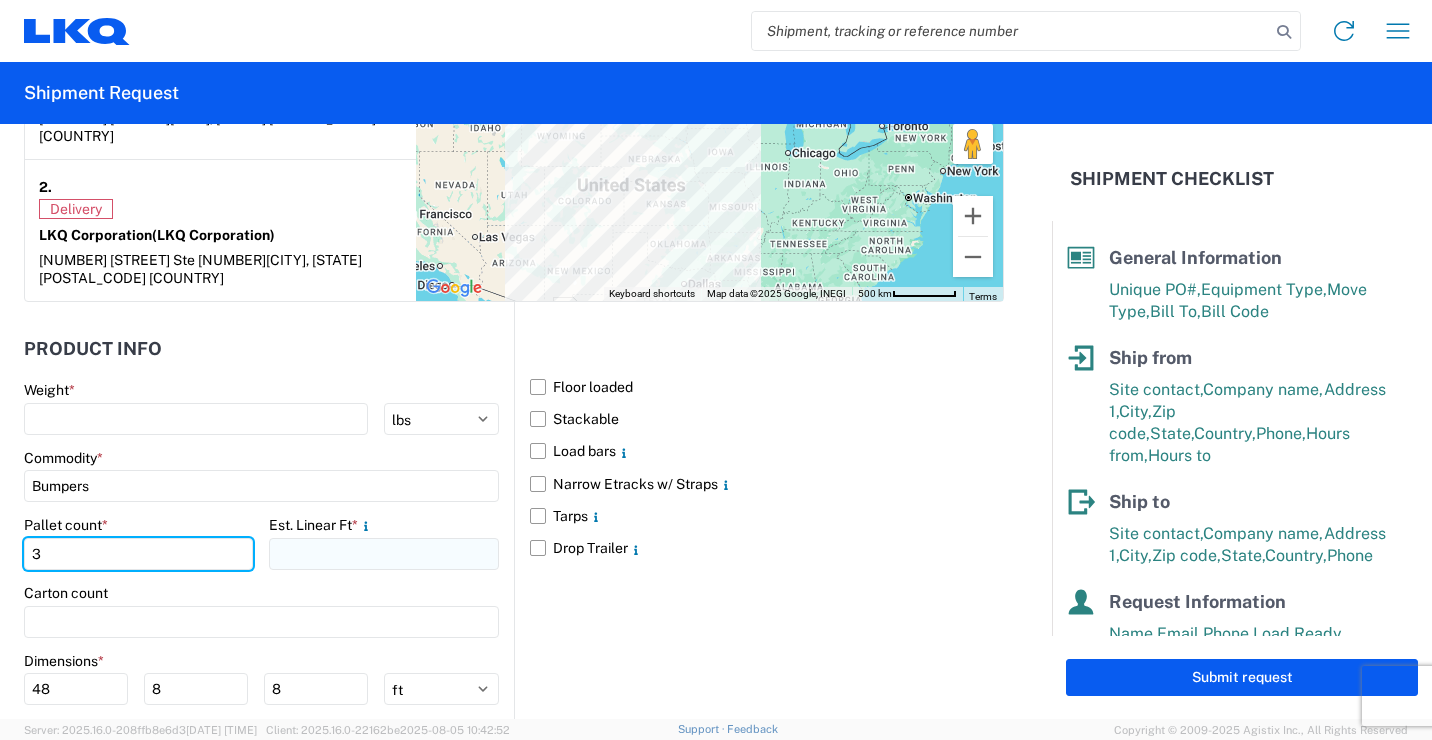 type on "3" 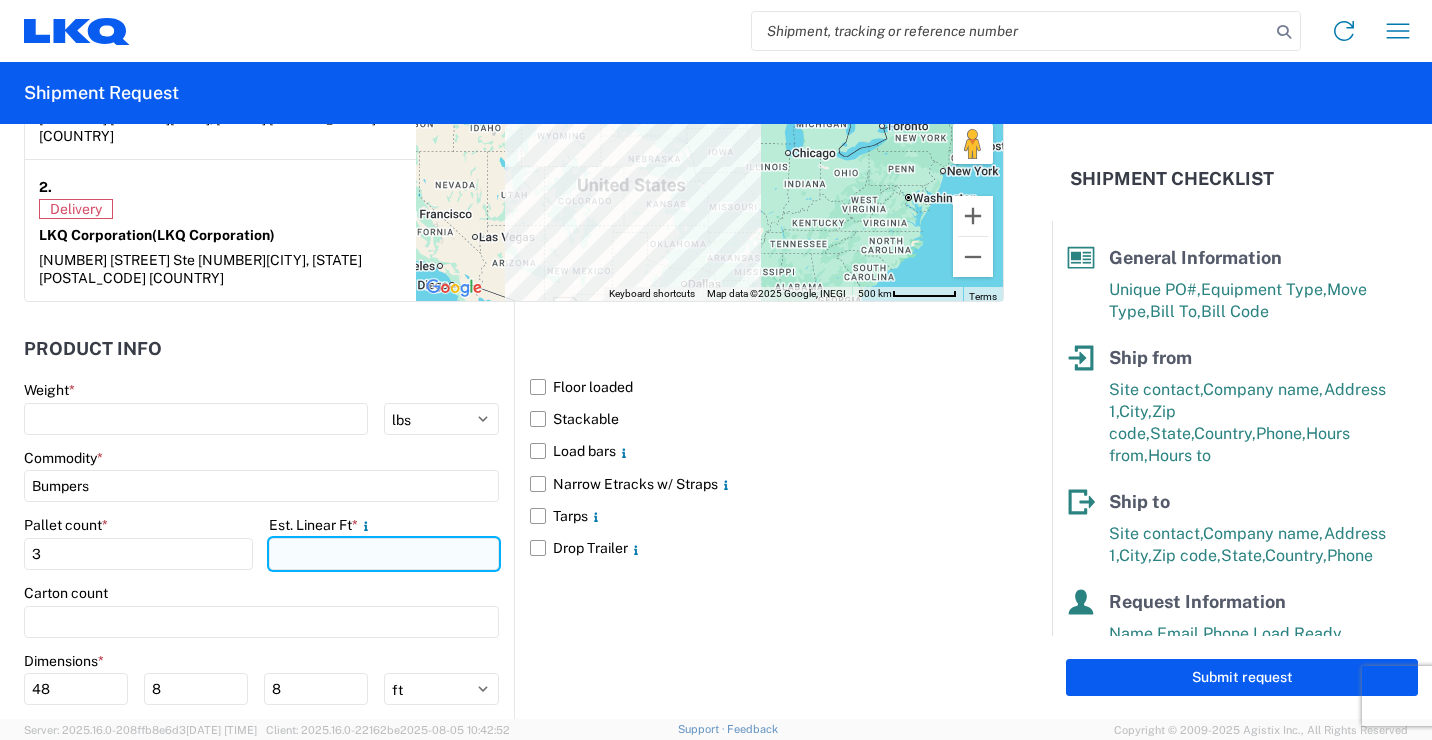 click 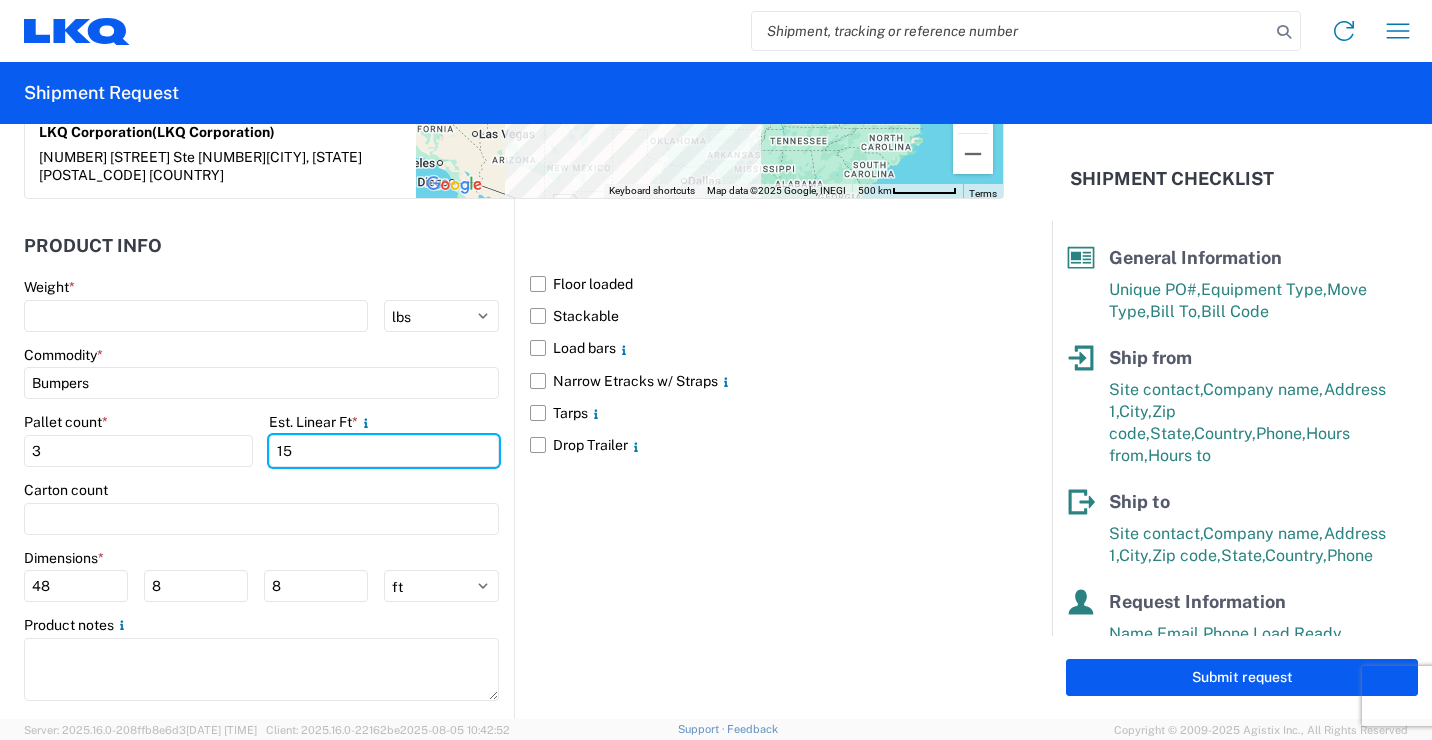 scroll, scrollTop: 1804, scrollLeft: 0, axis: vertical 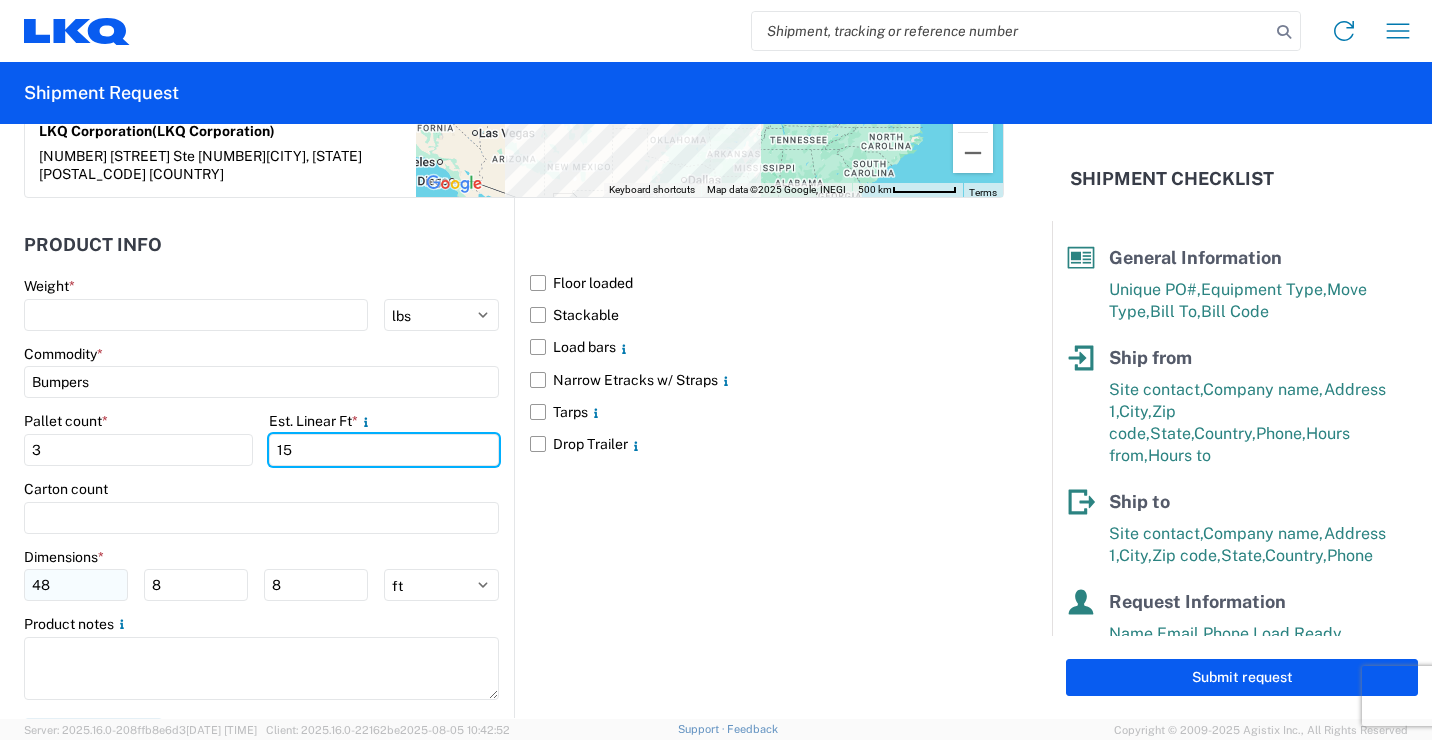 type on "15" 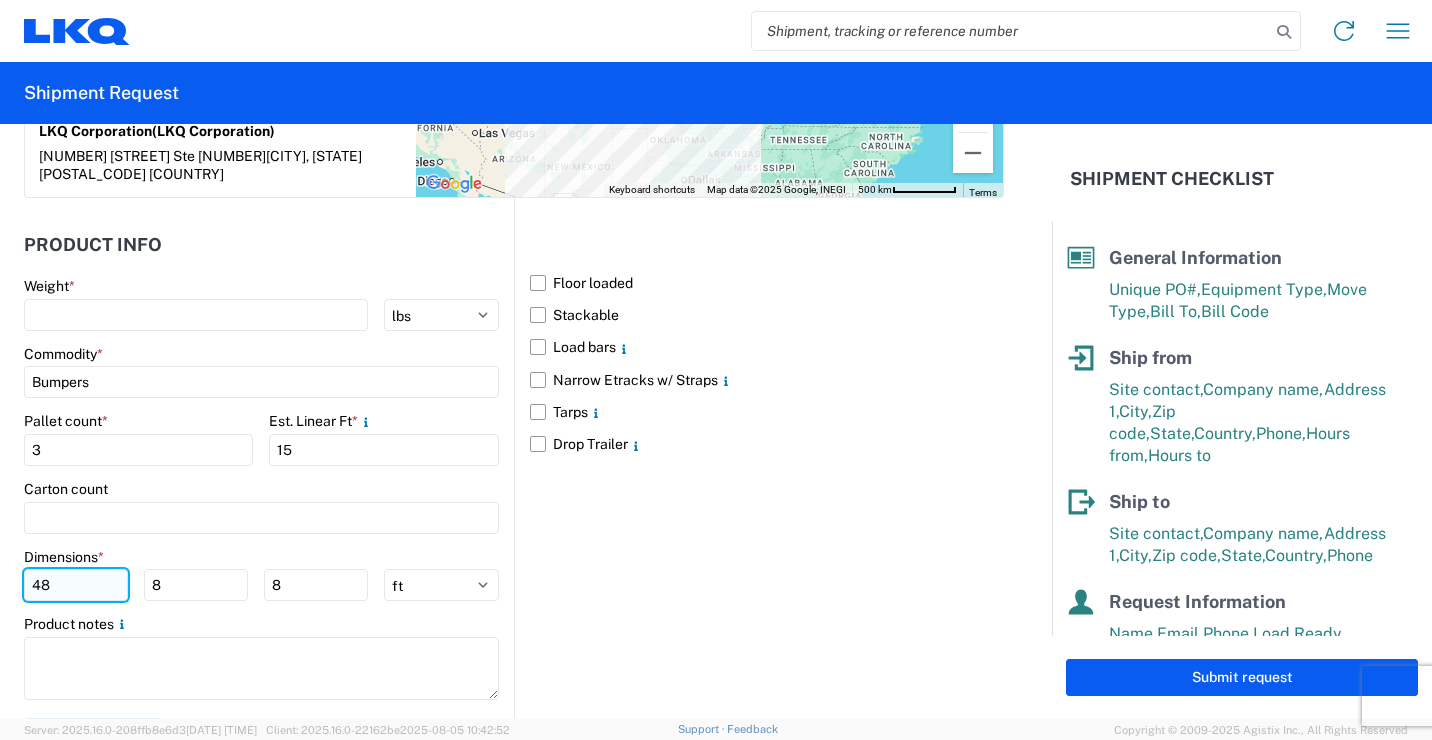click on "48" 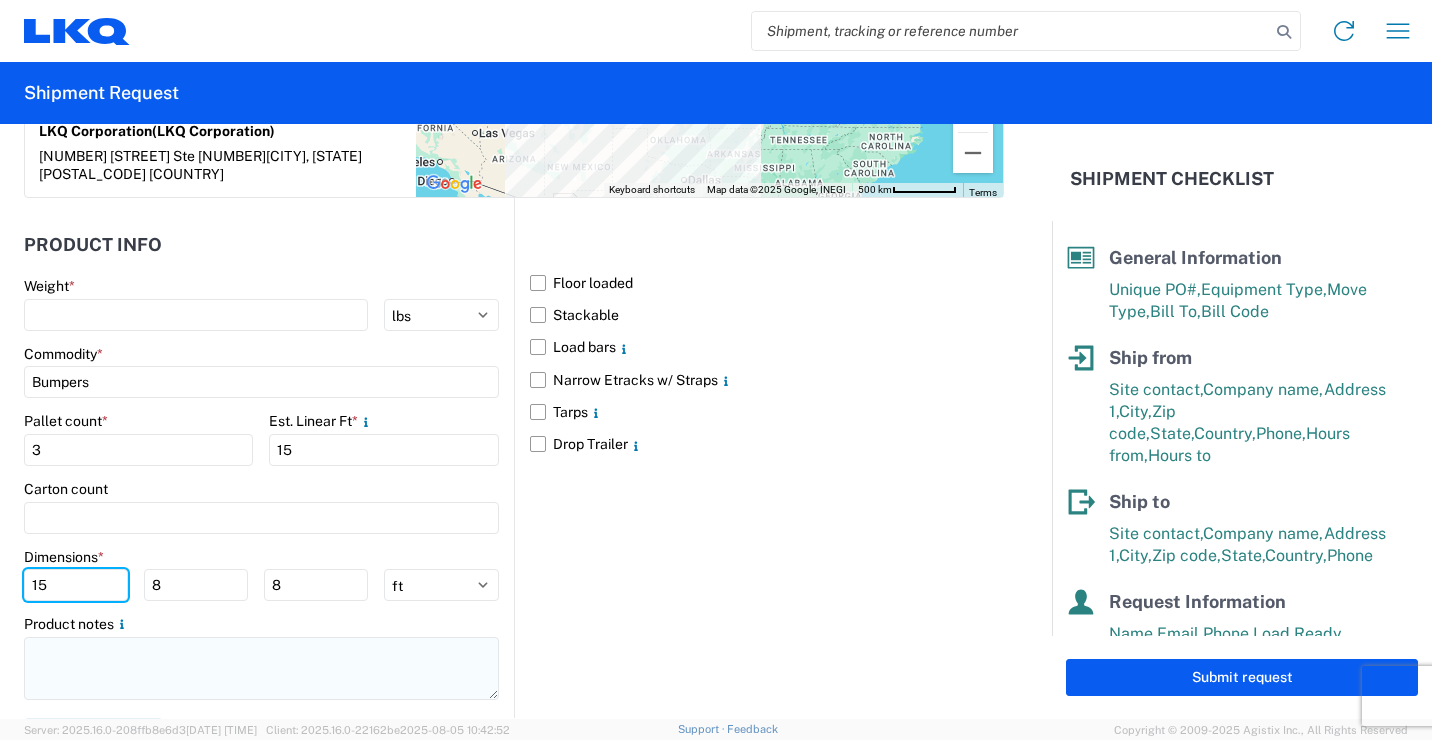 type on "15" 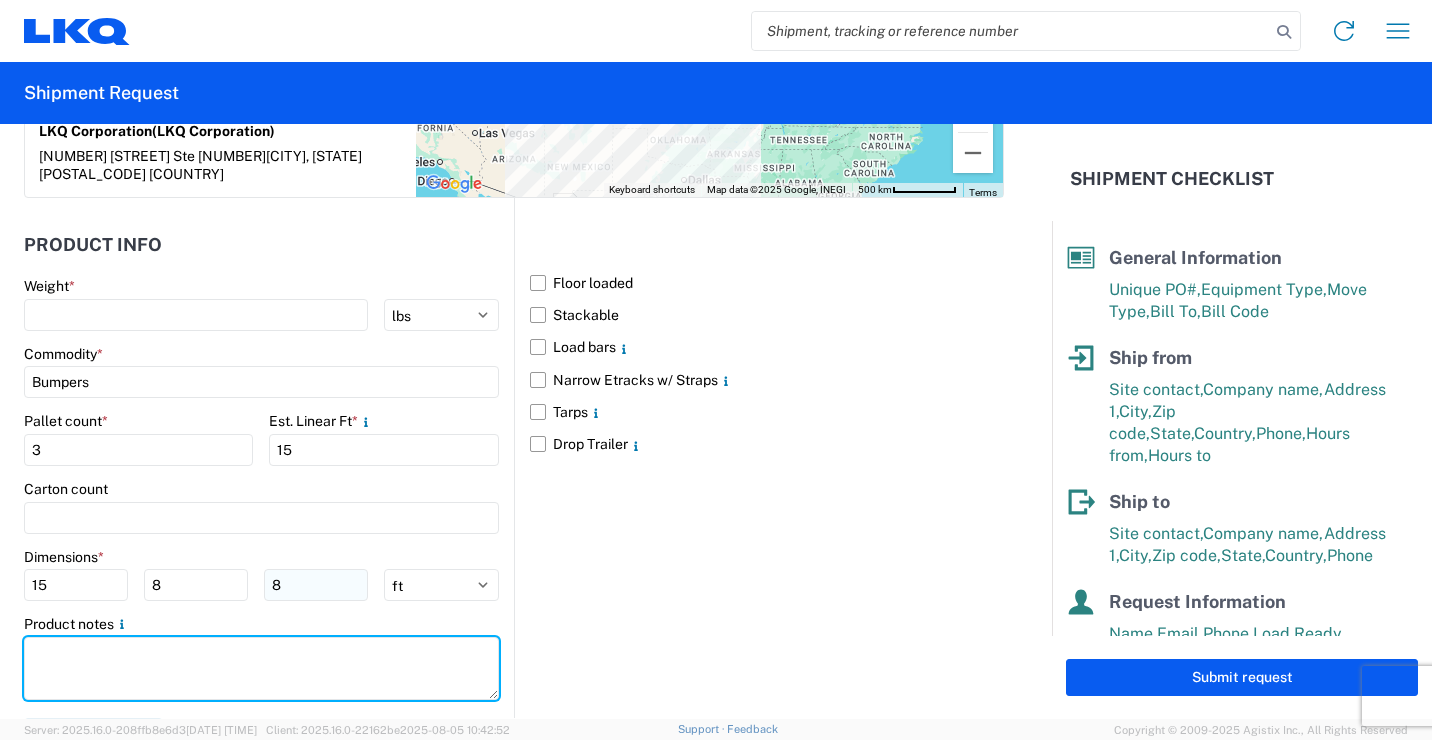 drag, startPoint x: 99, startPoint y: 630, endPoint x: 311, endPoint y: 547, distance: 227.66862 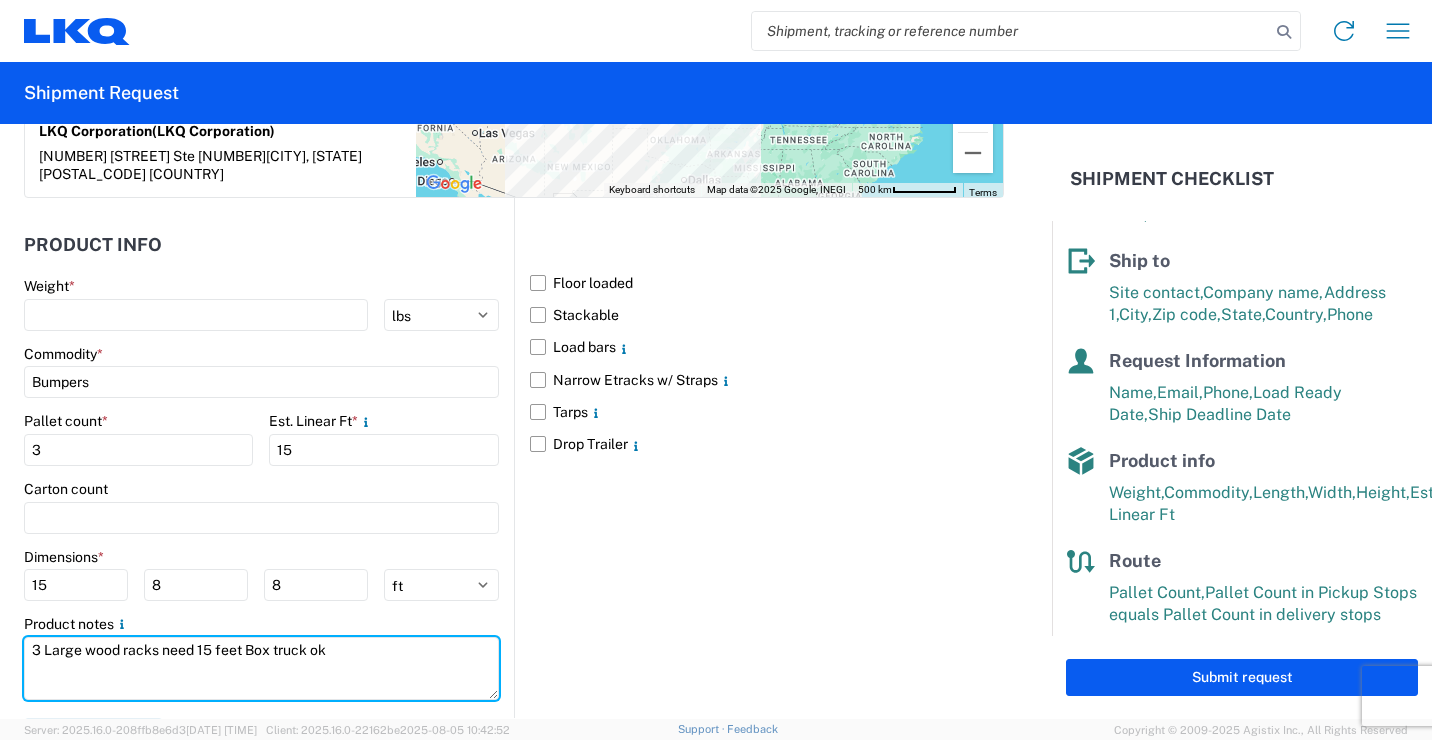 scroll, scrollTop: 252, scrollLeft: 0, axis: vertical 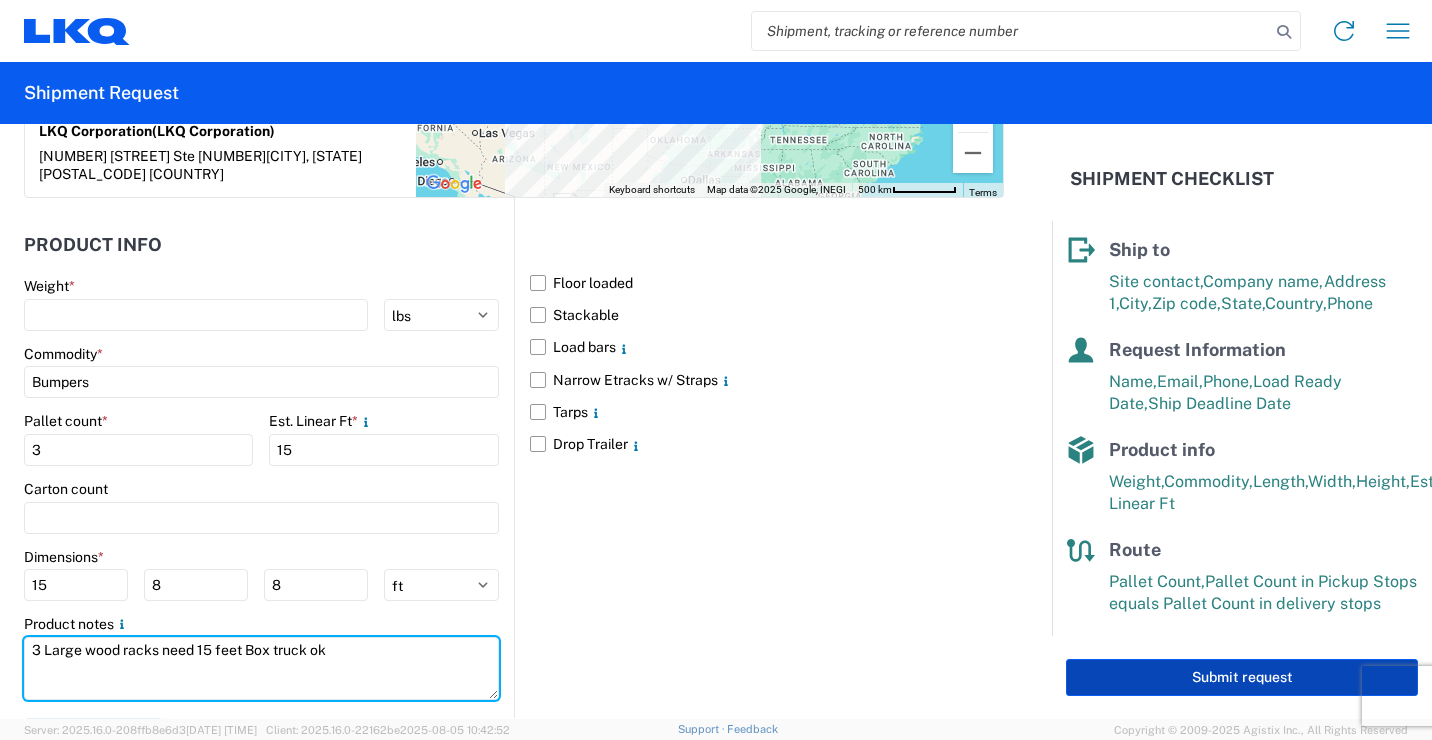 type on "3 Large wood racks need 15 feet Box truck ok" 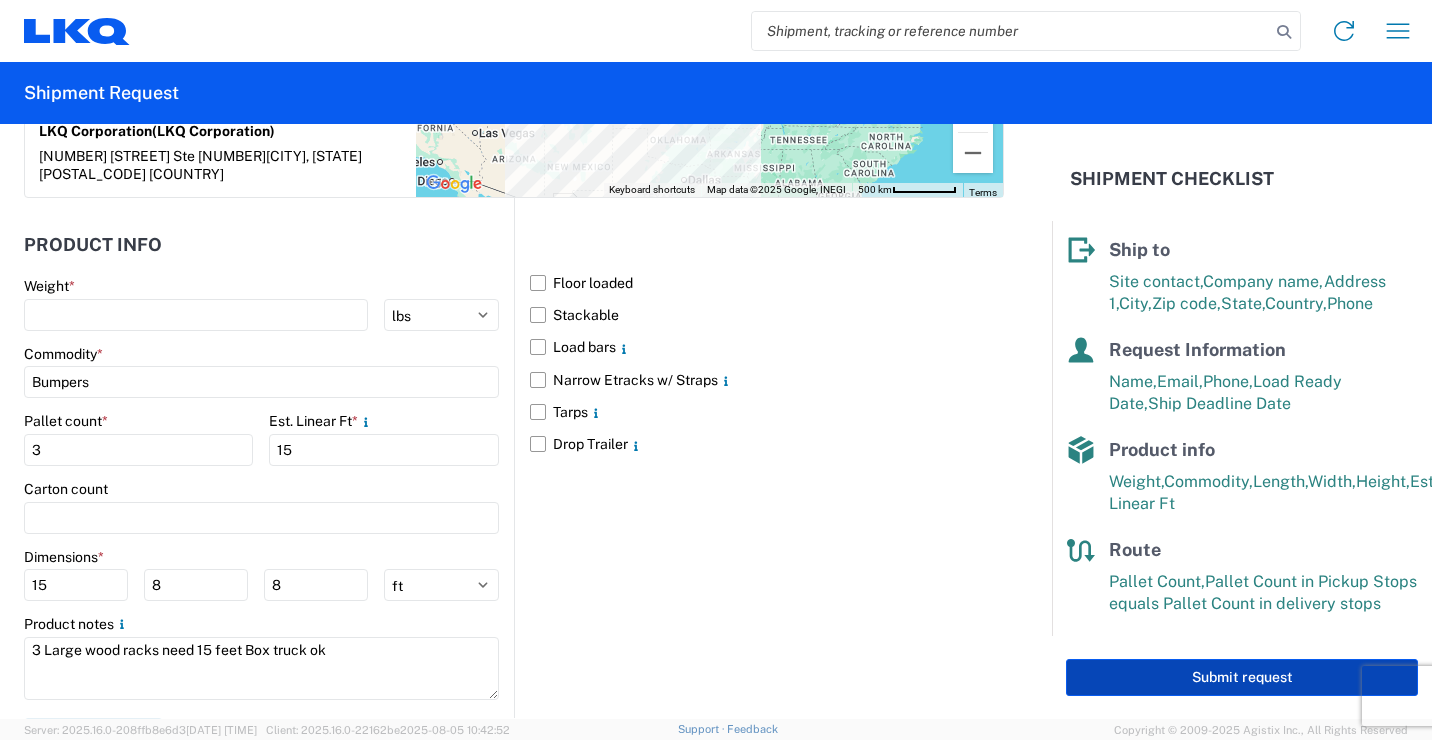 click on "Submit request" 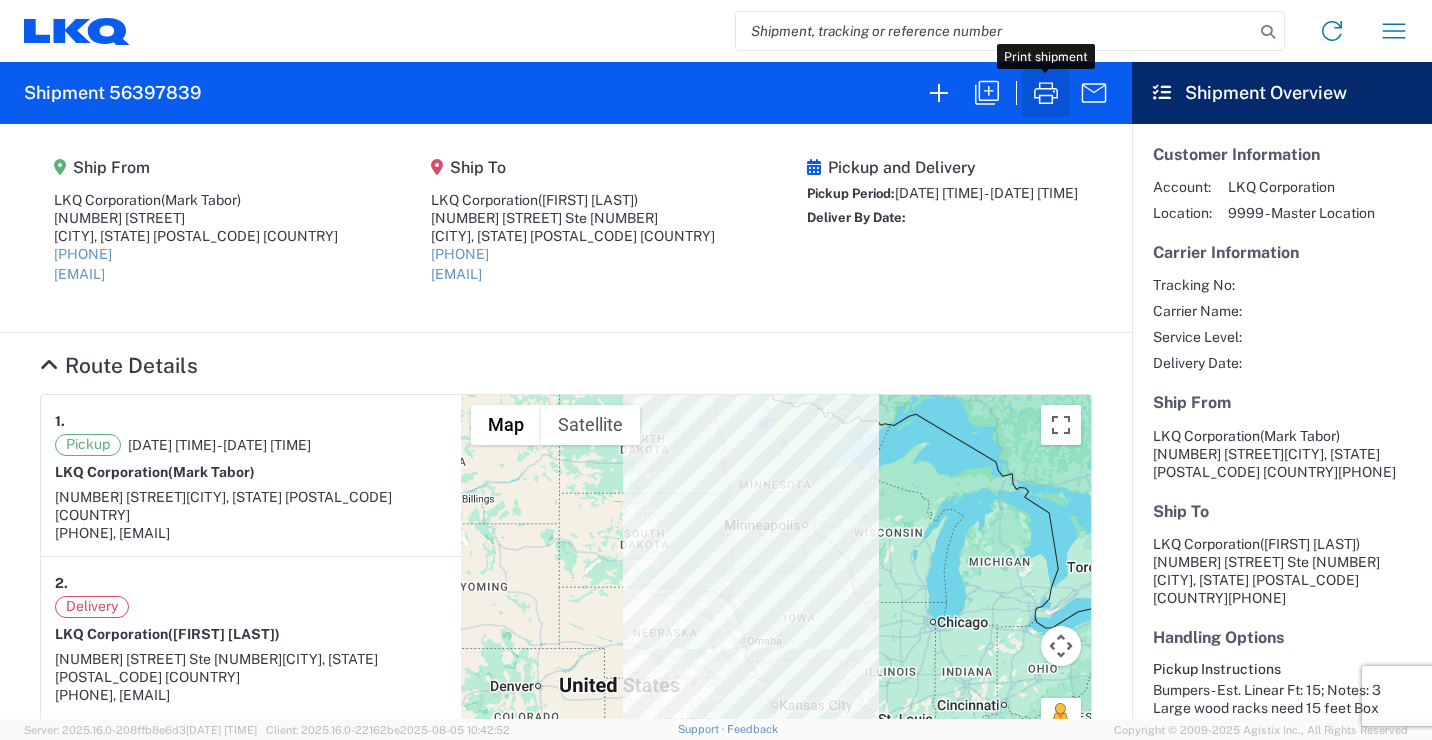 click 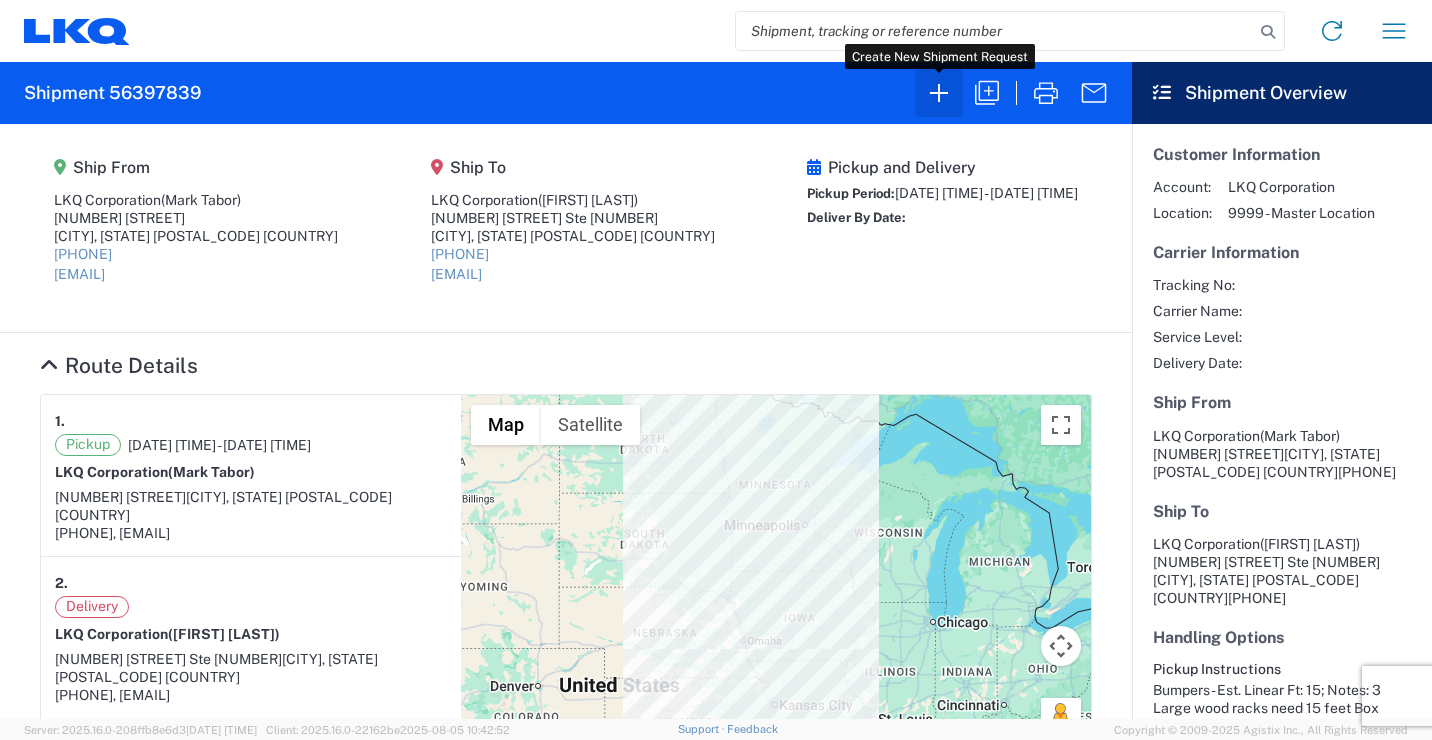 click 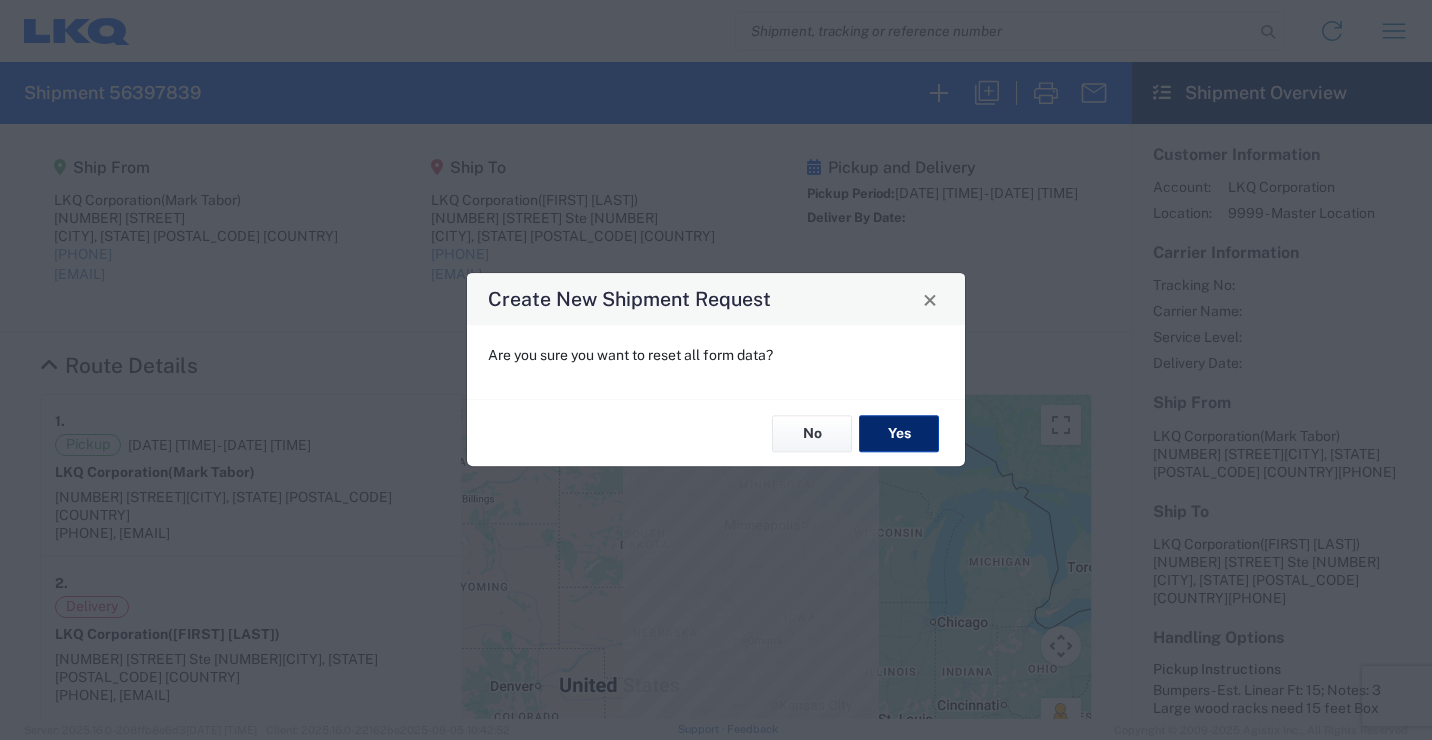 click on "Yes" 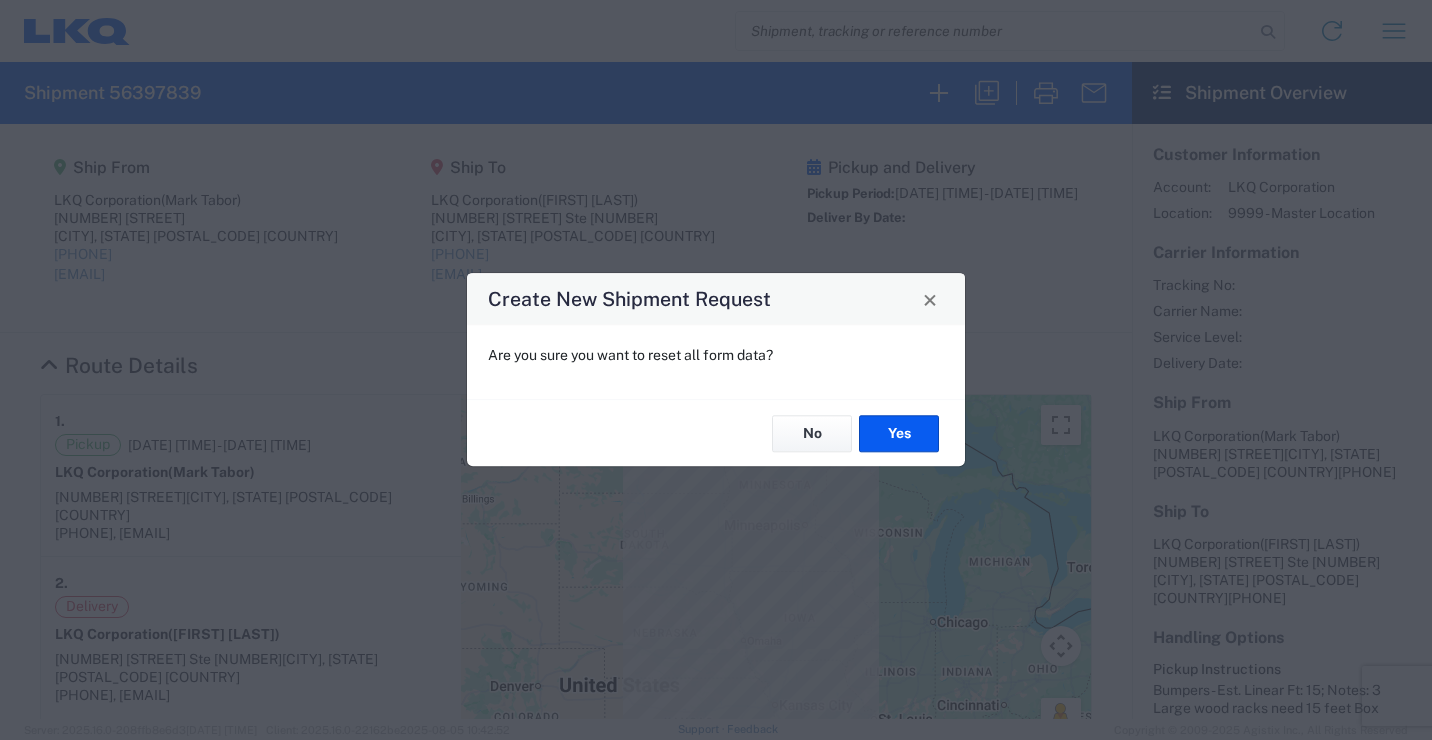 select on "FULL" 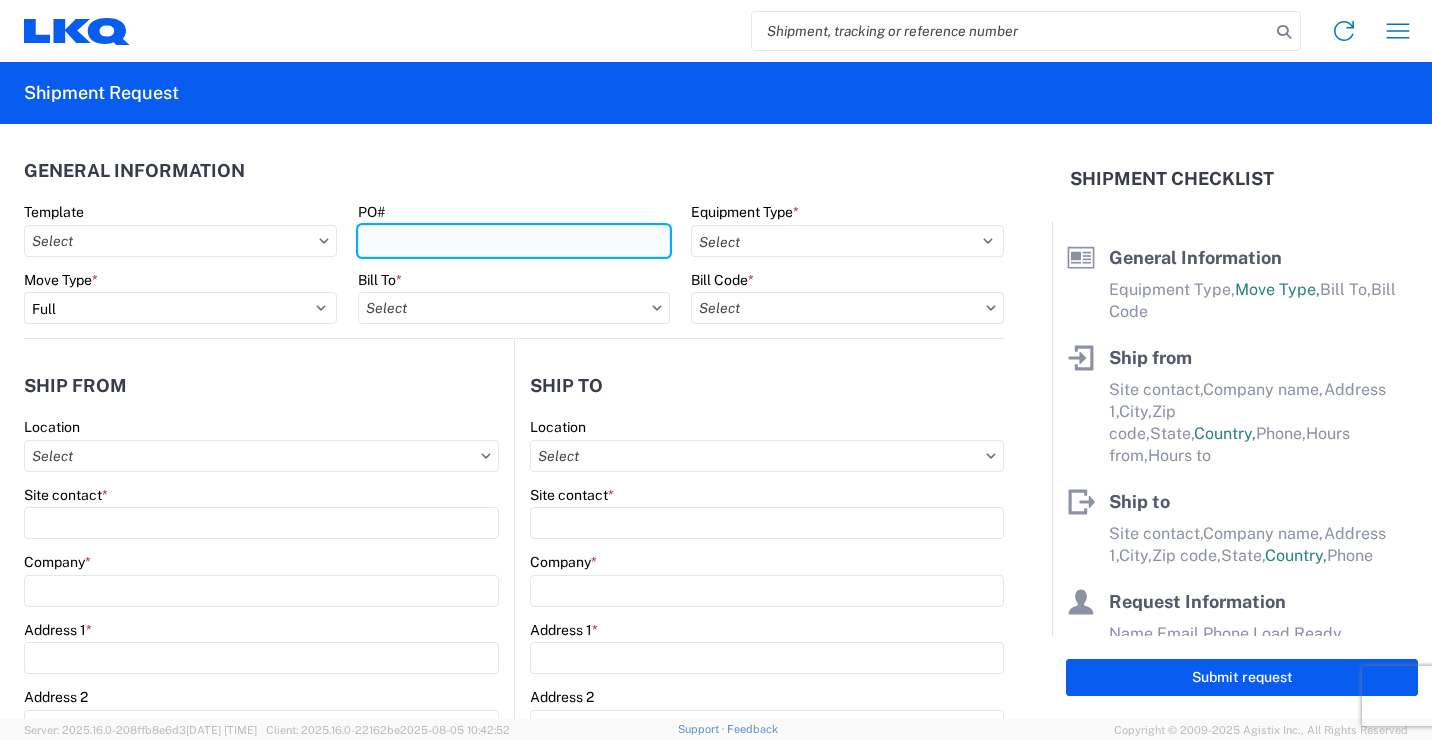 click on "PO#" at bounding box center (514, 241) 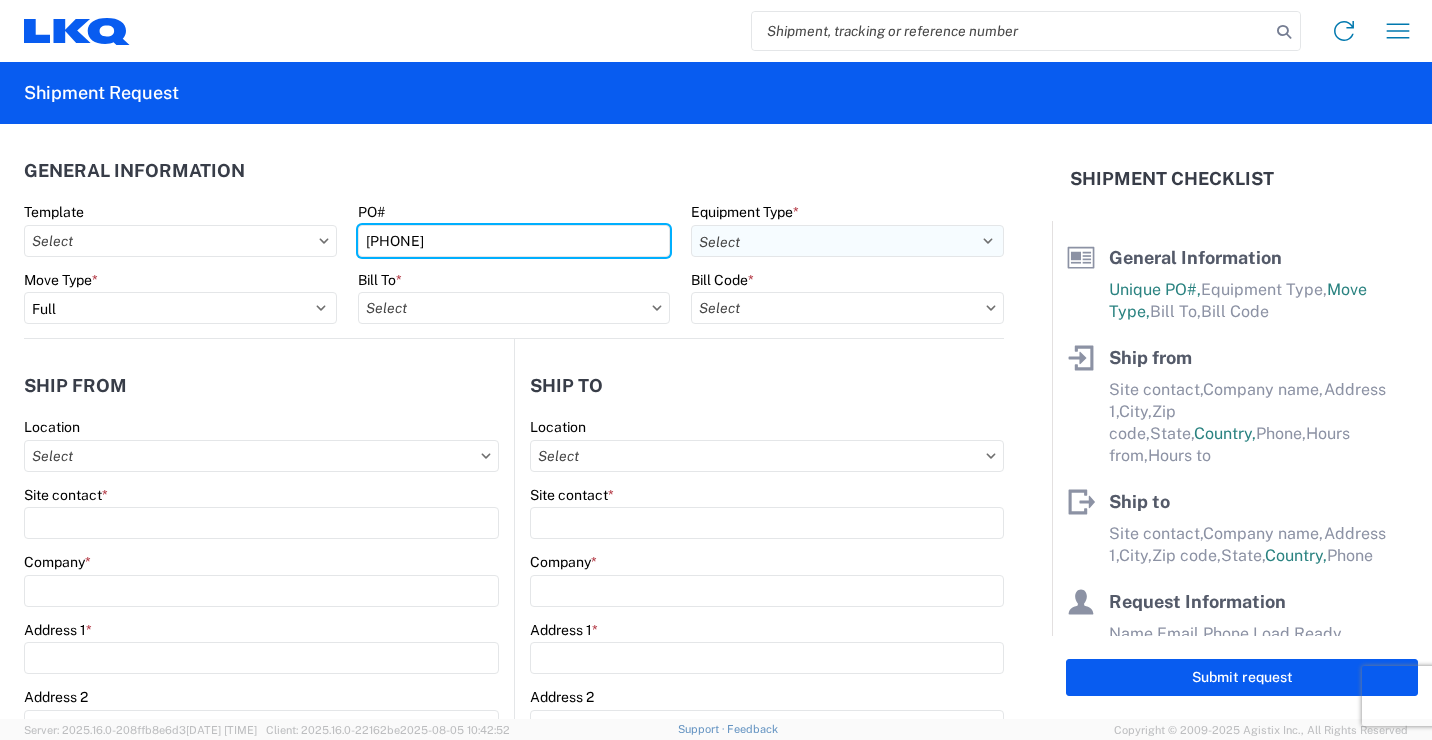 type on "[PHONE]" 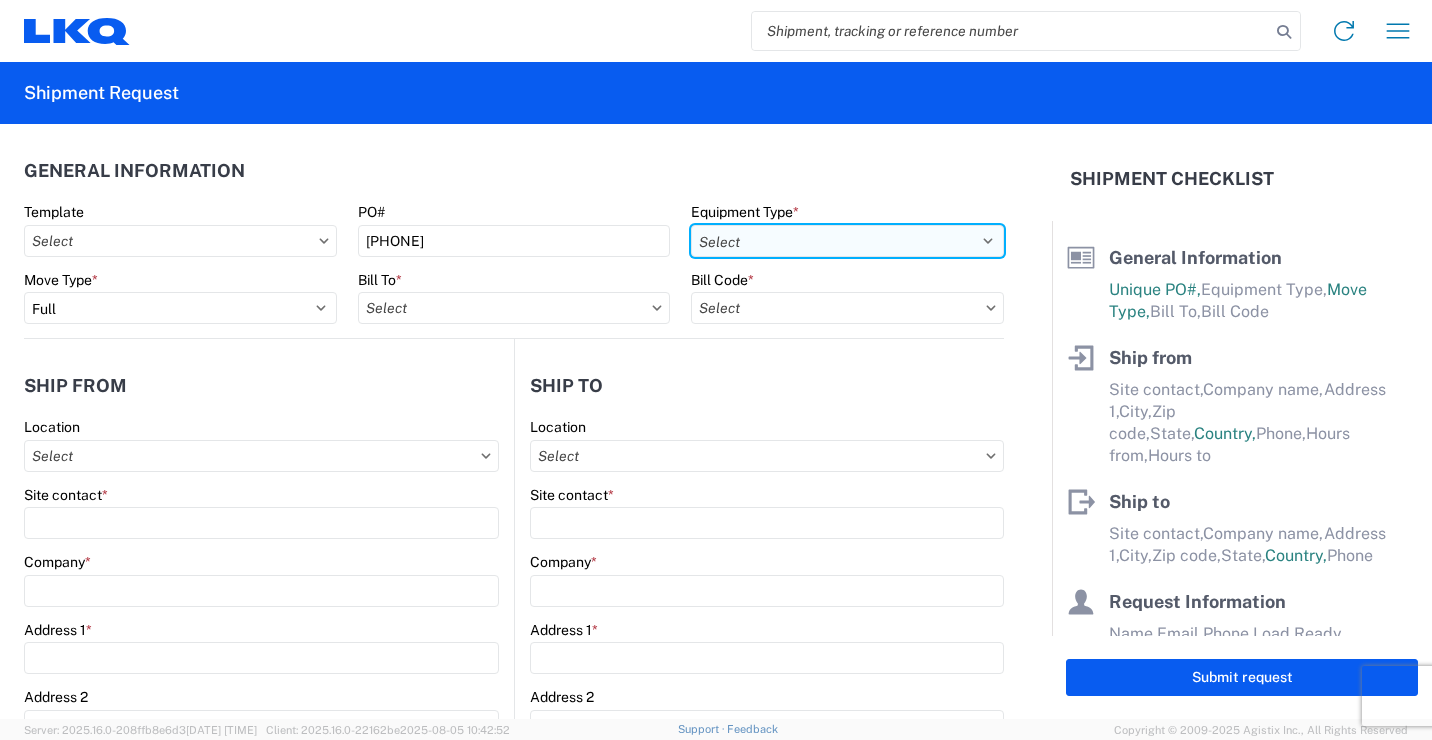 click on "Select 53’ Dry Van Flatbed Dropdeck (van) Lowboy (flatbed) Rail" at bounding box center (847, 241) 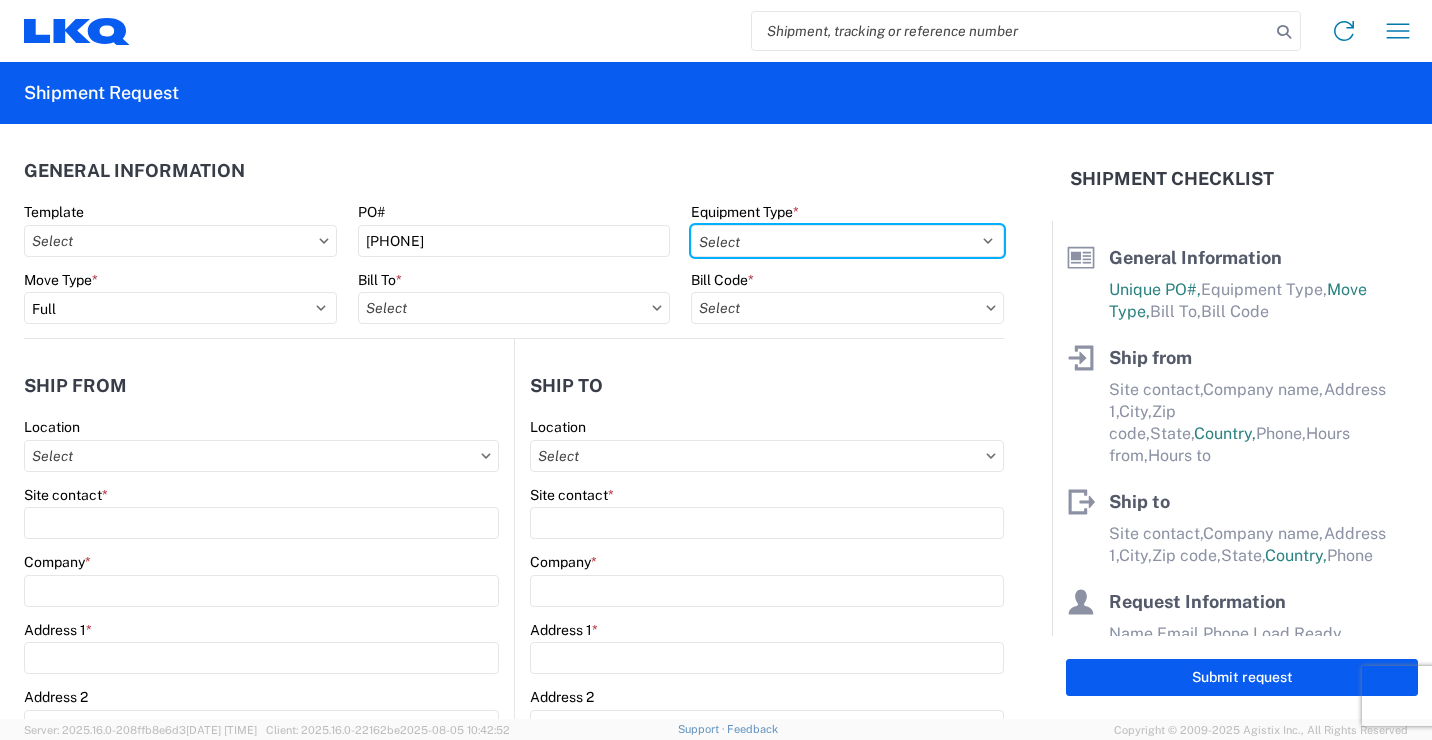 select on "STDV" 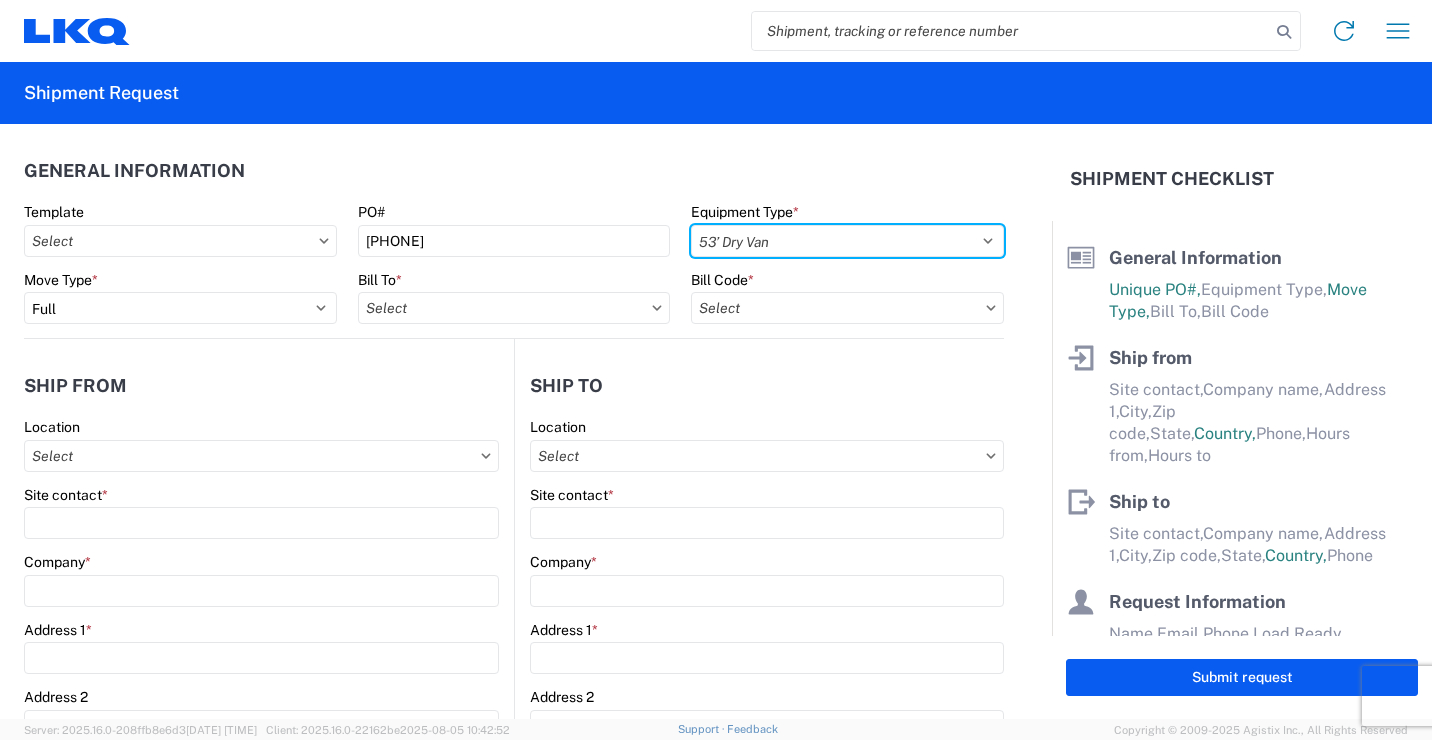 click on "Select 53’ Dry Van Flatbed Dropdeck (van) Lowboy (flatbed) Rail" at bounding box center [847, 241] 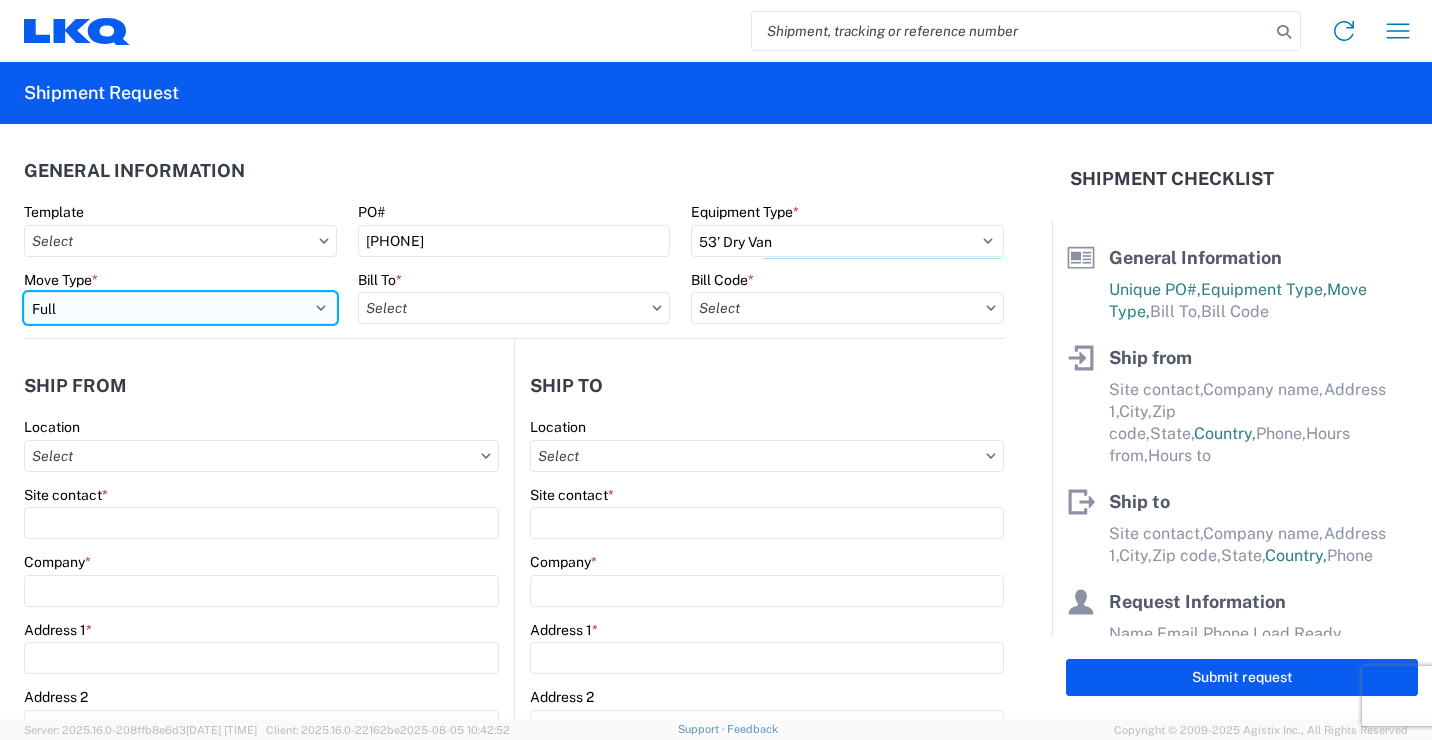 click on "Select Full Partial TL" at bounding box center [180, 308] 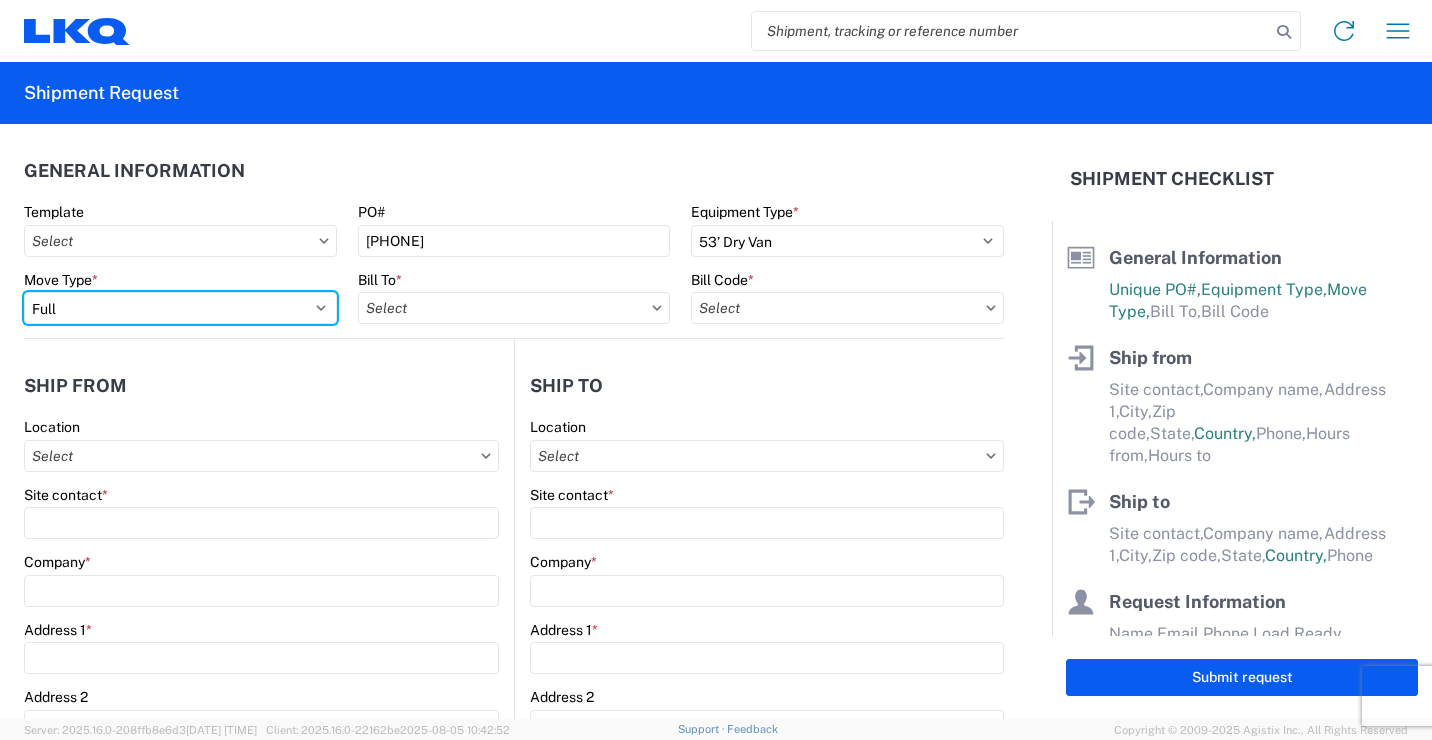 select on "PARTIAL_TL" 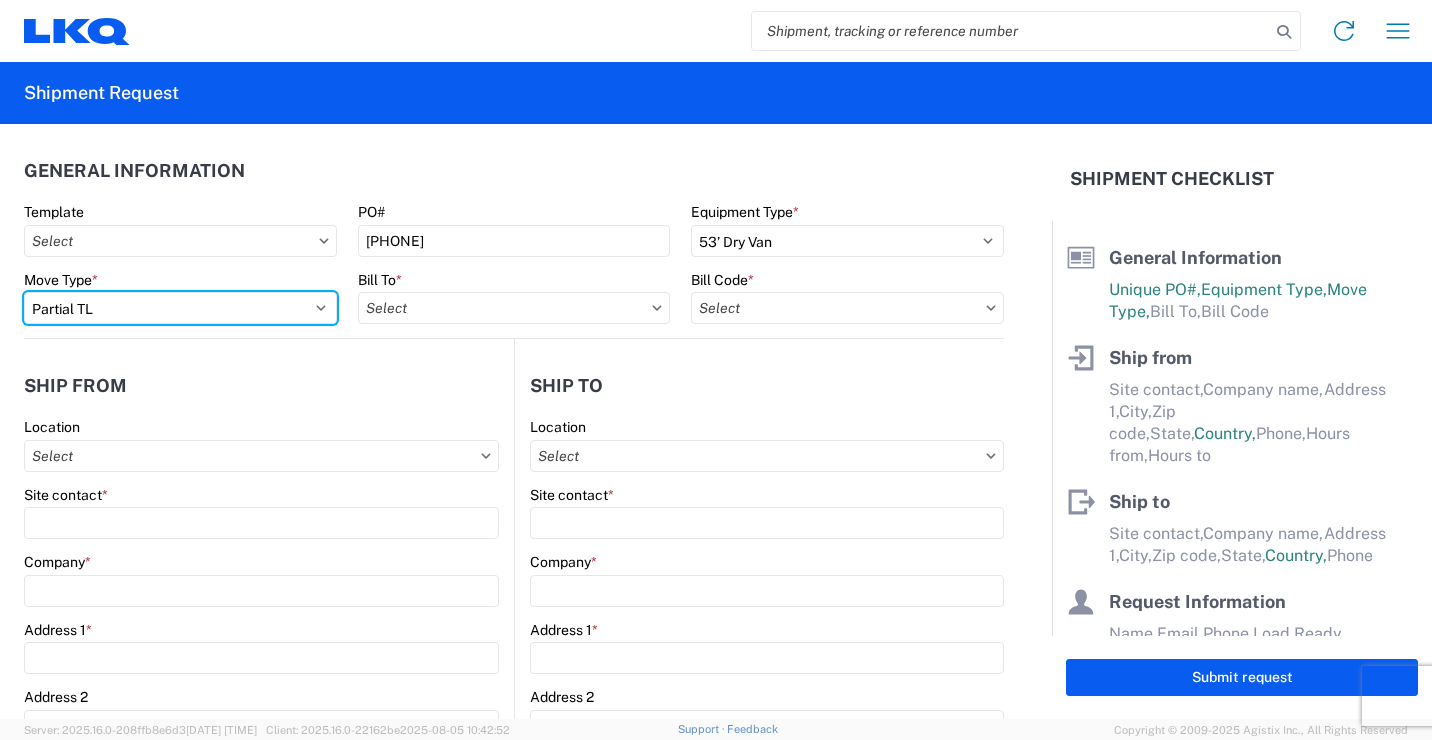 click on "Select Full Partial TL" at bounding box center [180, 308] 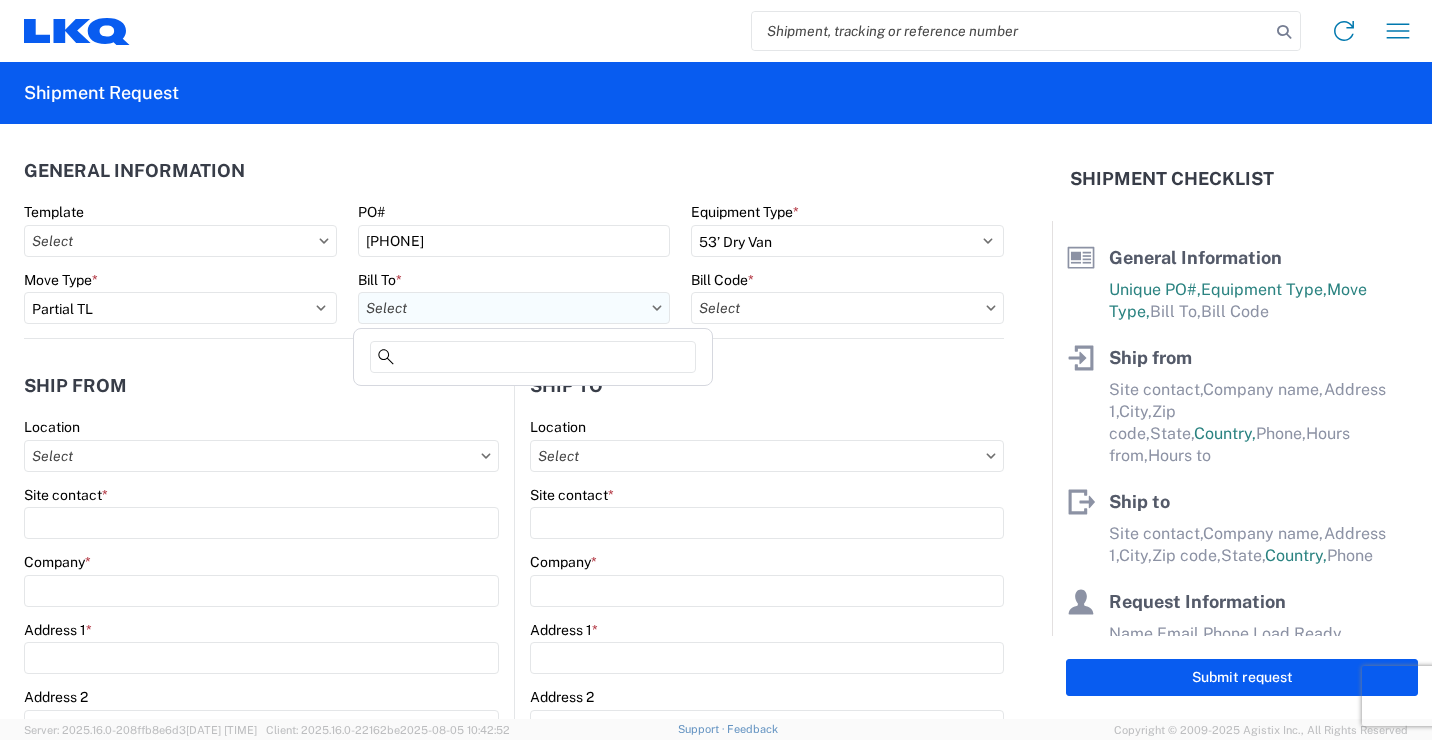 click on "Bill To  *" at bounding box center (514, 308) 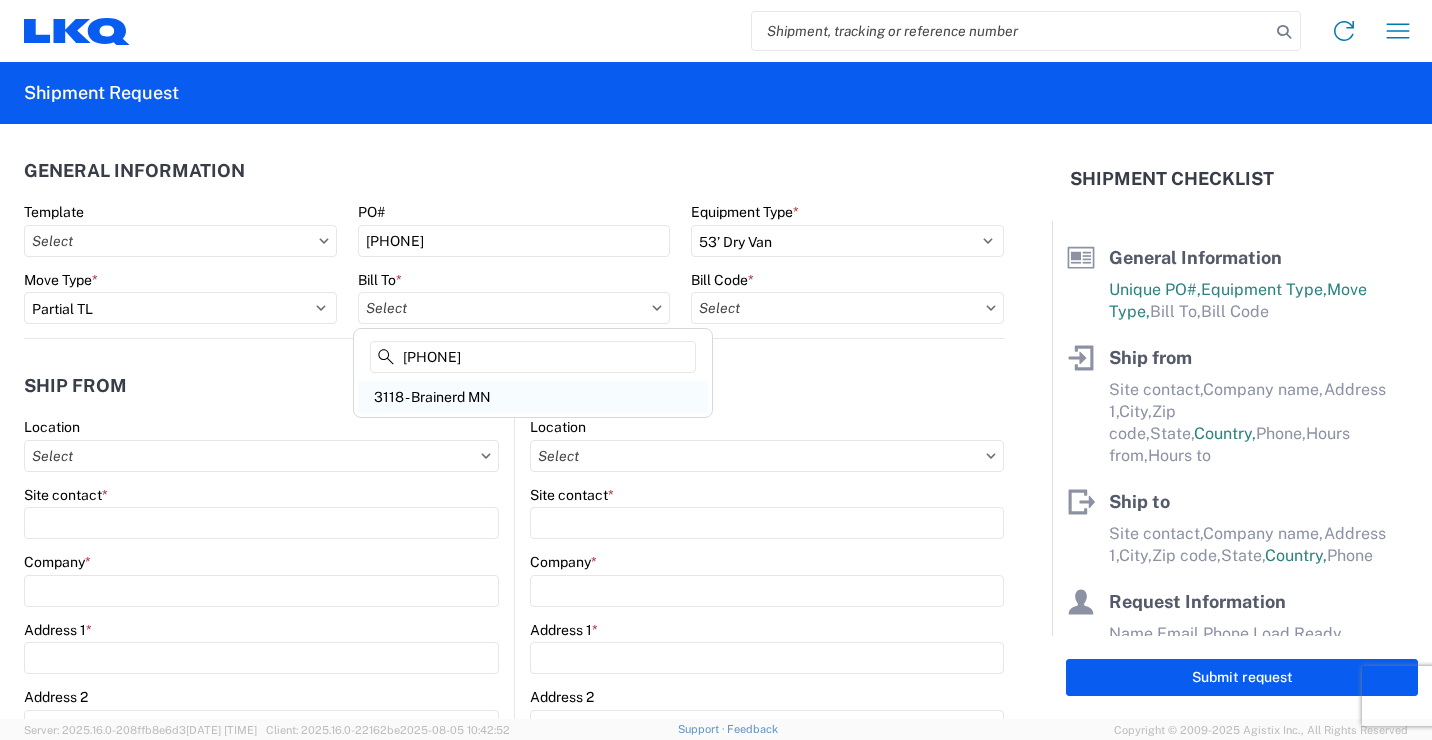 type on "[PHONE]" 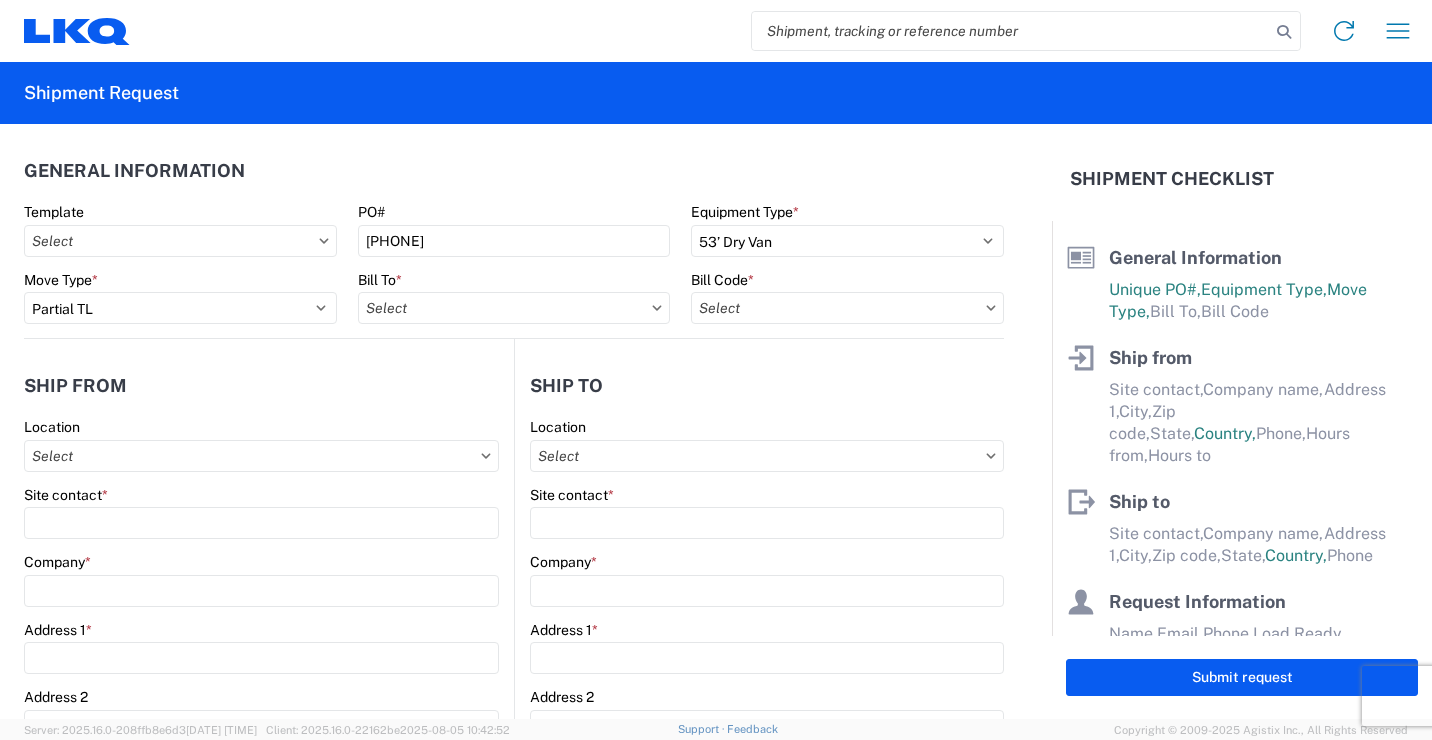 type on "3118 - Brainerd MN" 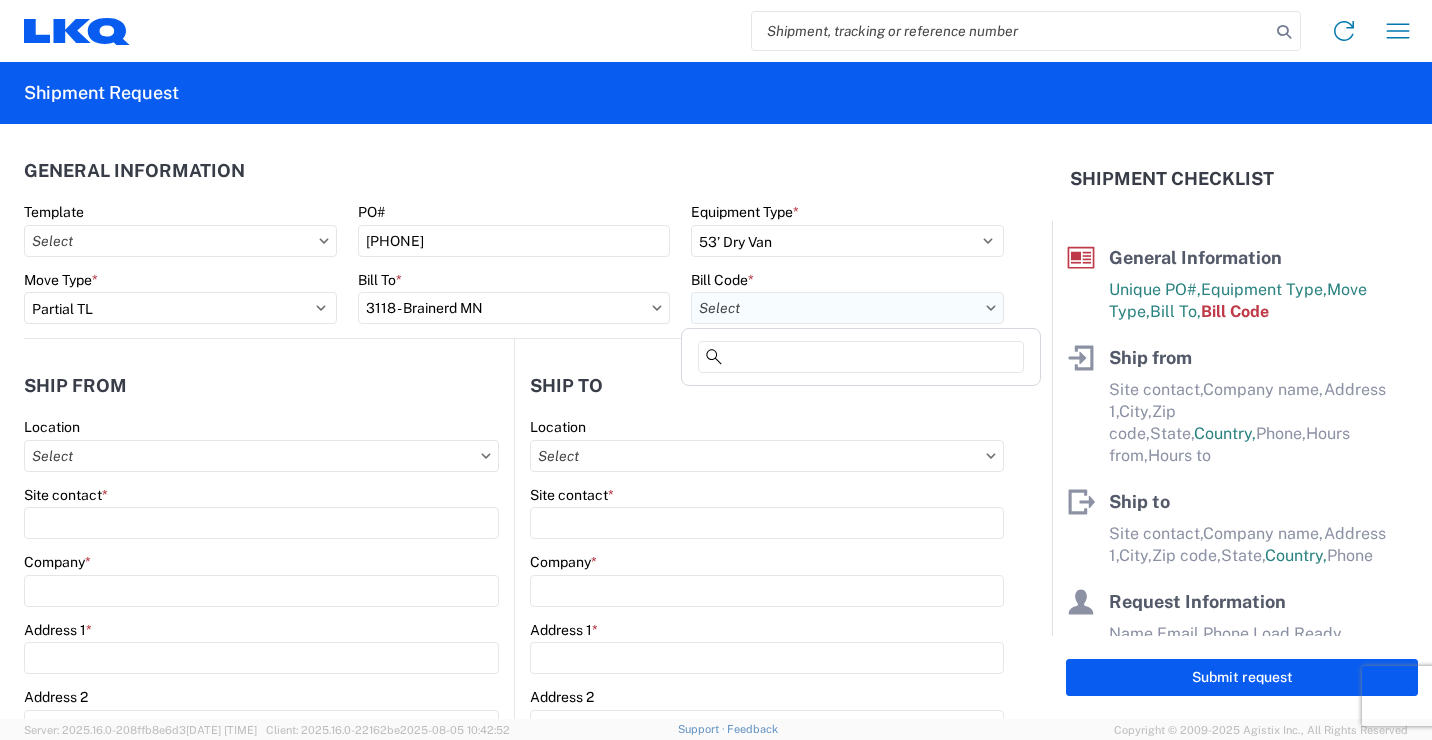 click on "Bill Code  *" at bounding box center (847, 308) 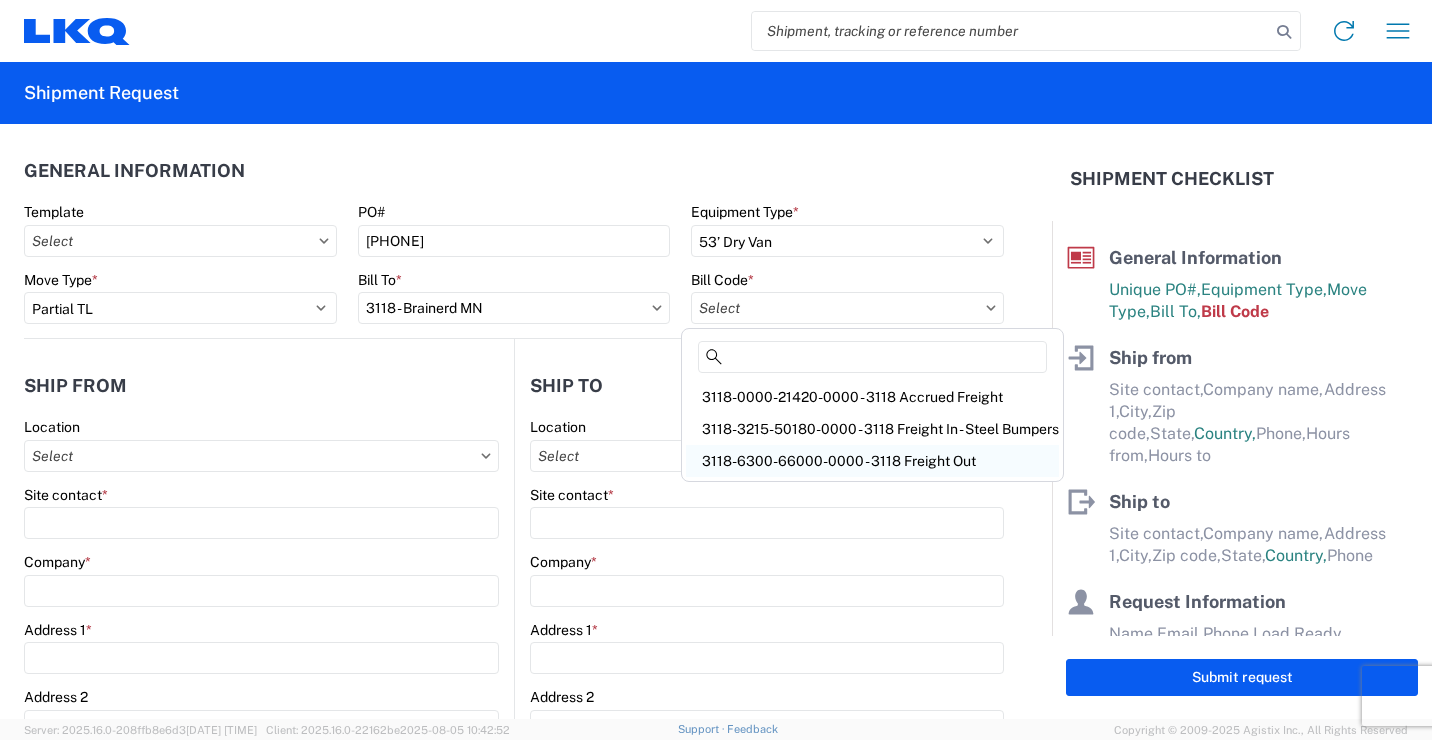 click on "3118-6300-66000-0000 - 3118 Freight Out" 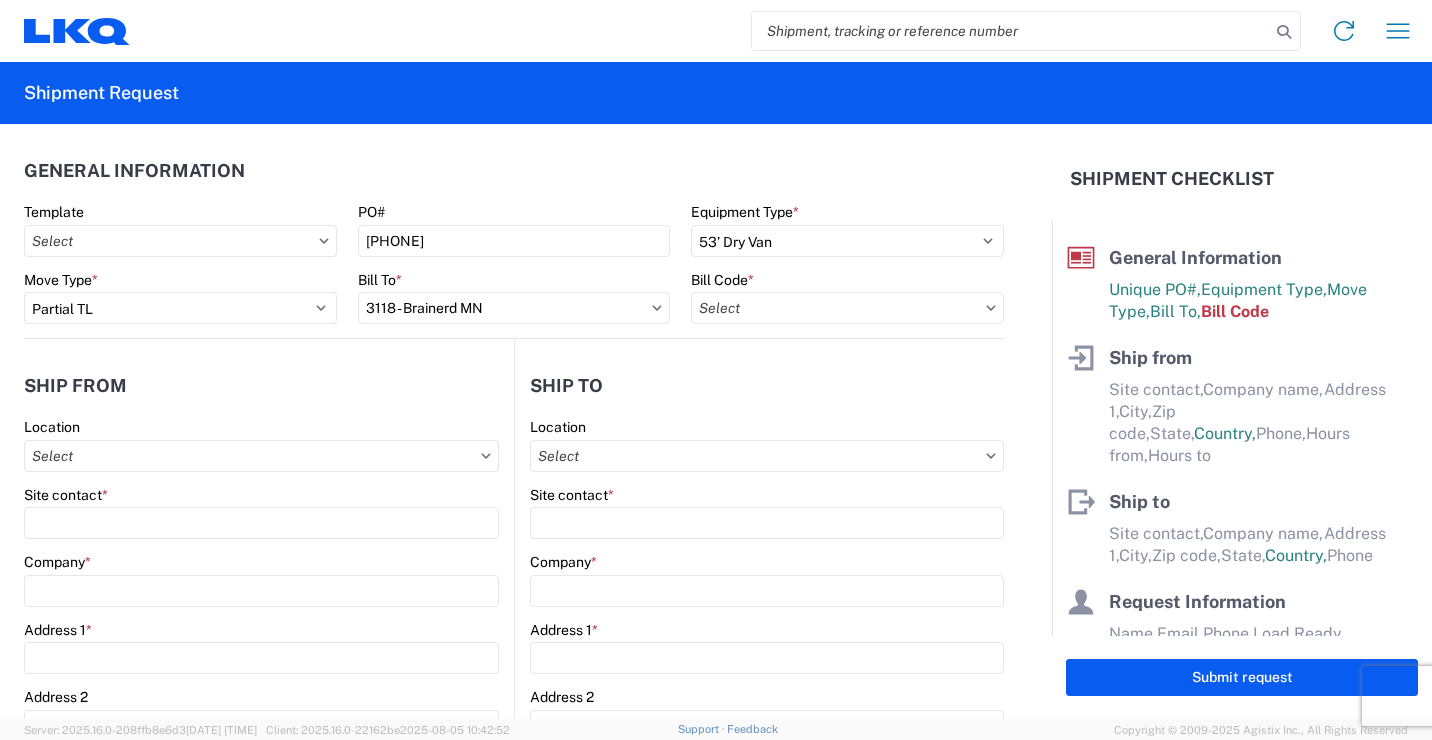 type on "3118-6300-66000-0000 - 3118 Freight Out" 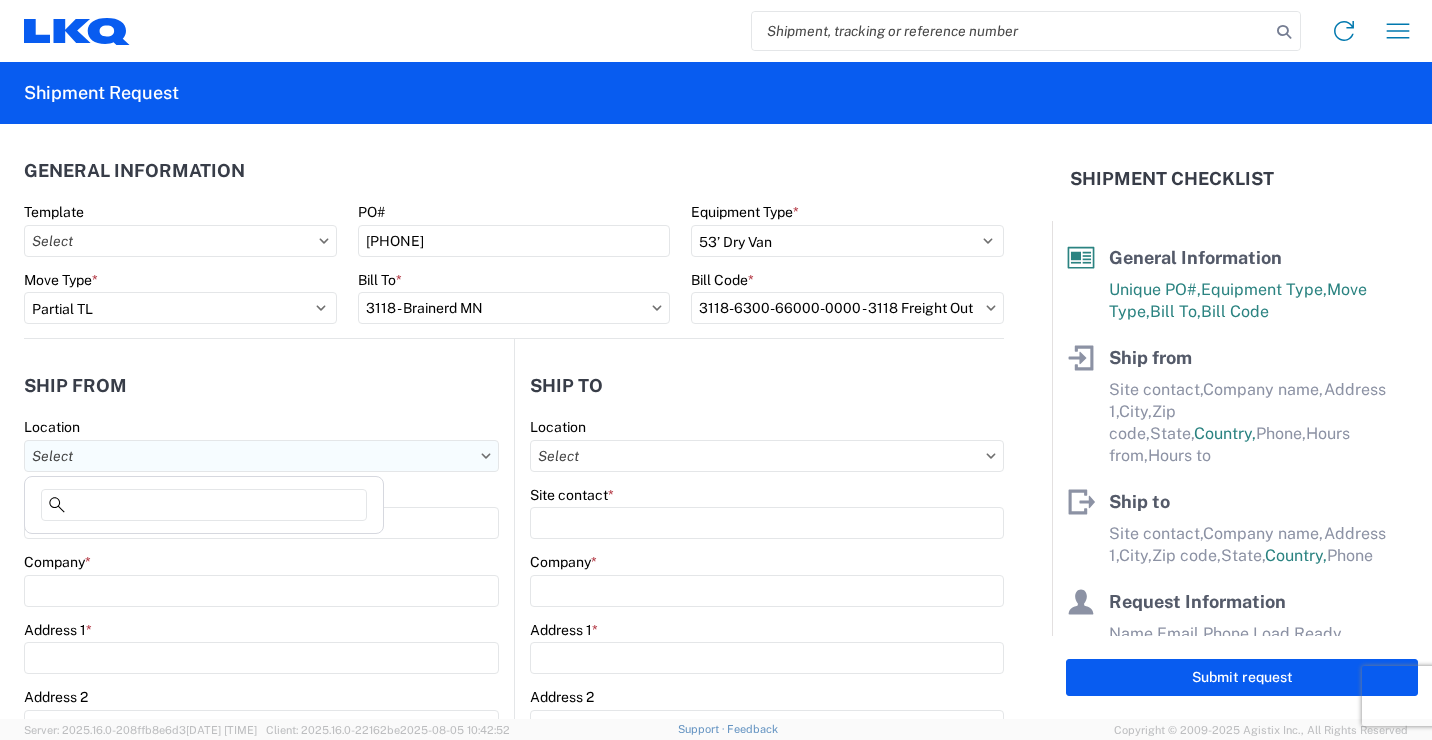 click on "Location" at bounding box center [261, 456] 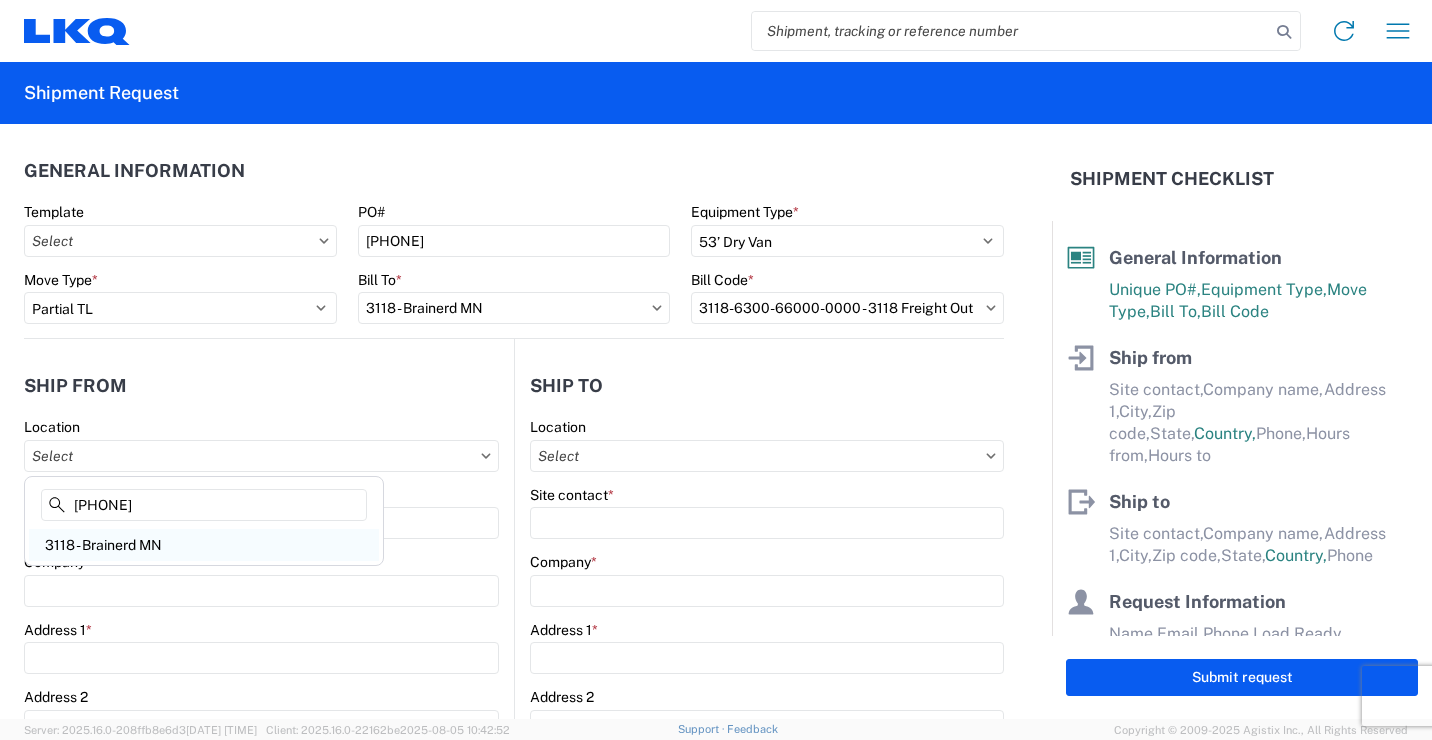 type on "[PHONE]" 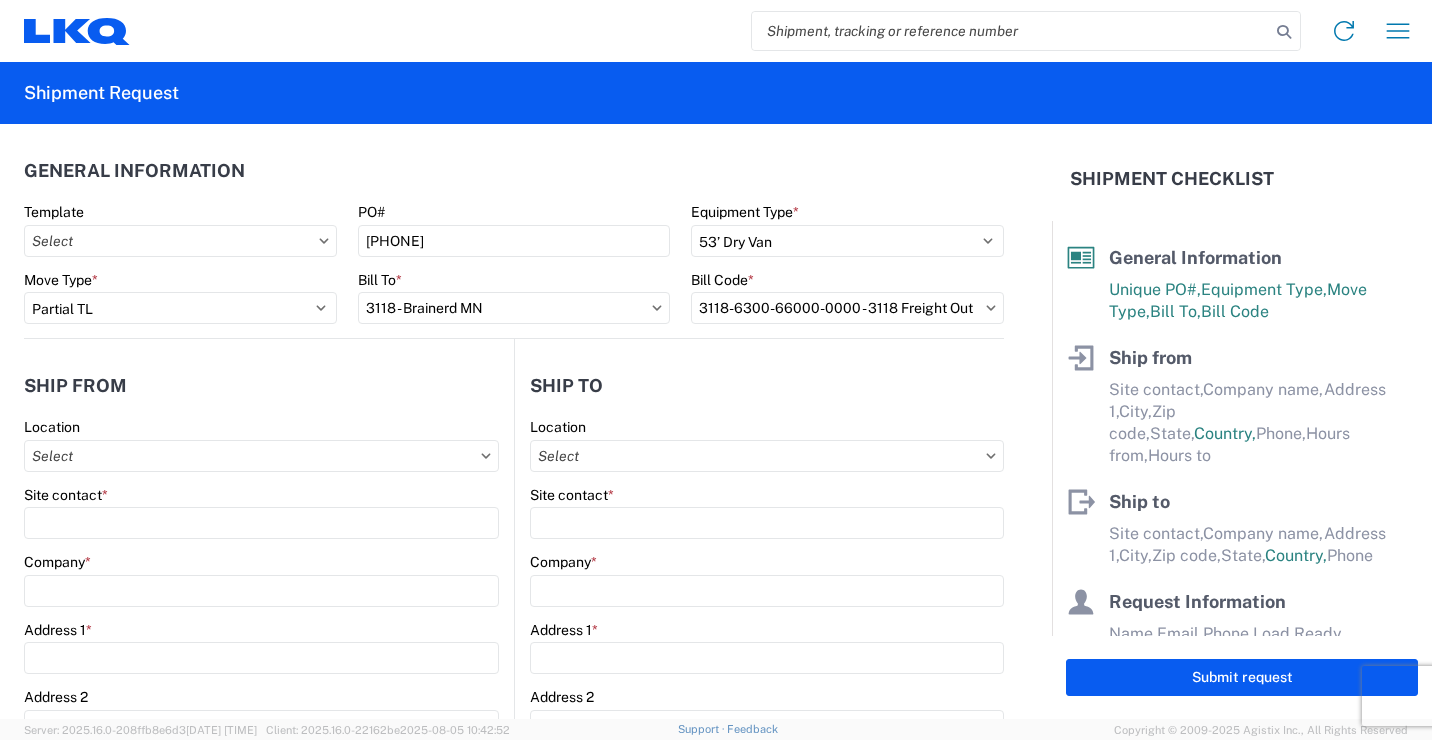 type on "3118 - Brainerd MN" 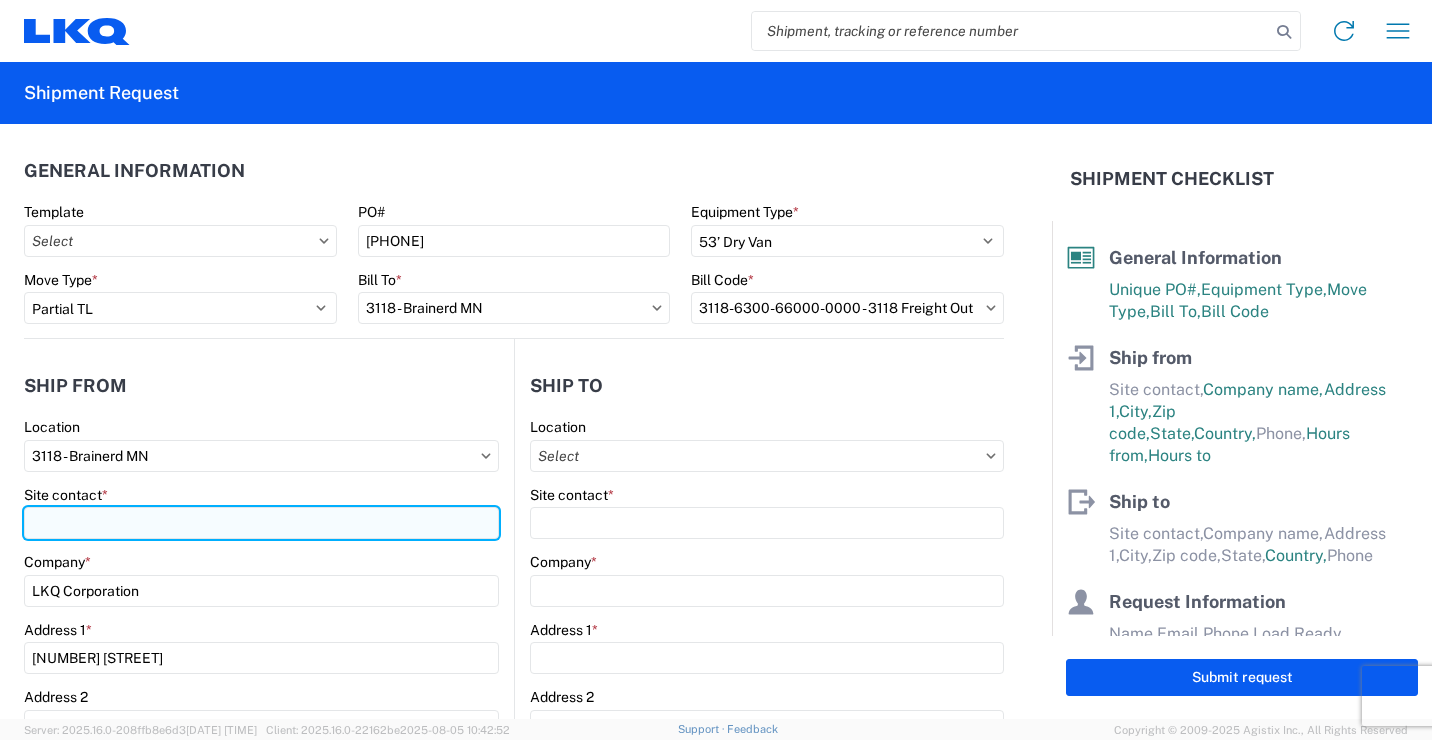 click on "Site contact  *" at bounding box center [261, 523] 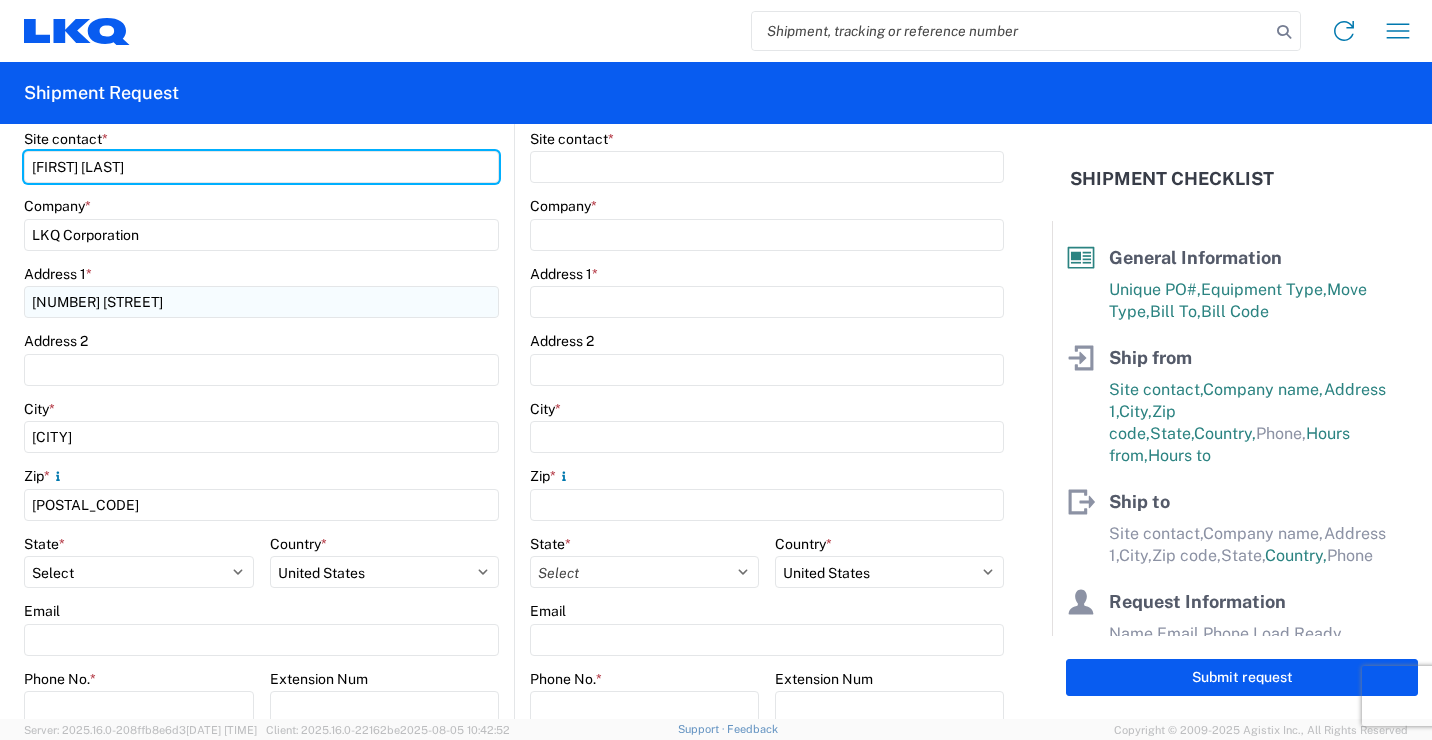scroll, scrollTop: 400, scrollLeft: 0, axis: vertical 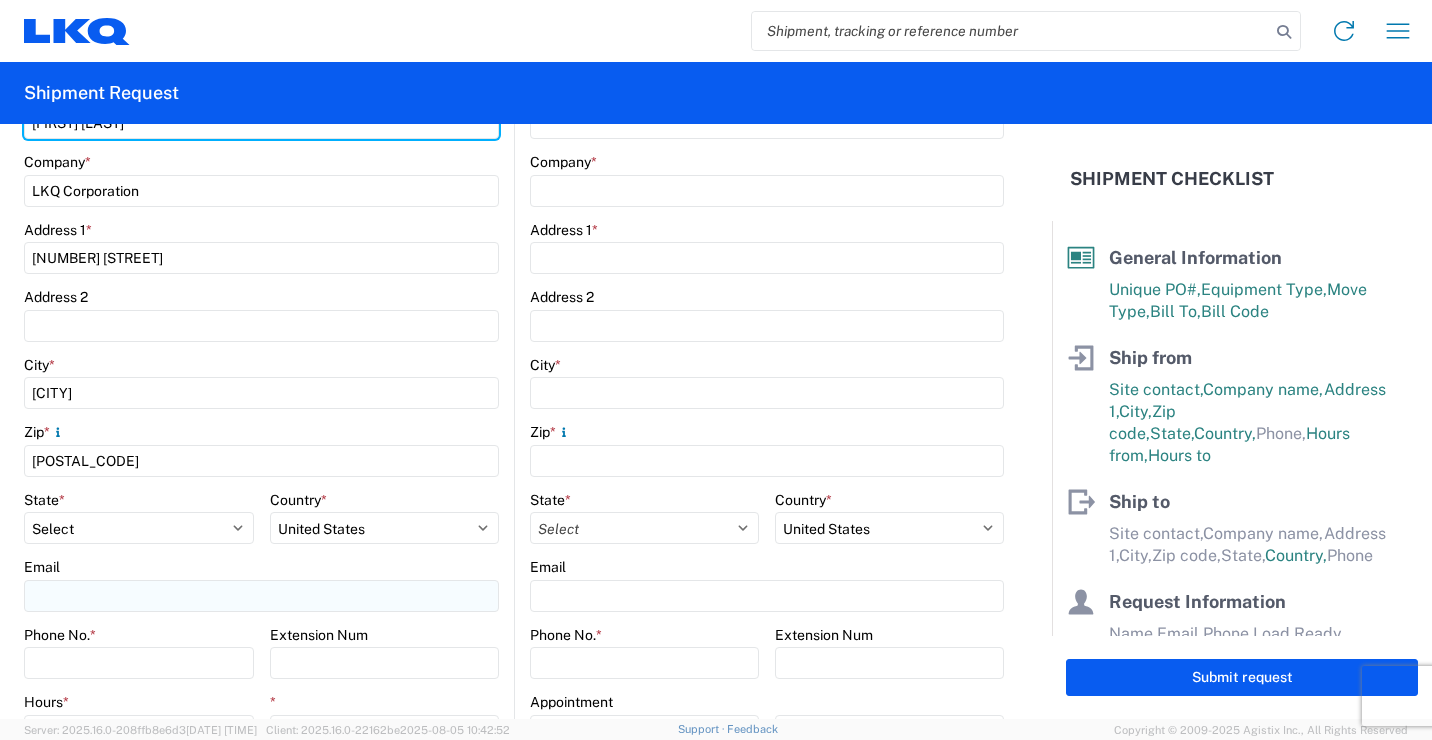 type on "[FIRST] [LAST]" 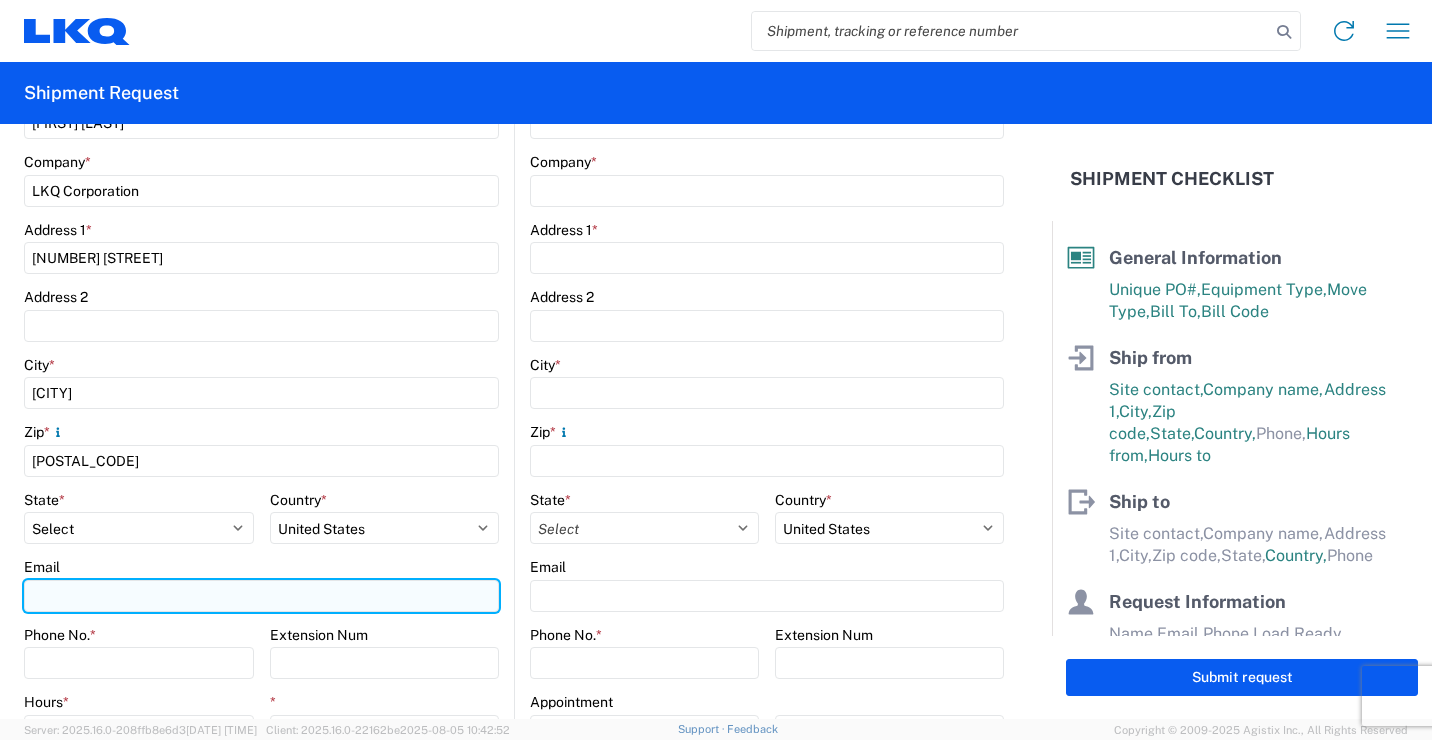 click on "Email" at bounding box center (261, 596) 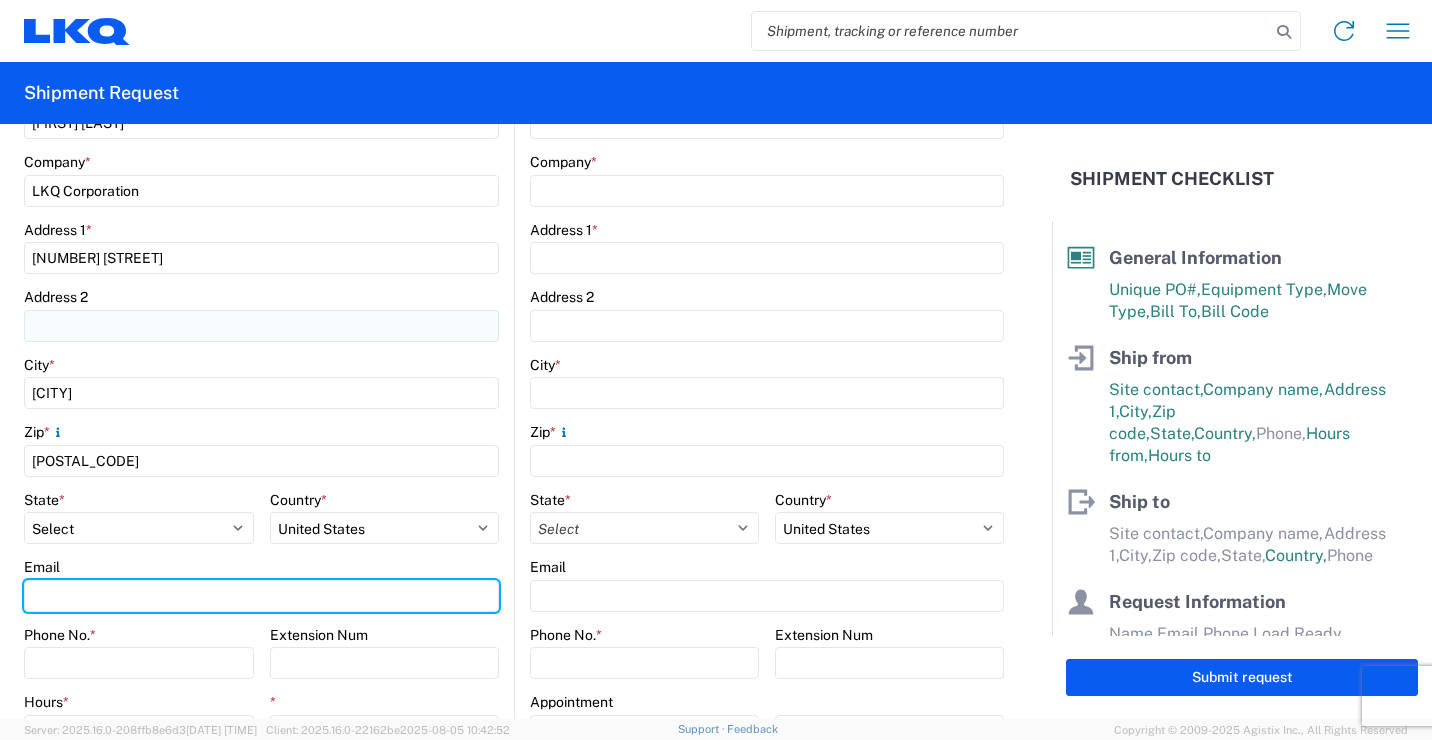 type on "[EMAIL]" 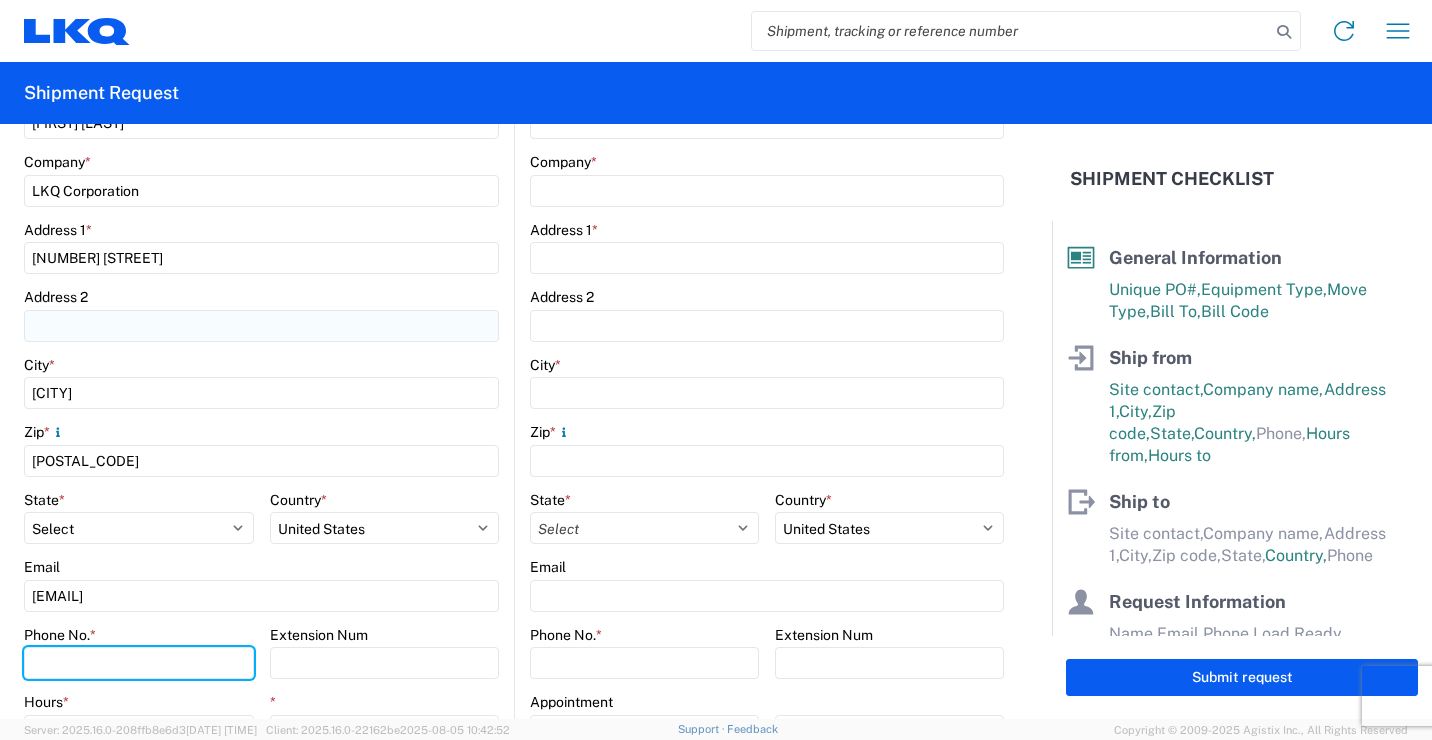 type on "[PHONE]" 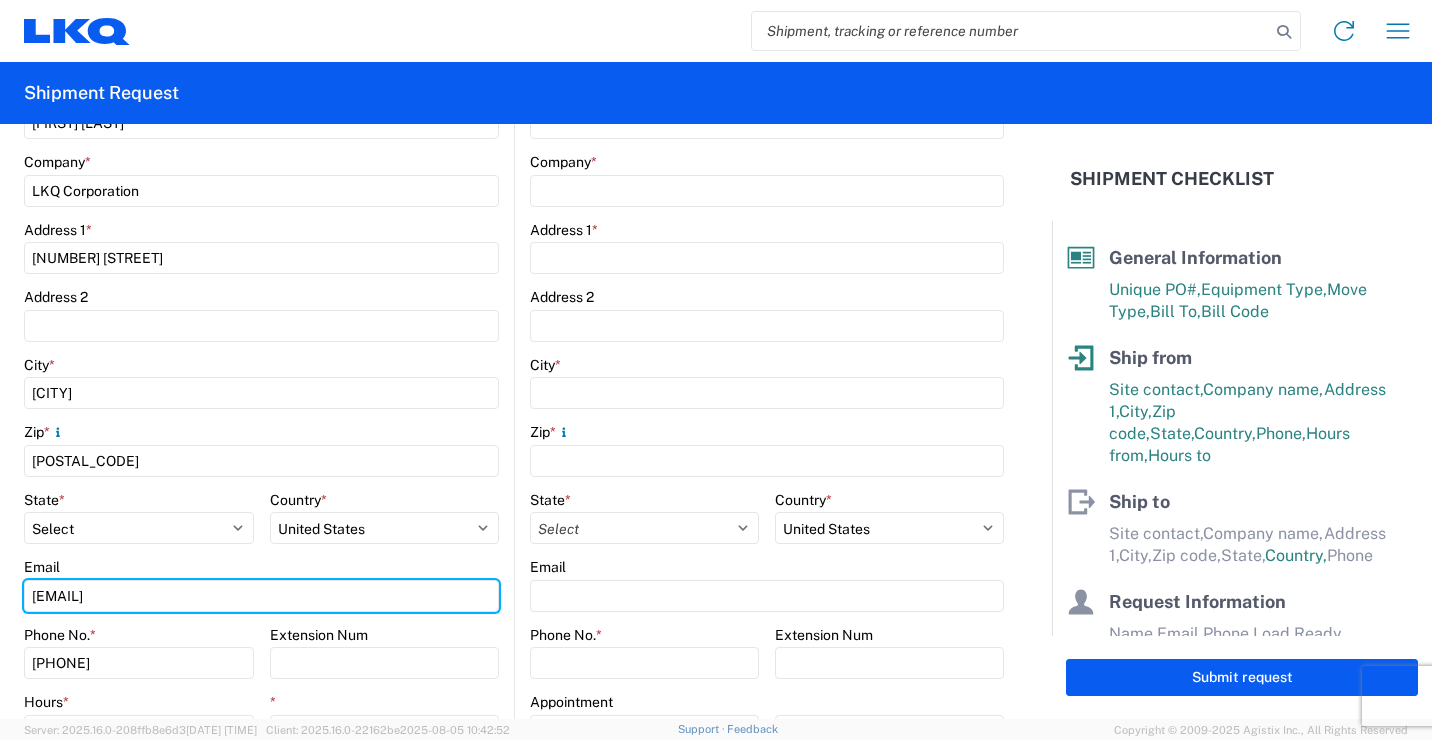type on "[EMAIL]" 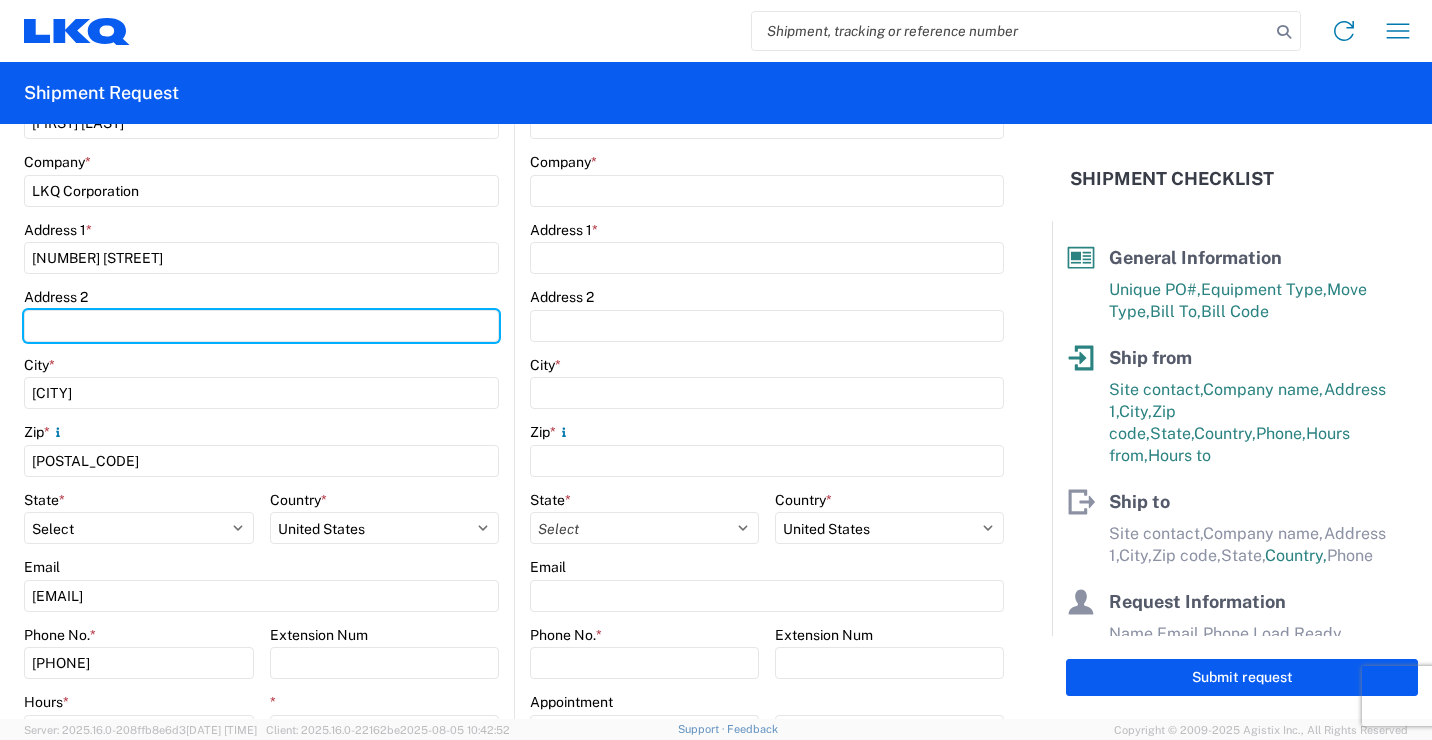 type on "suite [NUMBER]" 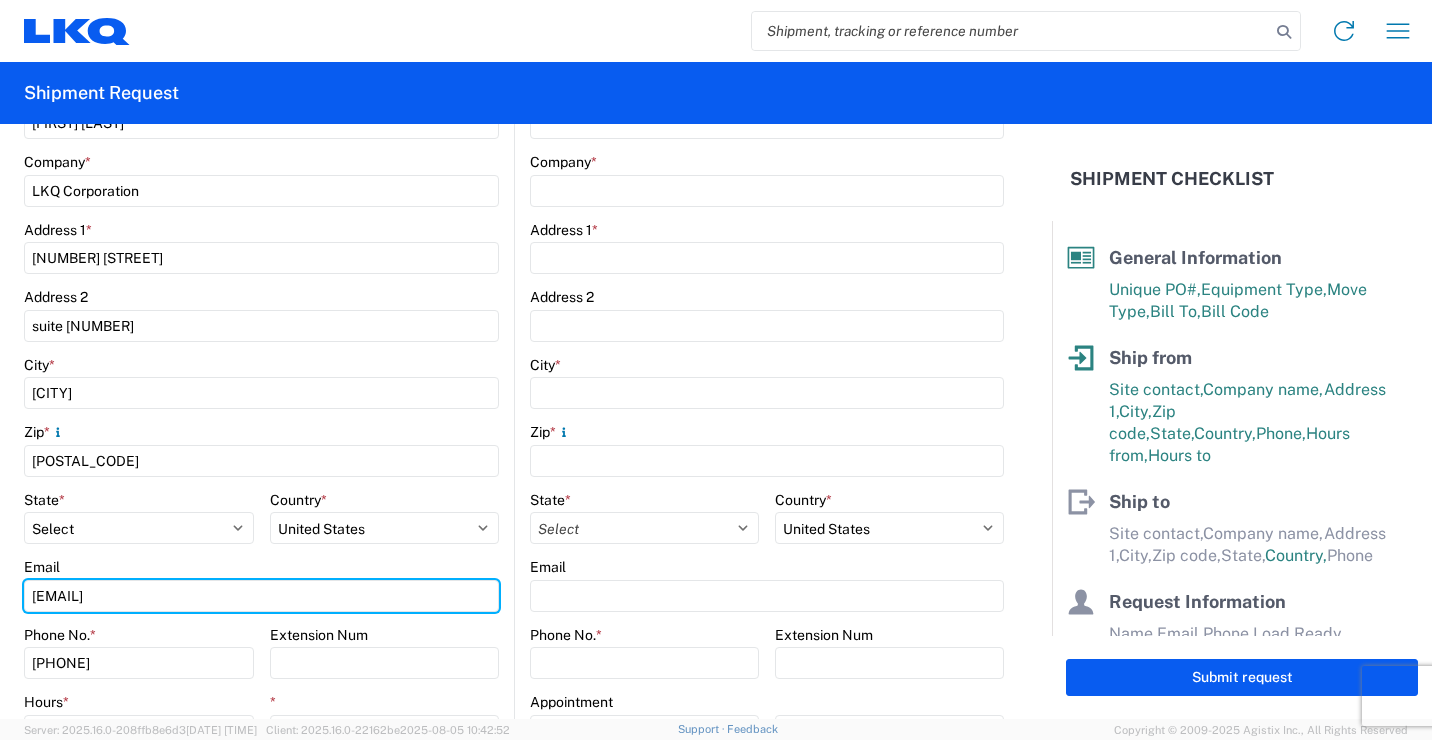 type on "k" 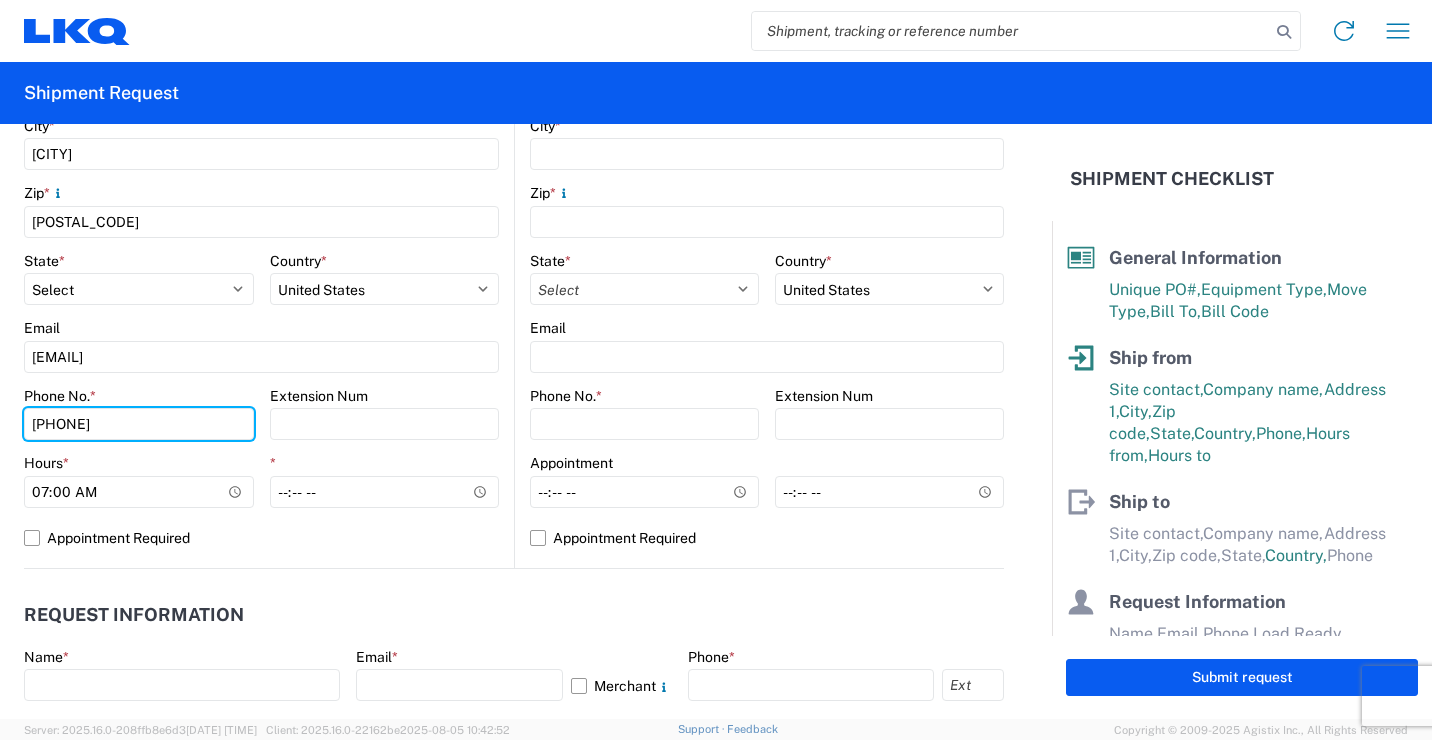 scroll, scrollTop: 700, scrollLeft: 0, axis: vertical 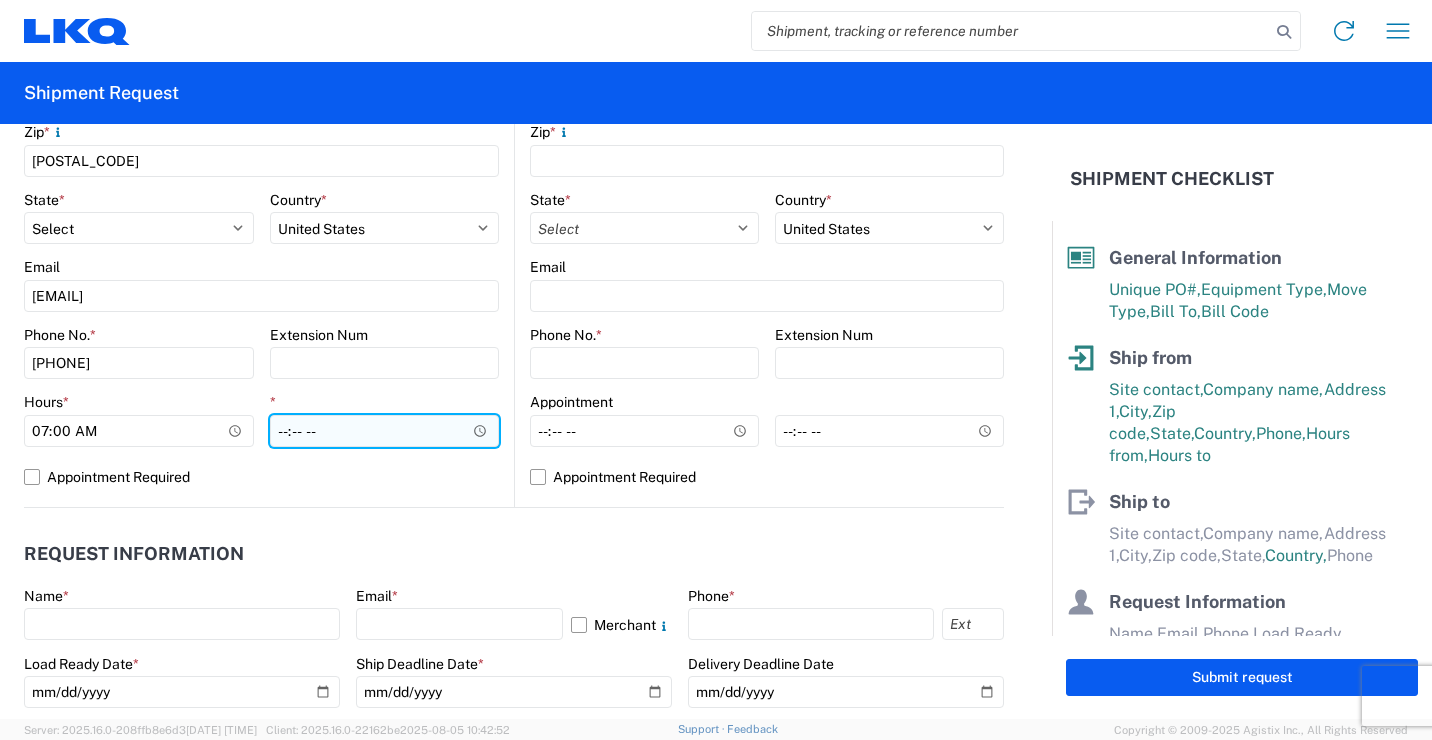 click on "[TIME]" at bounding box center (385, 431) 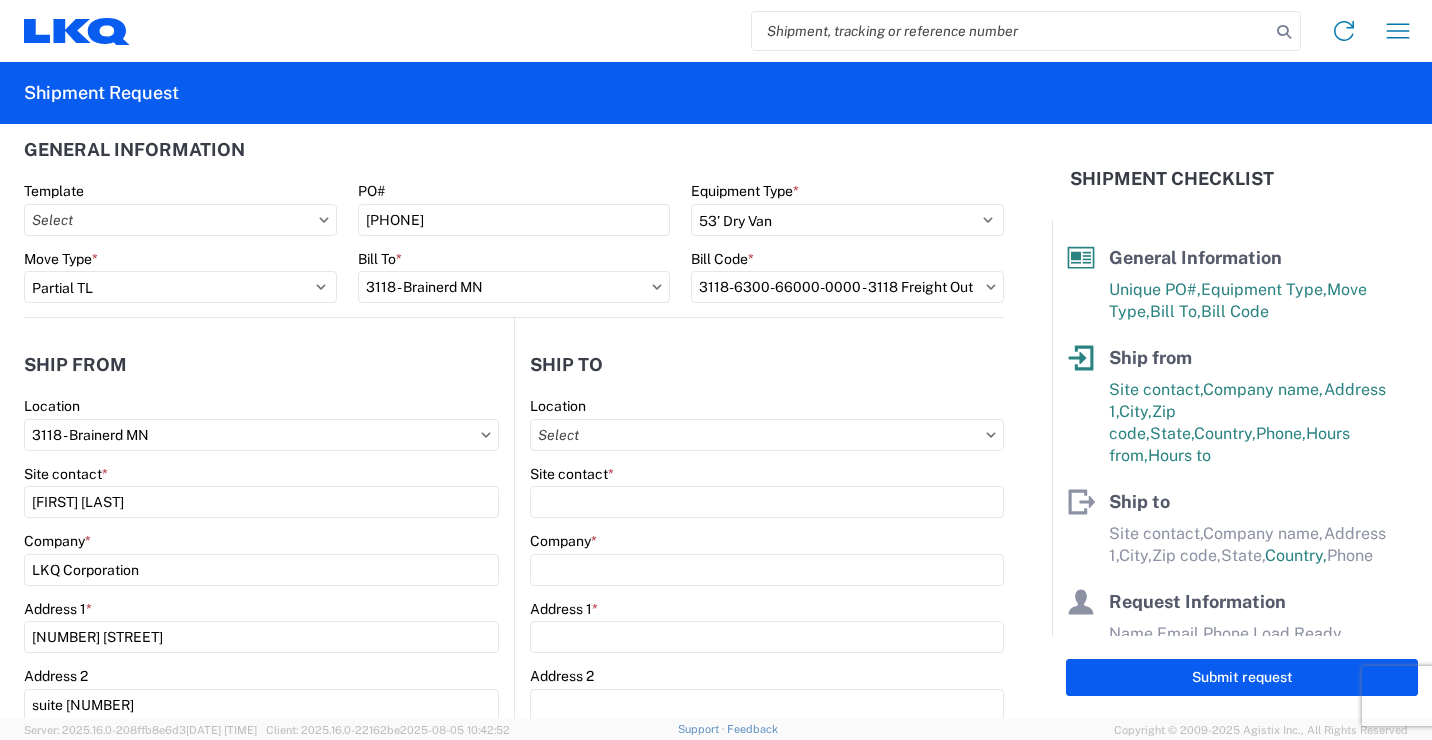 scroll, scrollTop: 0, scrollLeft: 0, axis: both 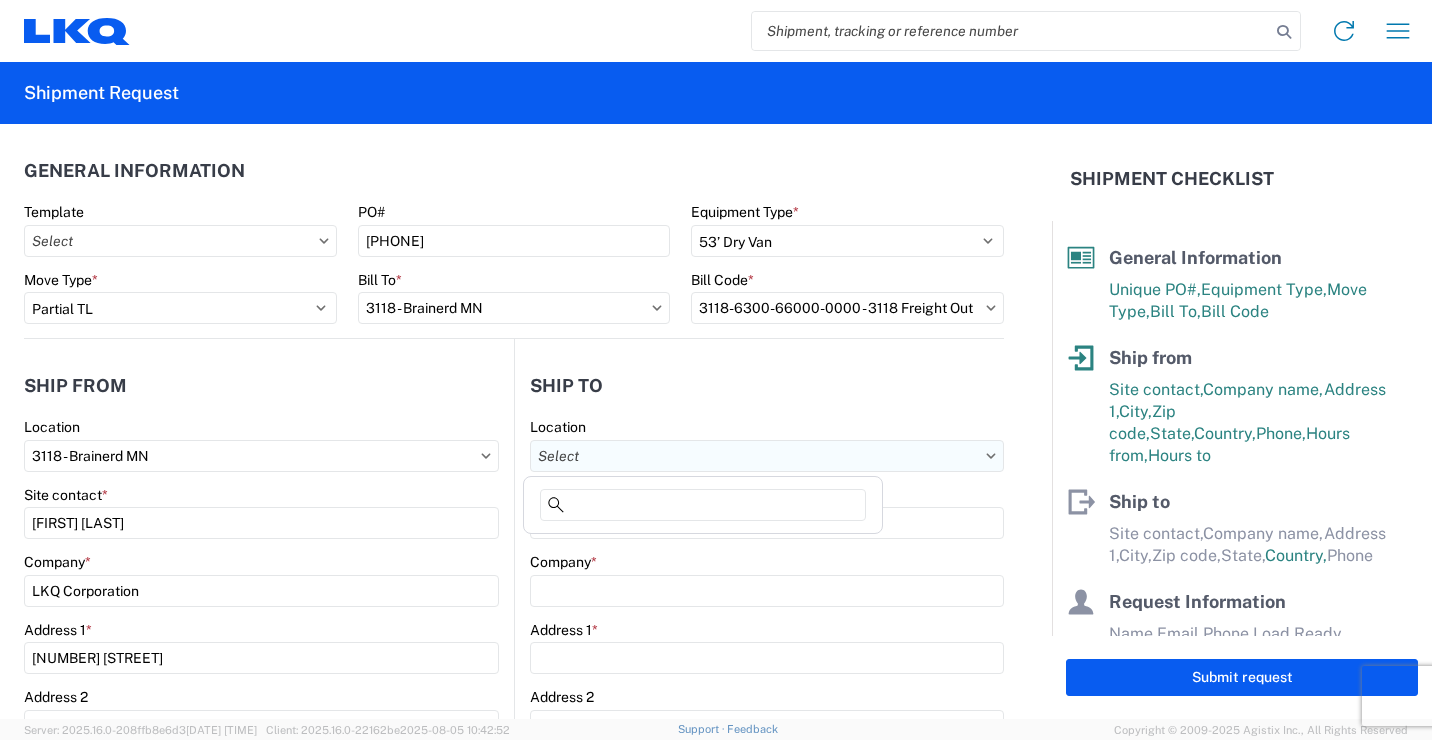 click on "Location" at bounding box center (767, 456) 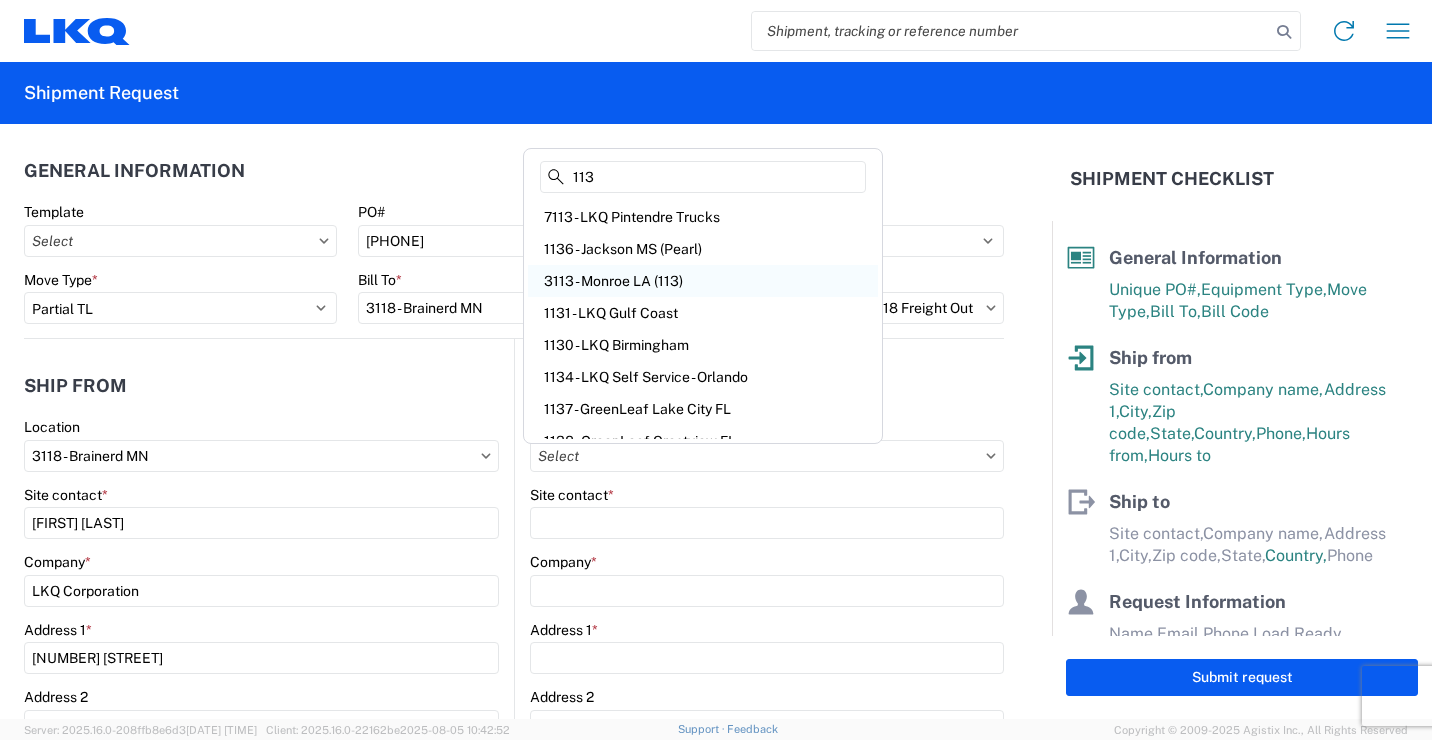 type on "113" 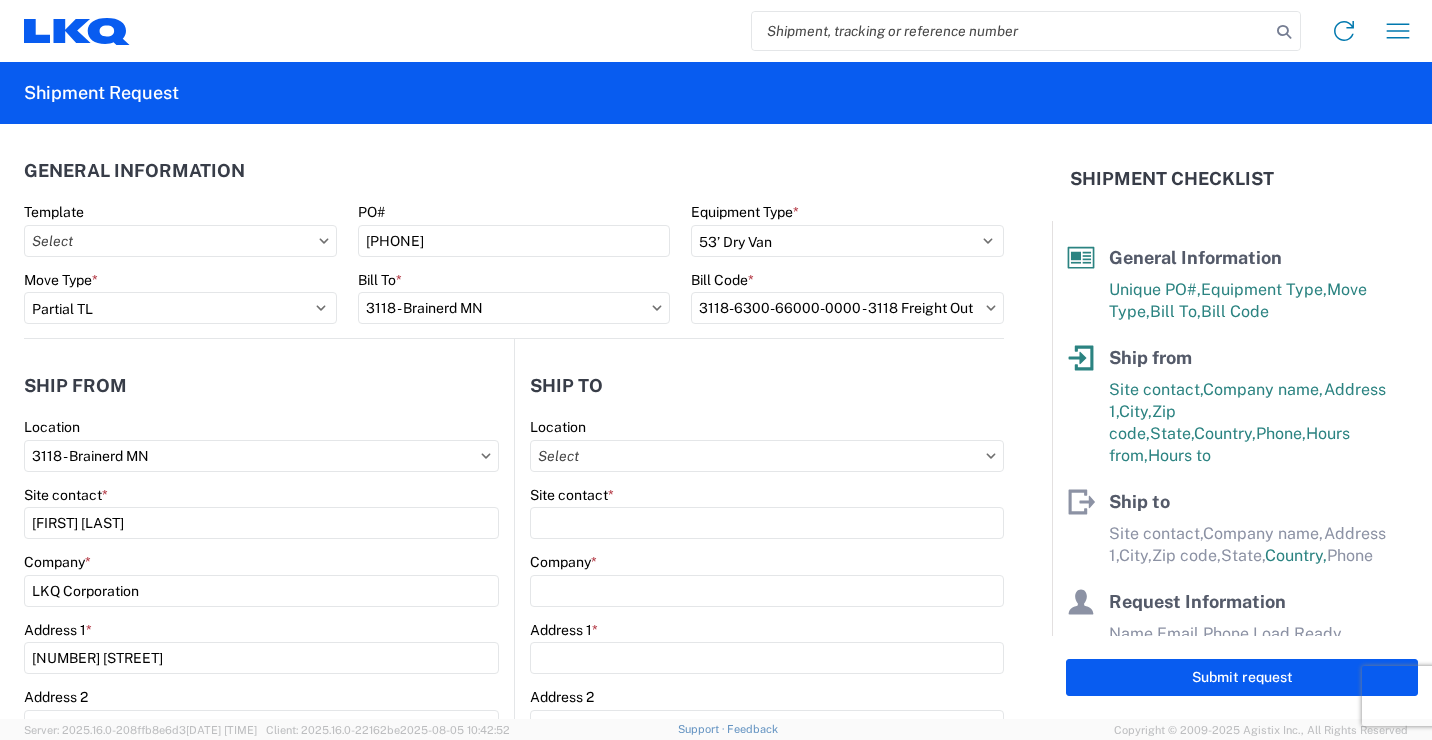 type on "3113 - Monroe LA (113)" 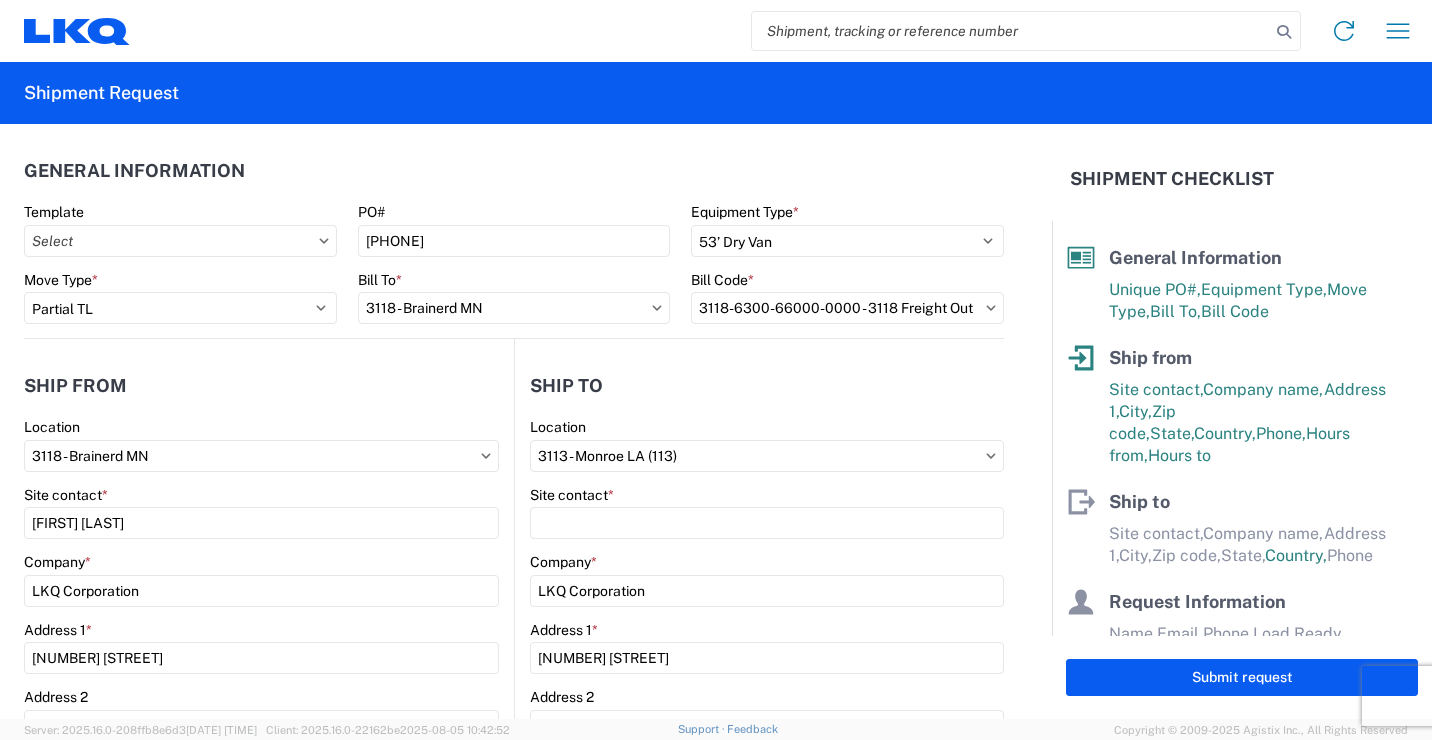 select on "US" 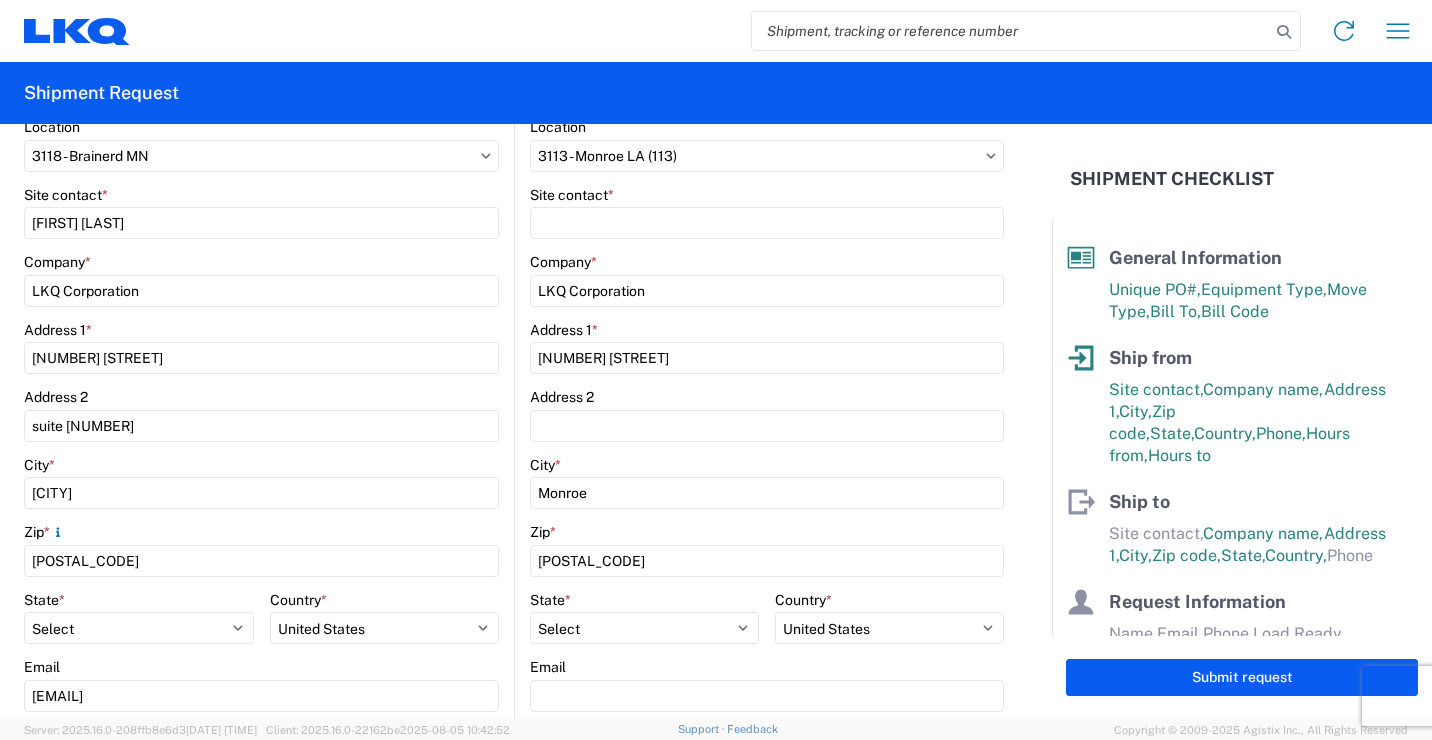 scroll, scrollTop: 100, scrollLeft: 0, axis: vertical 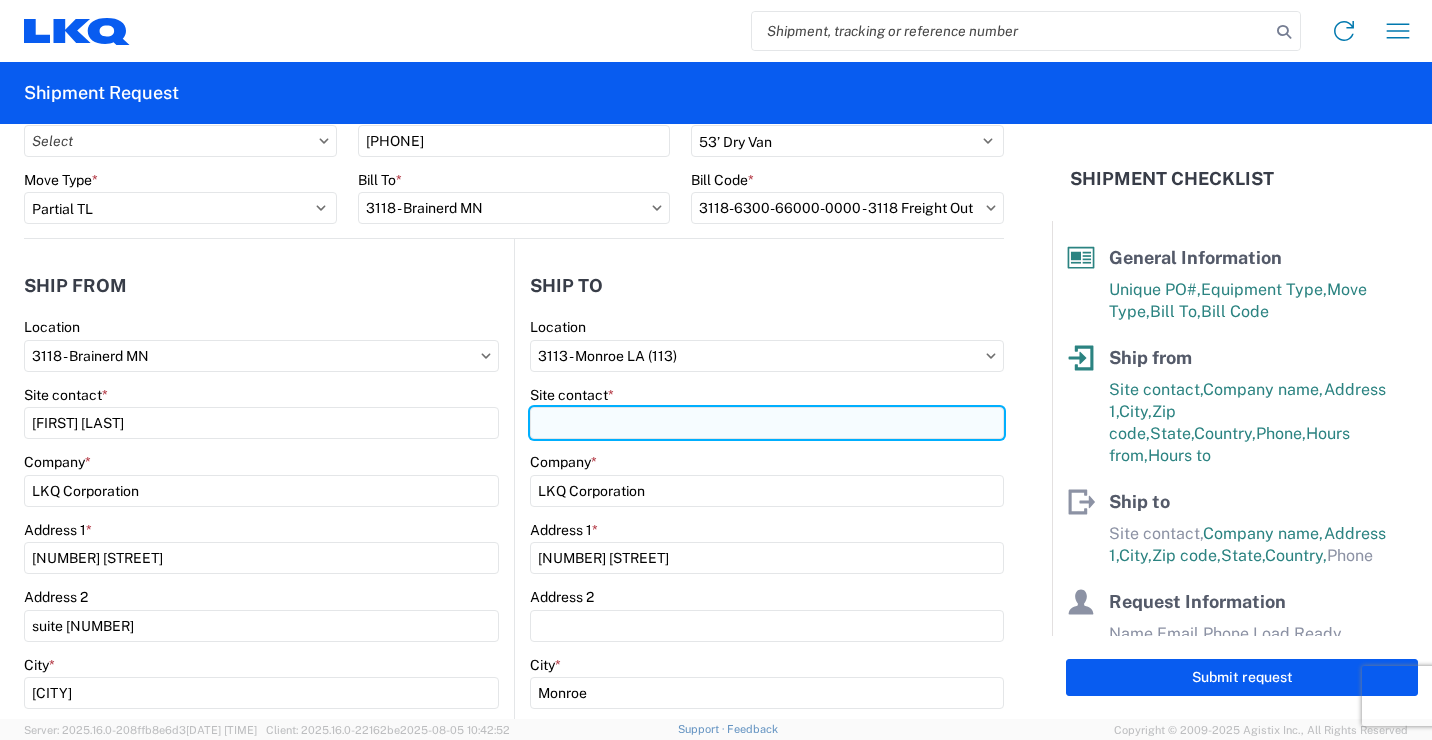 click on "Site contact  *" at bounding box center (767, 423) 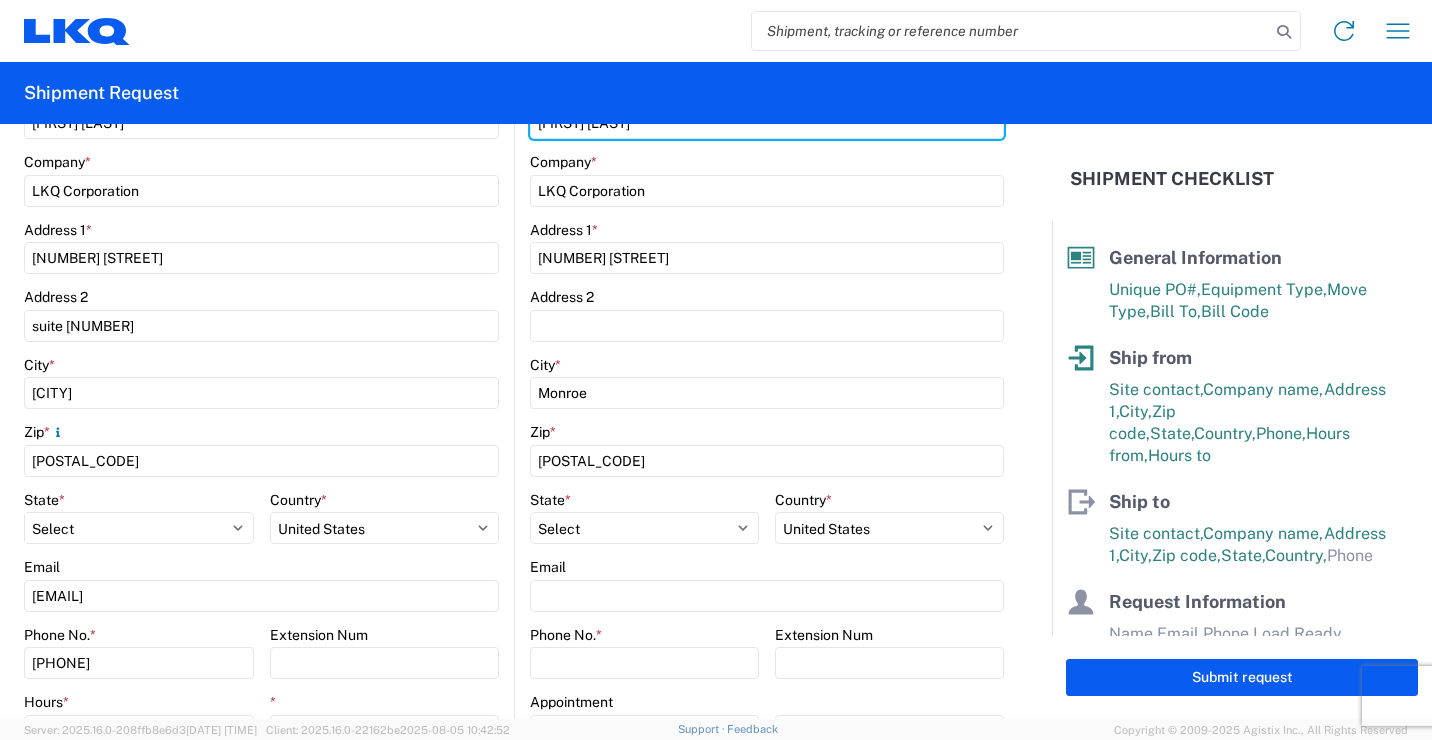 scroll, scrollTop: 500, scrollLeft: 0, axis: vertical 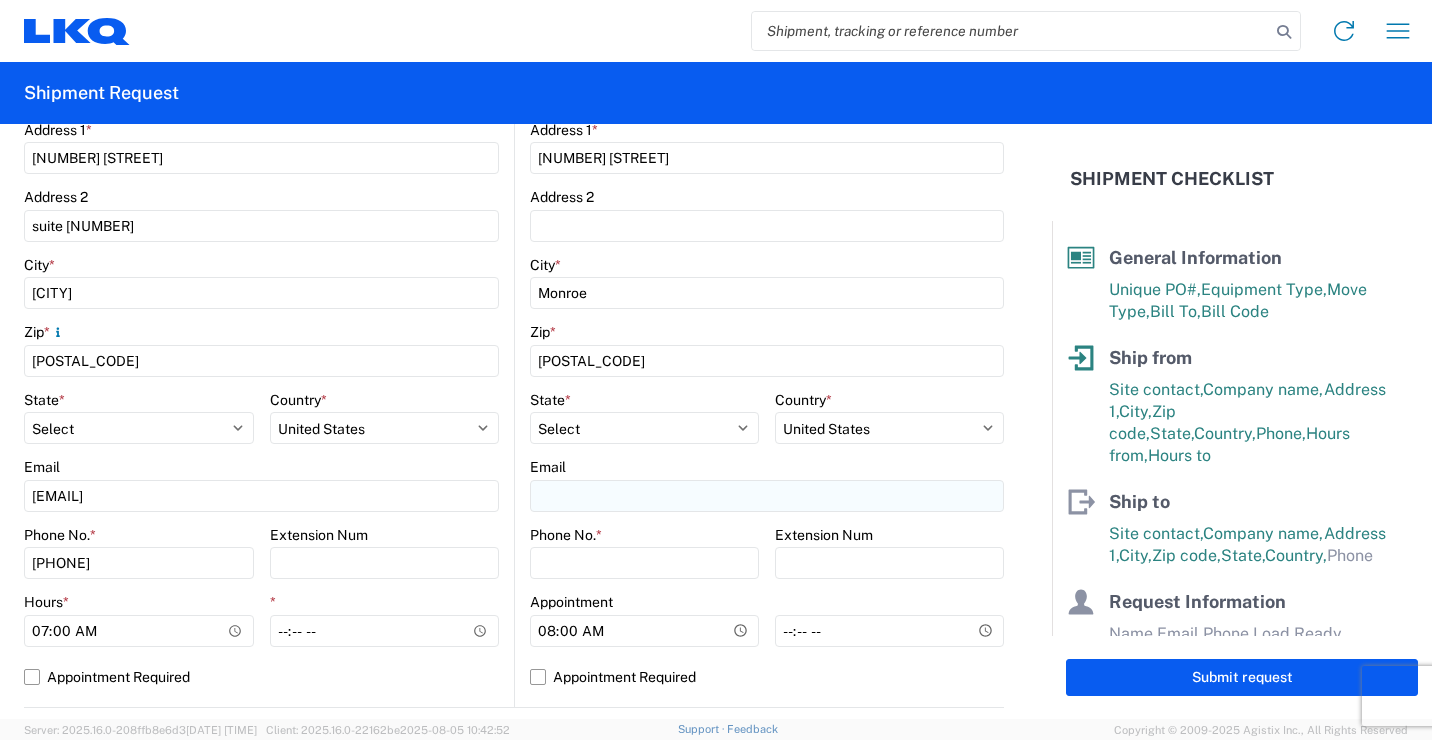 type on "[FIRST] [LAST]" 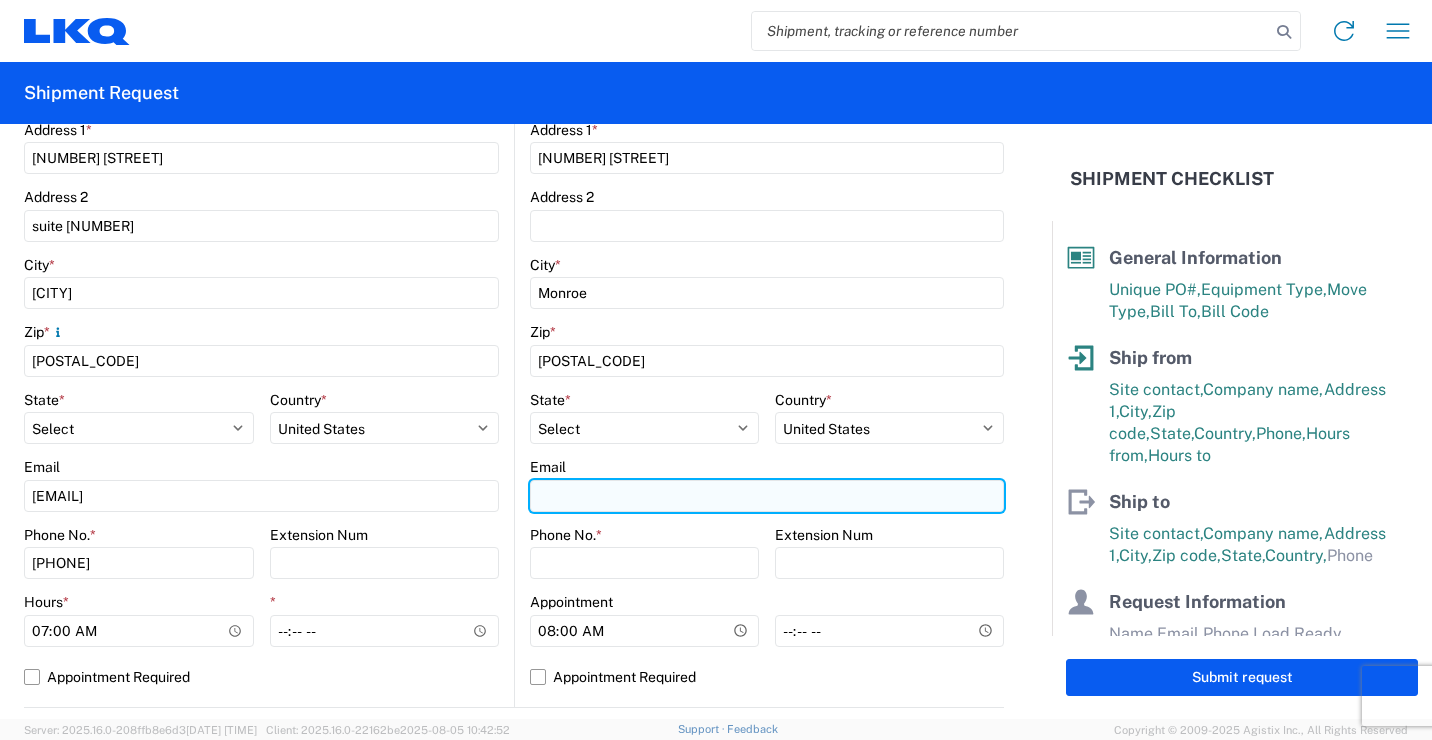 click on "Email" at bounding box center (767, 496) 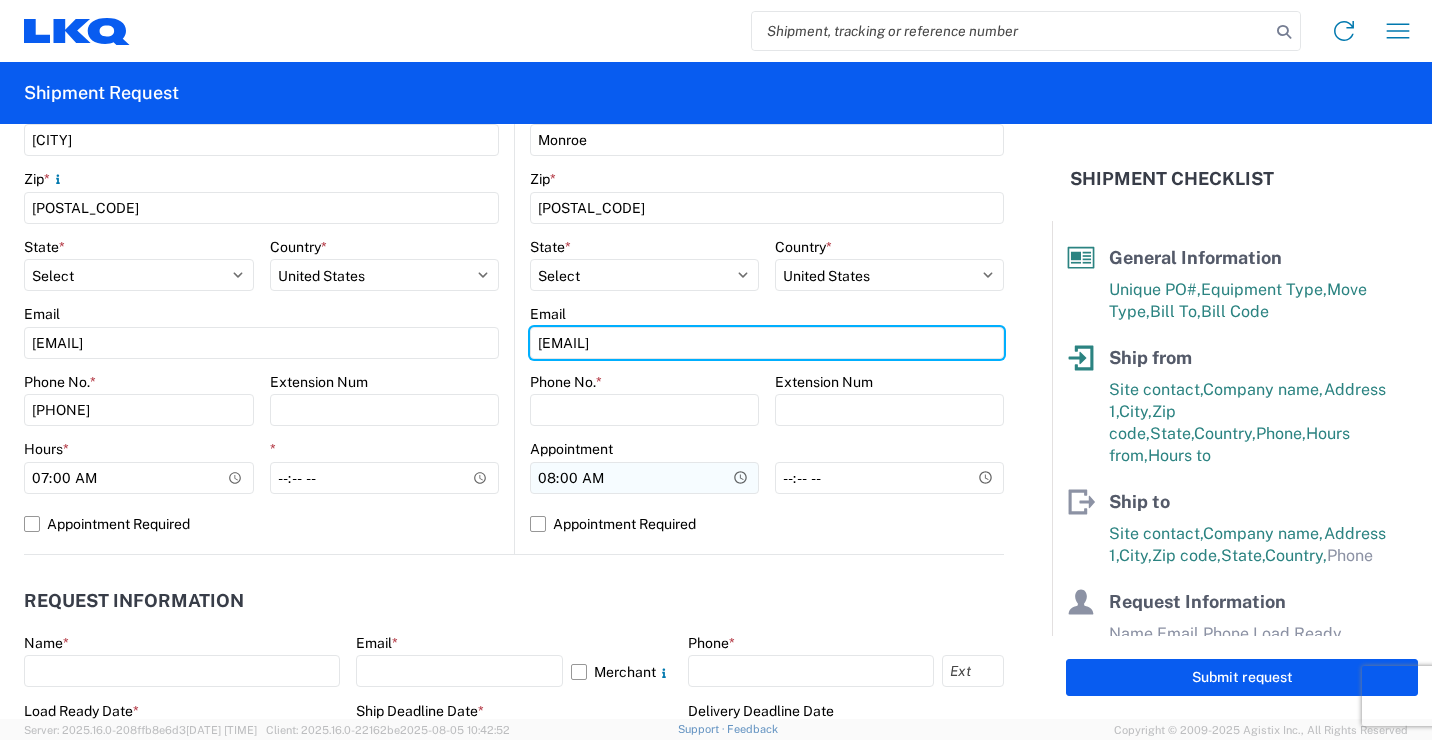 scroll, scrollTop: 700, scrollLeft: 0, axis: vertical 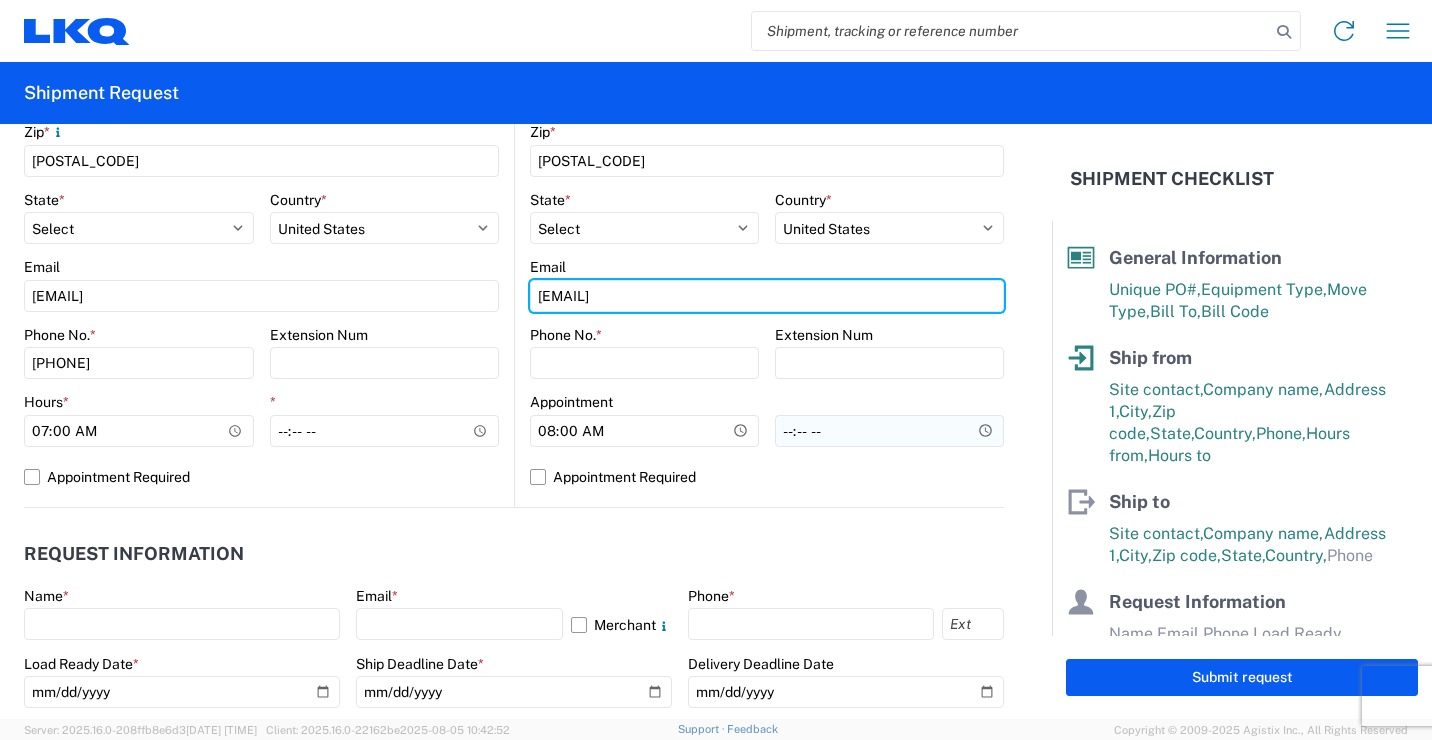 type on "[EMAIL]" 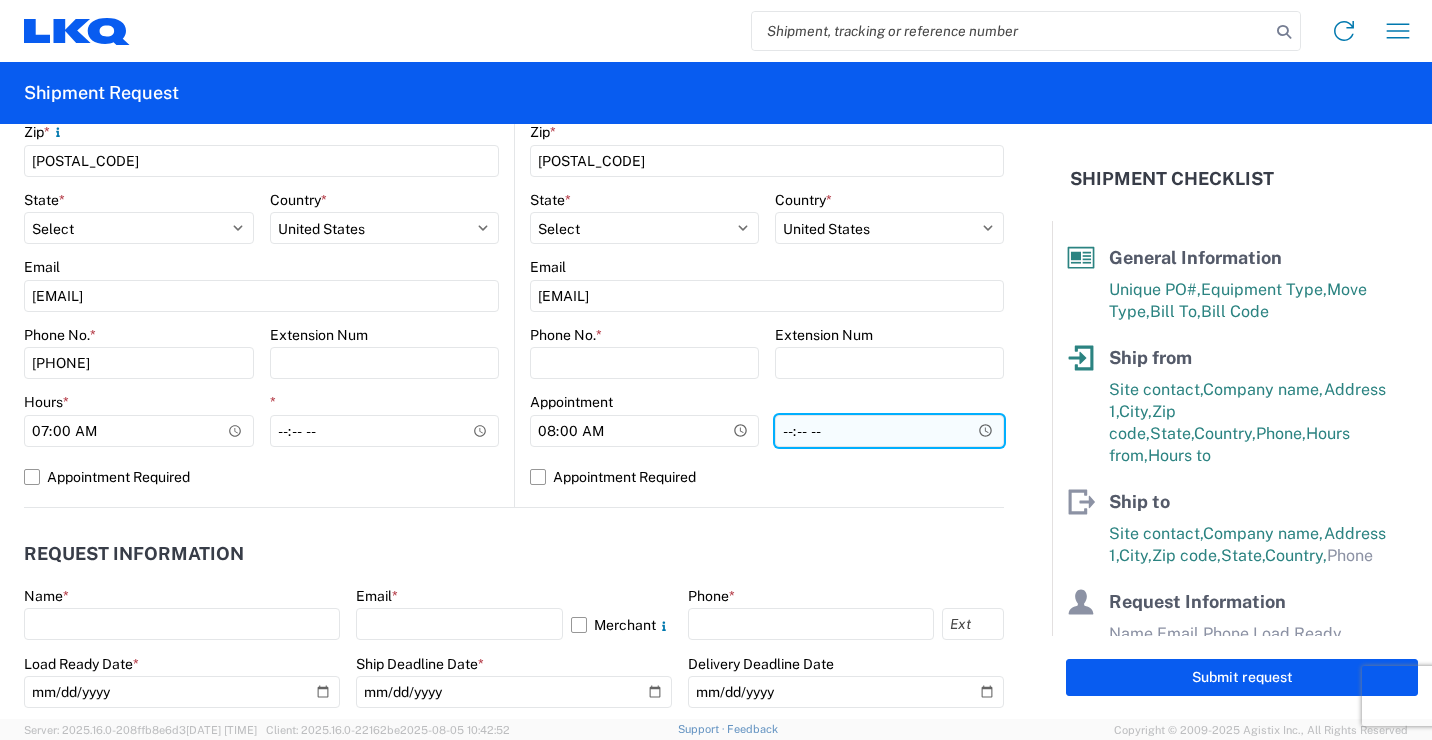 click on "[TIME]" at bounding box center (889, 431) 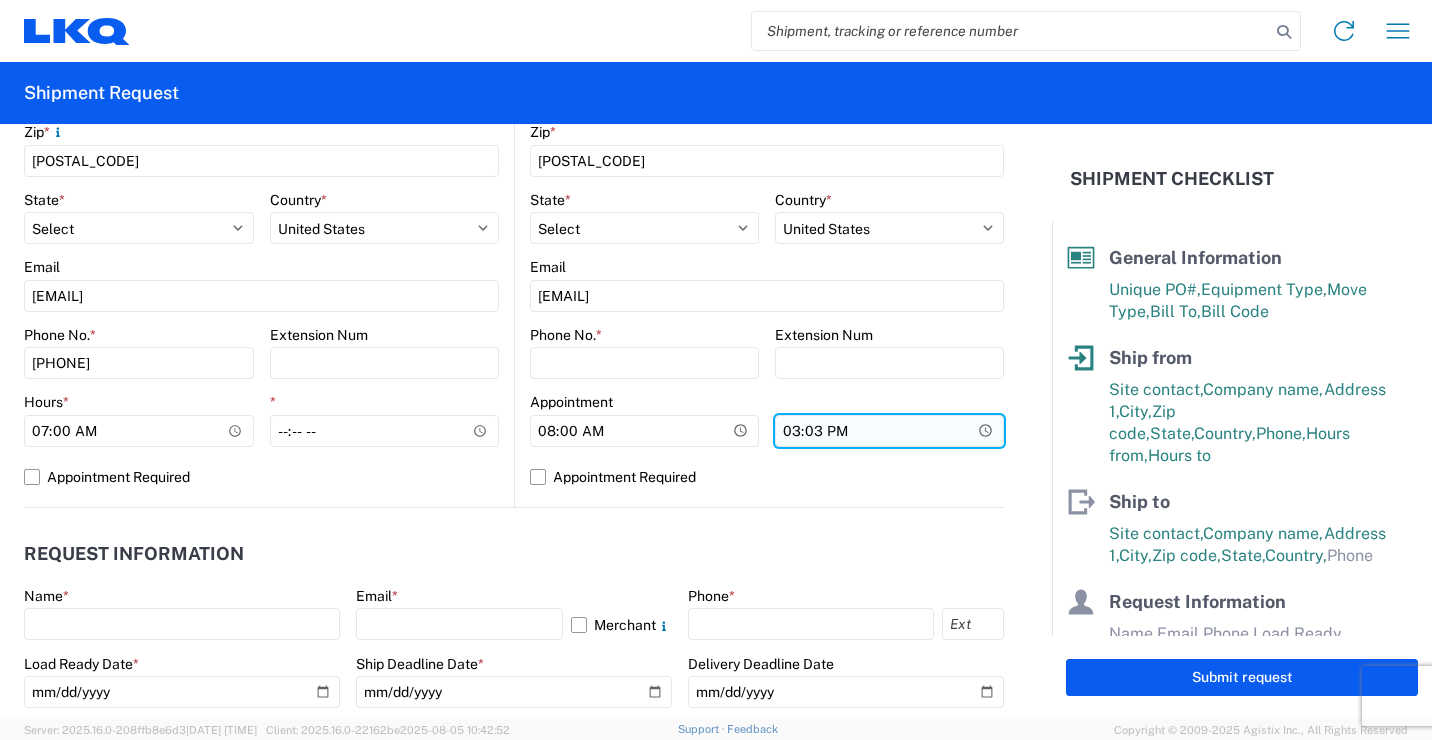 type on "15:30" 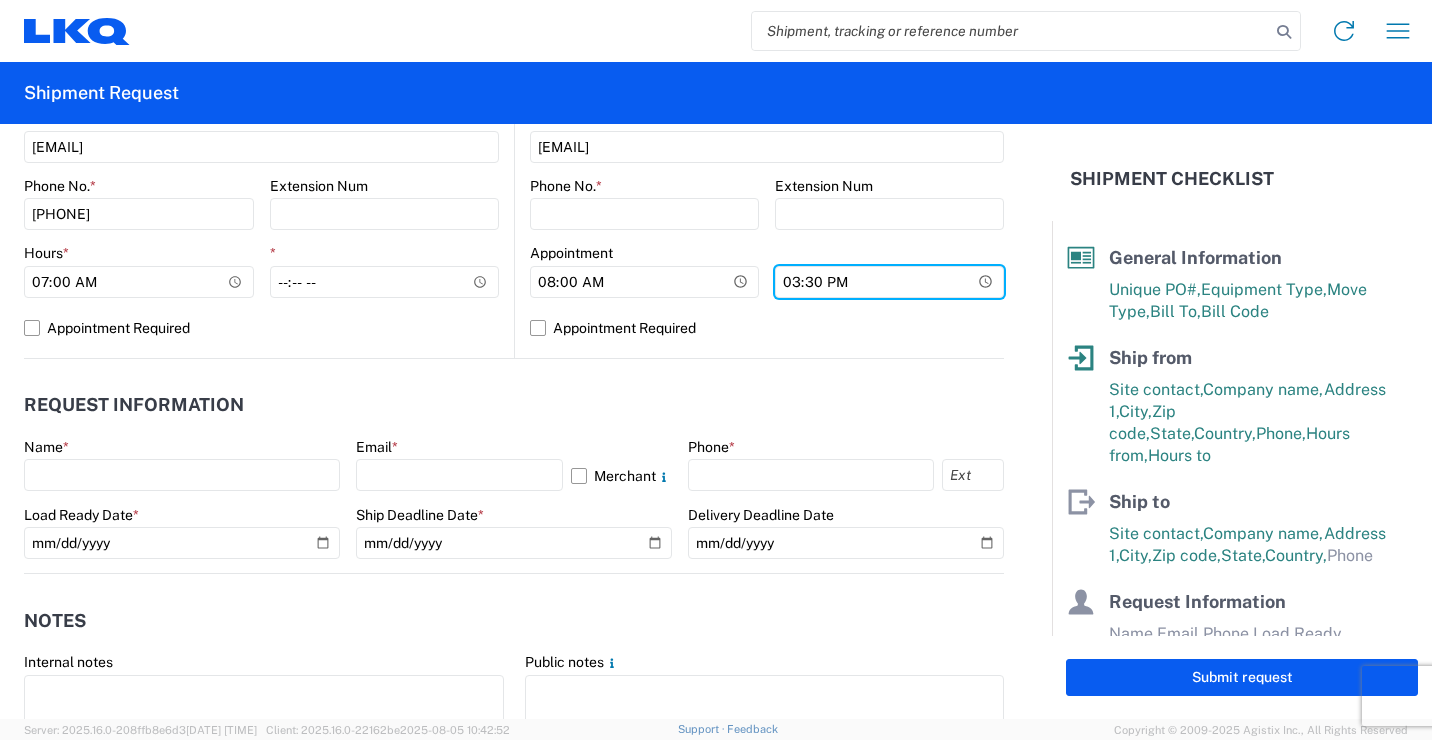 scroll, scrollTop: 900, scrollLeft: 0, axis: vertical 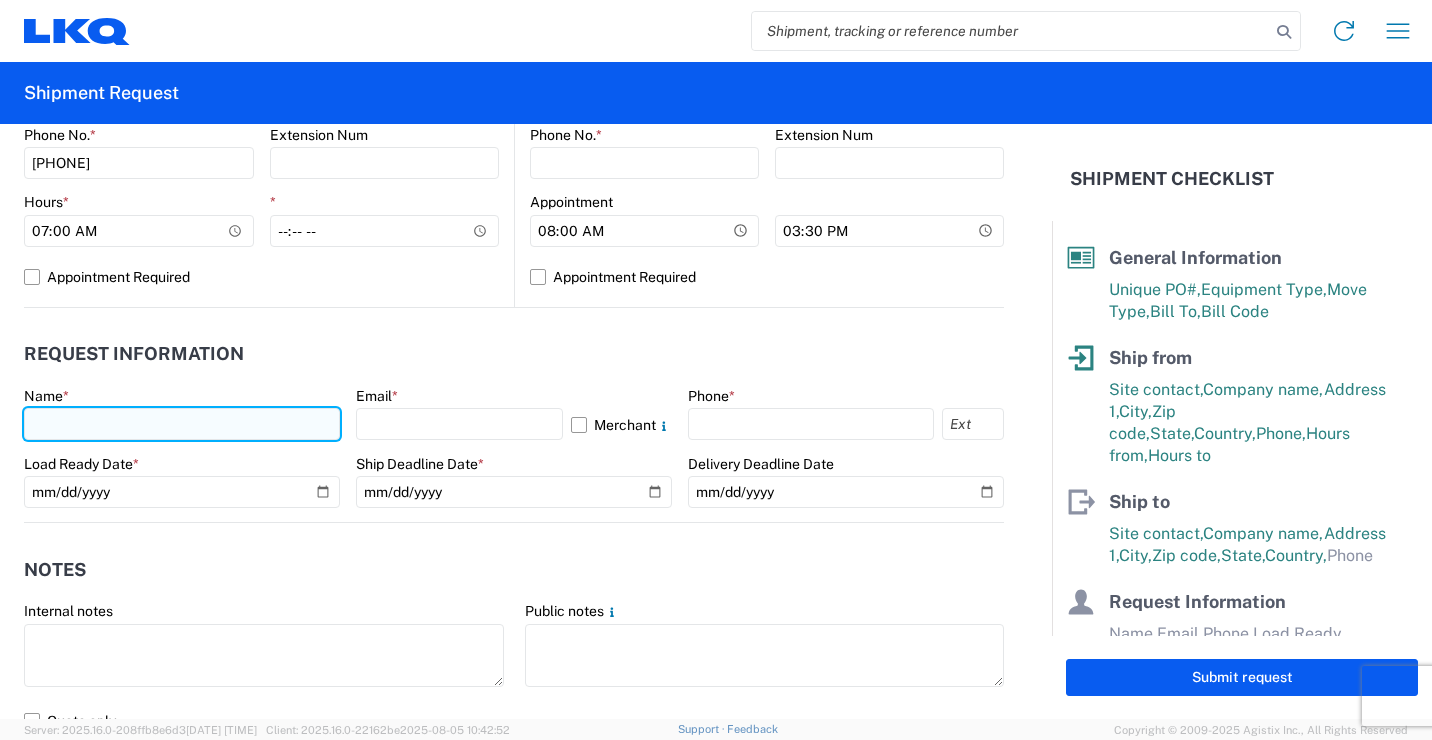 click 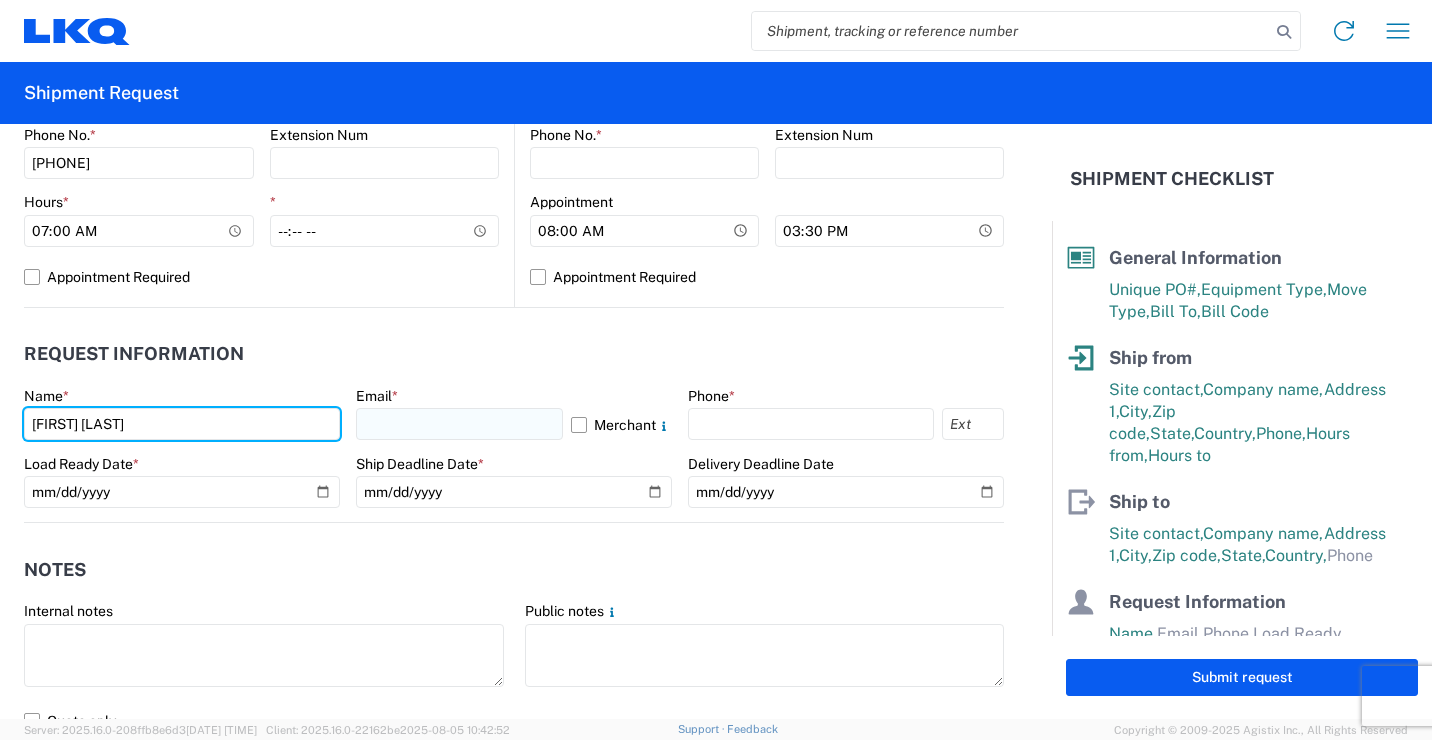 type on "[FIRST] [LAST]" 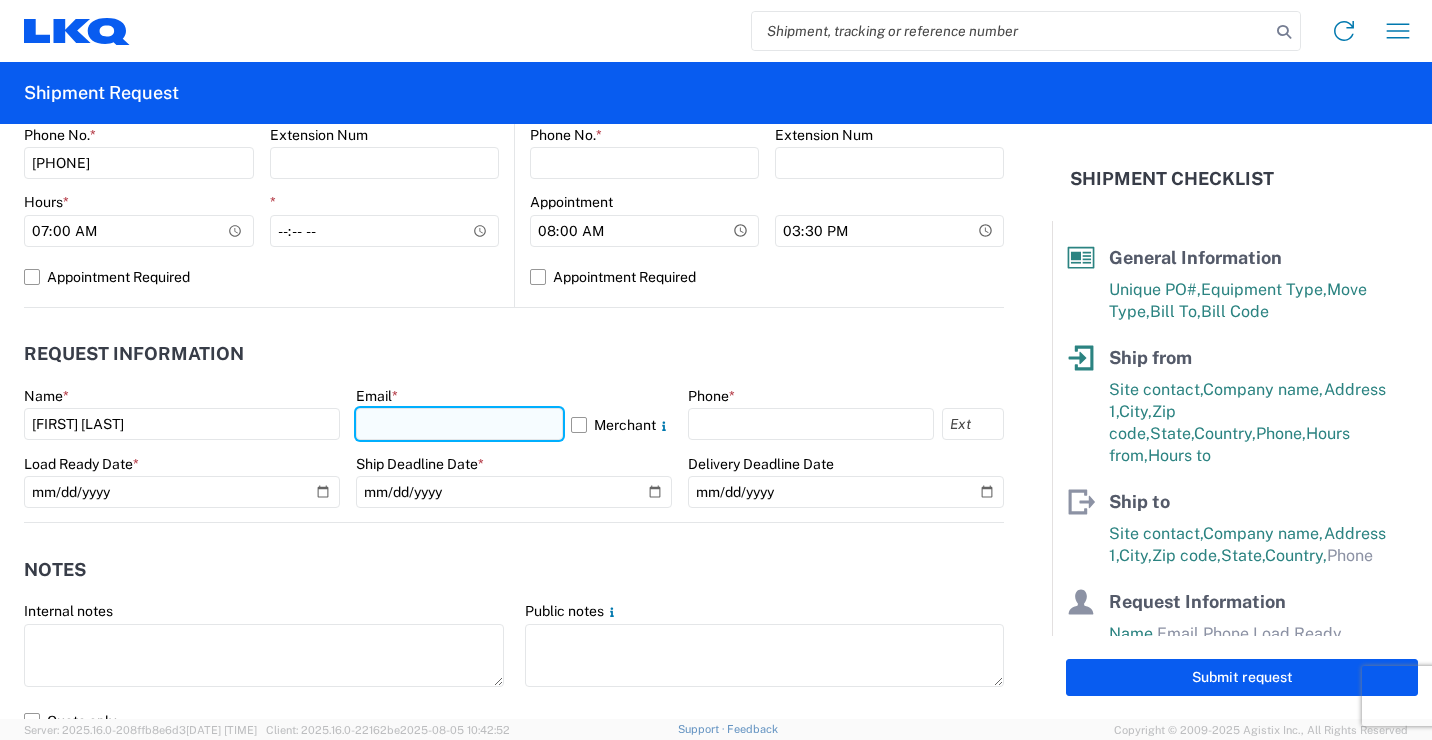 click 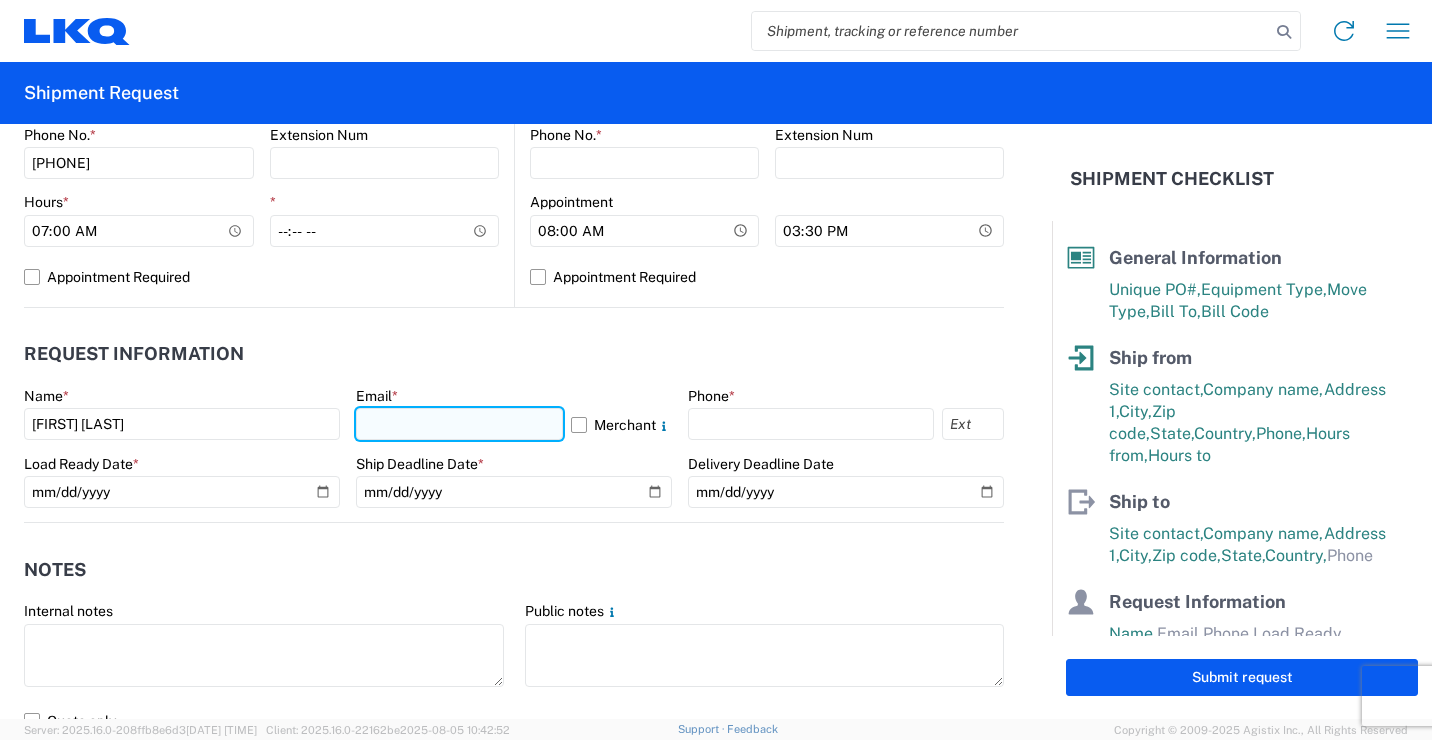 type on "[EMAIL]" 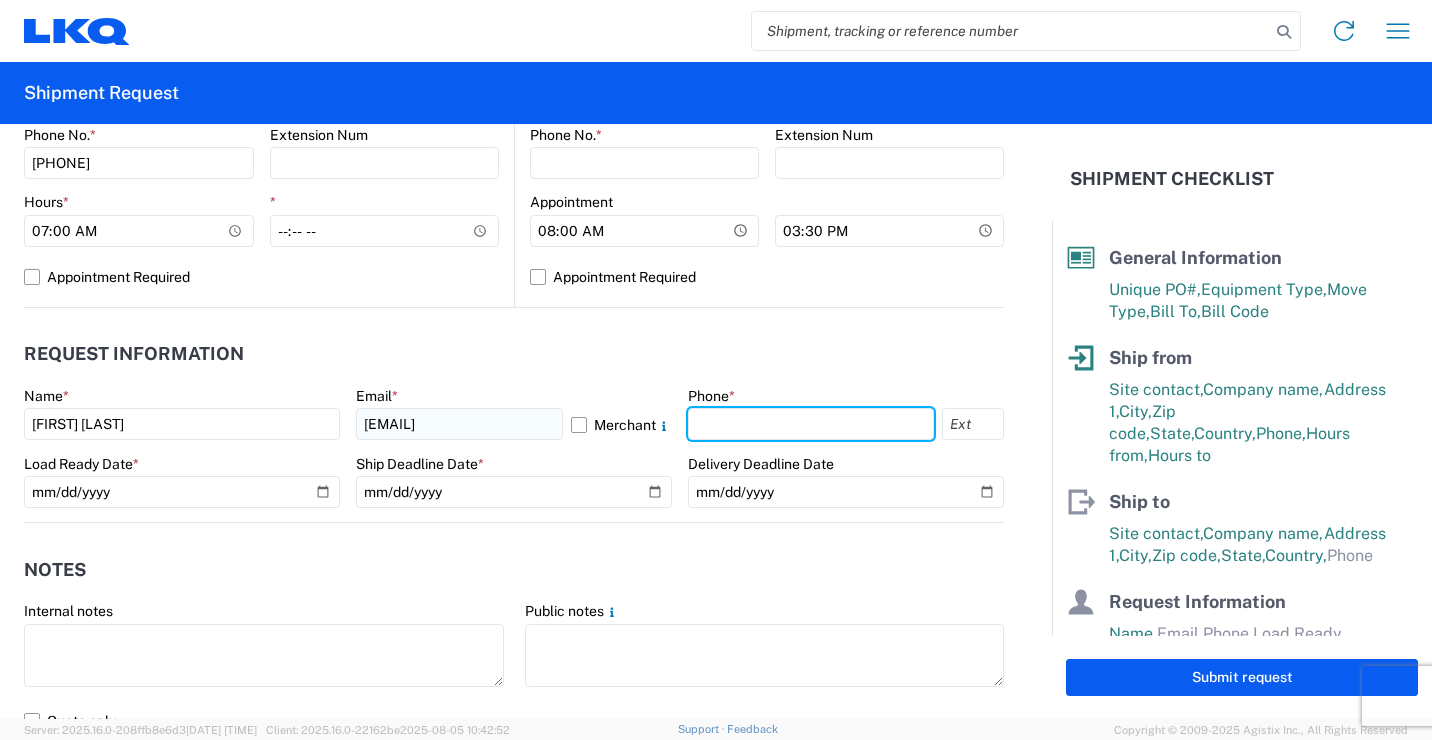 type on "[PHONE]" 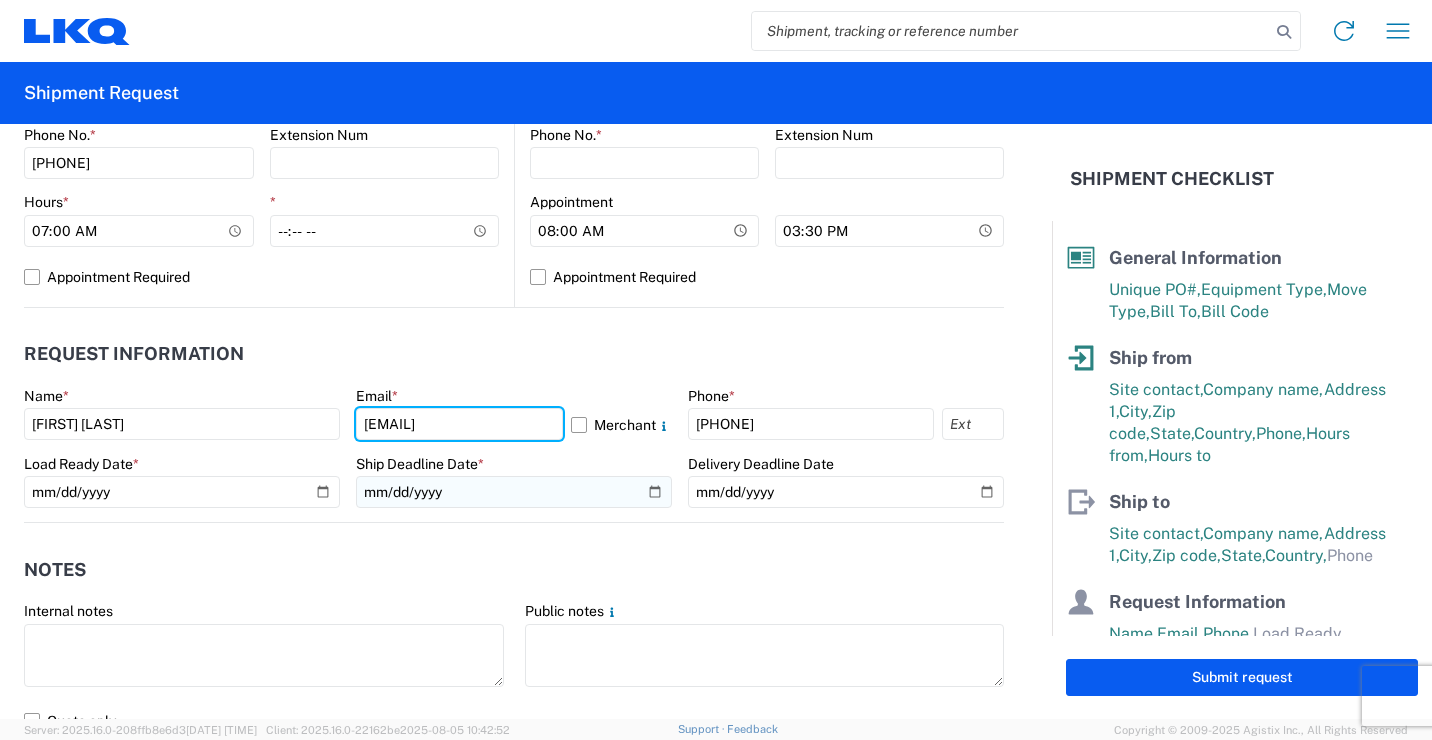 type on "[EMAIL]" 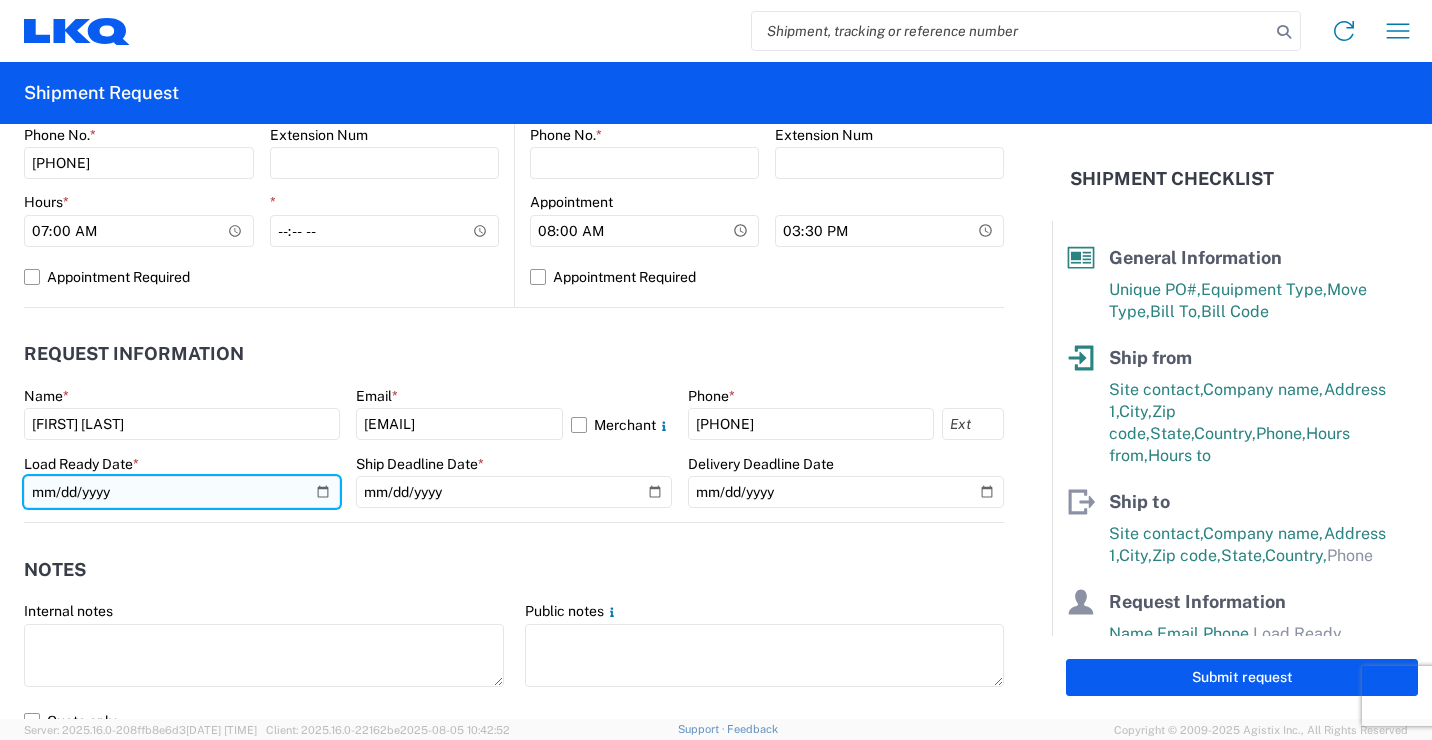 click 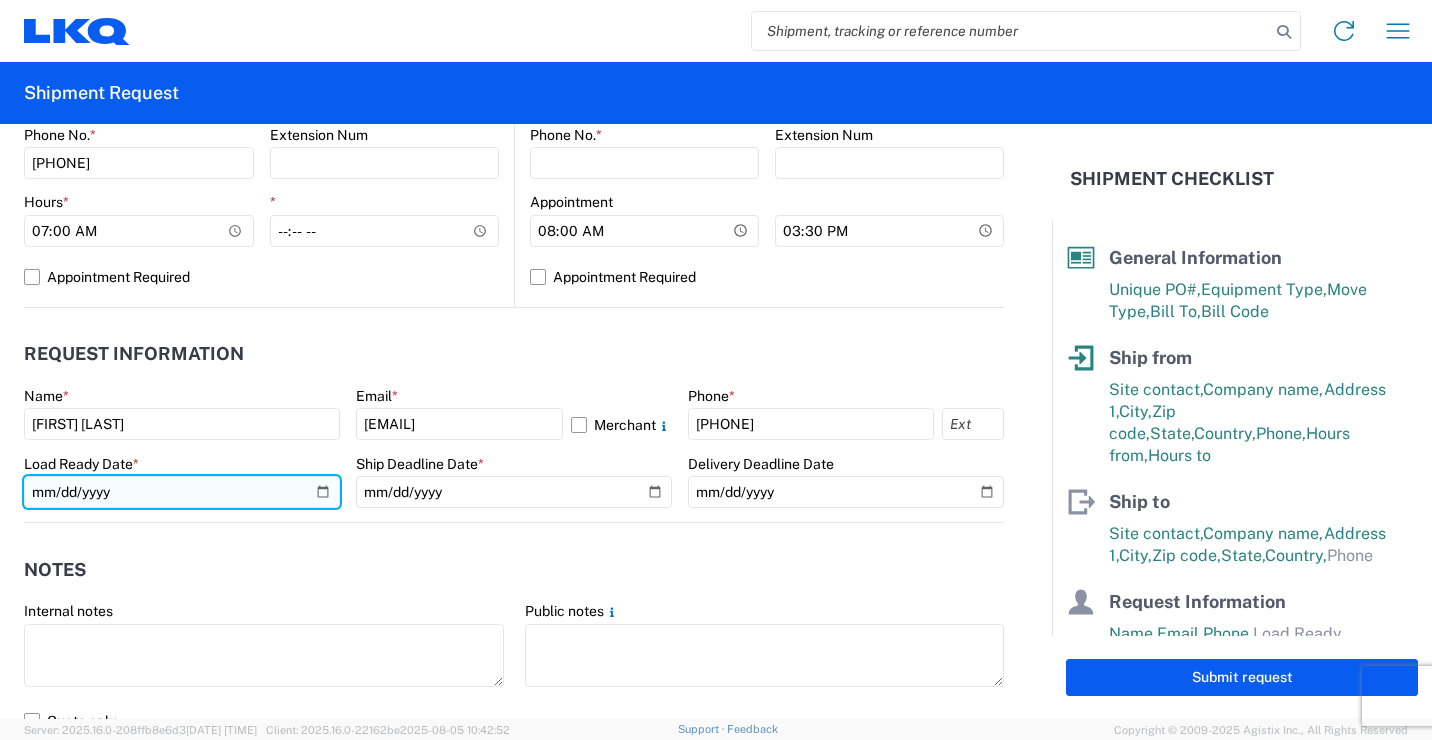 type on "[DATE]" 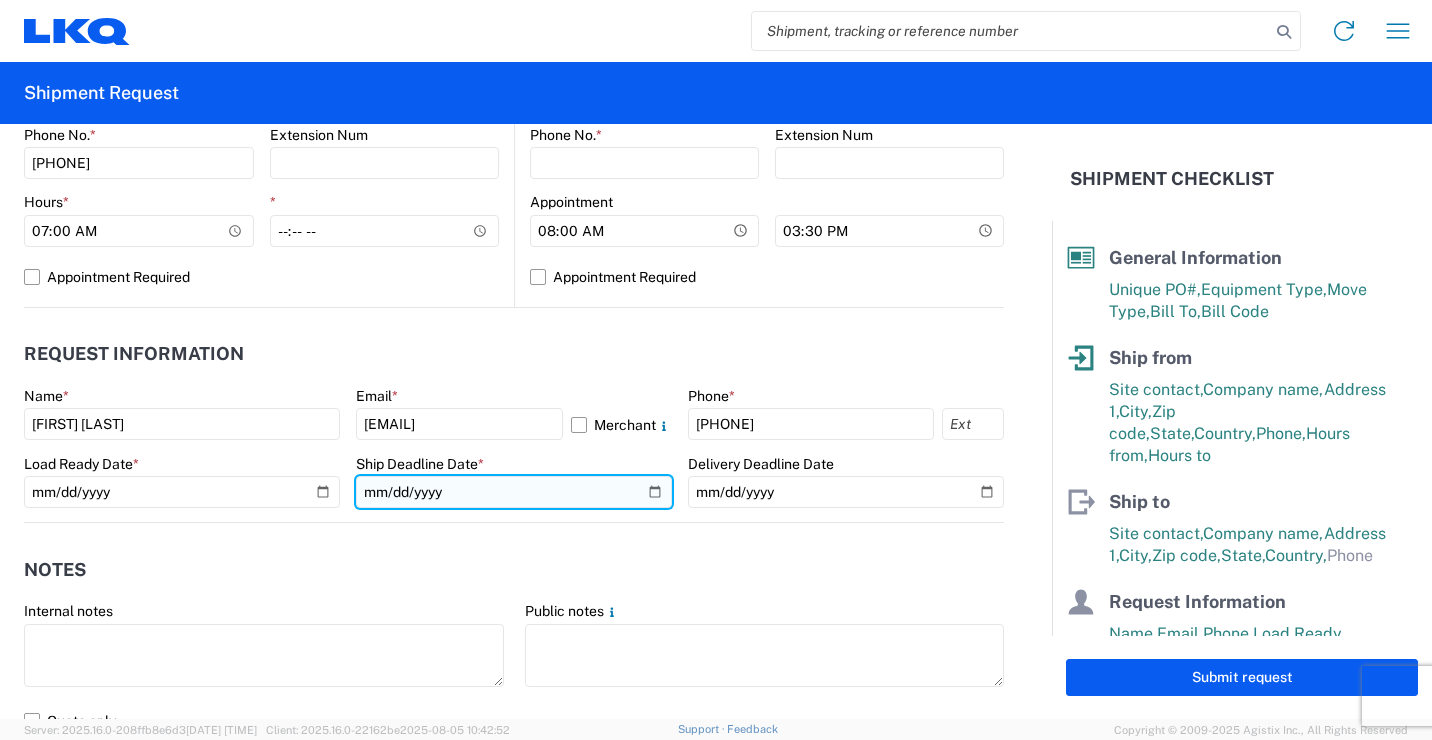 click 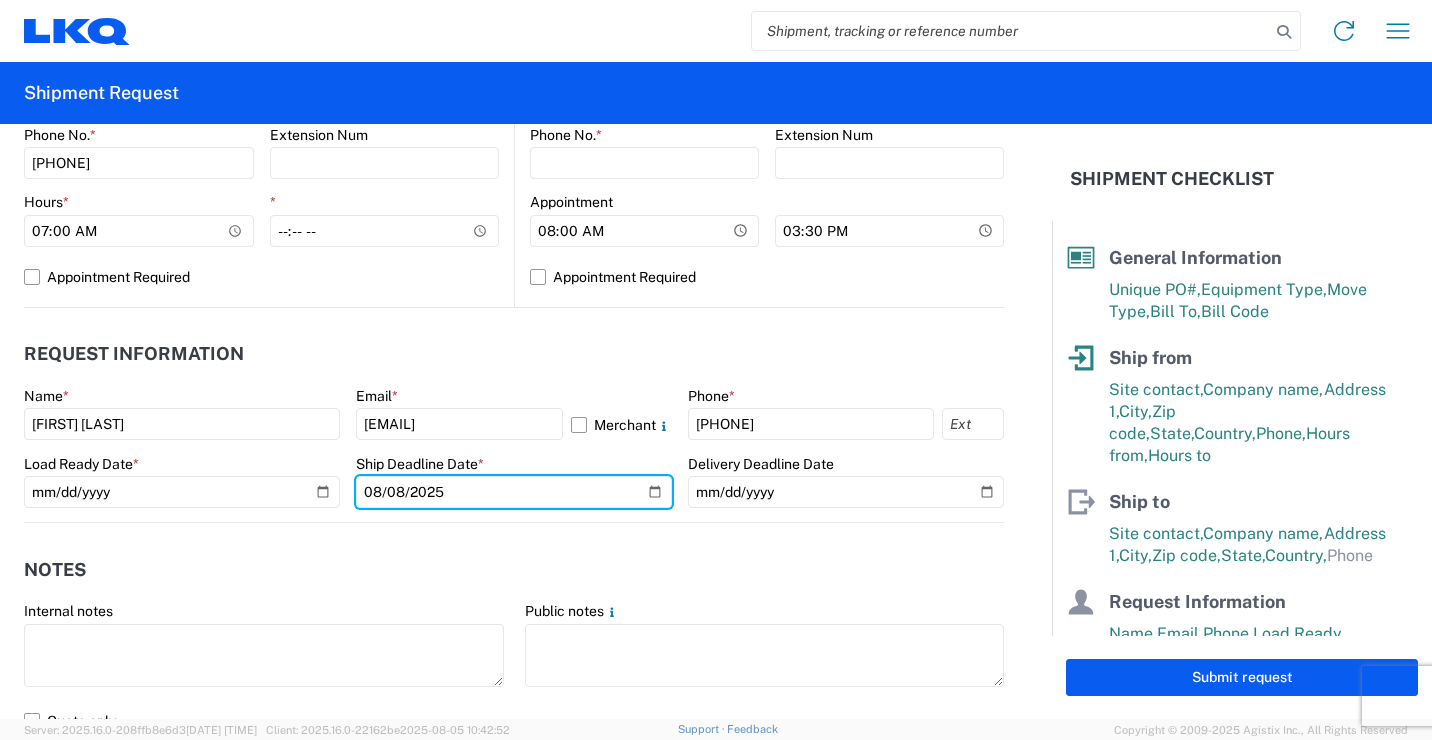 type on "2025-08-08" 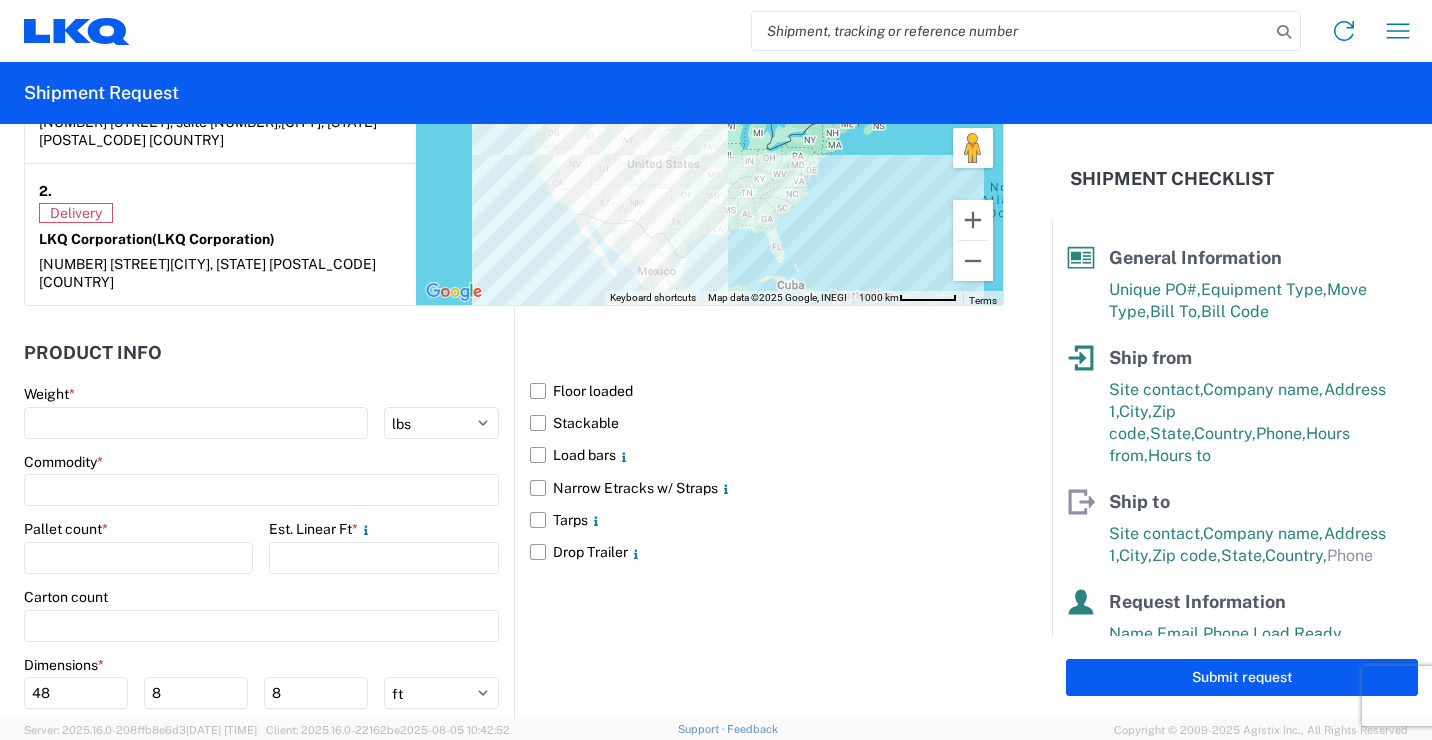 scroll, scrollTop: 1700, scrollLeft: 0, axis: vertical 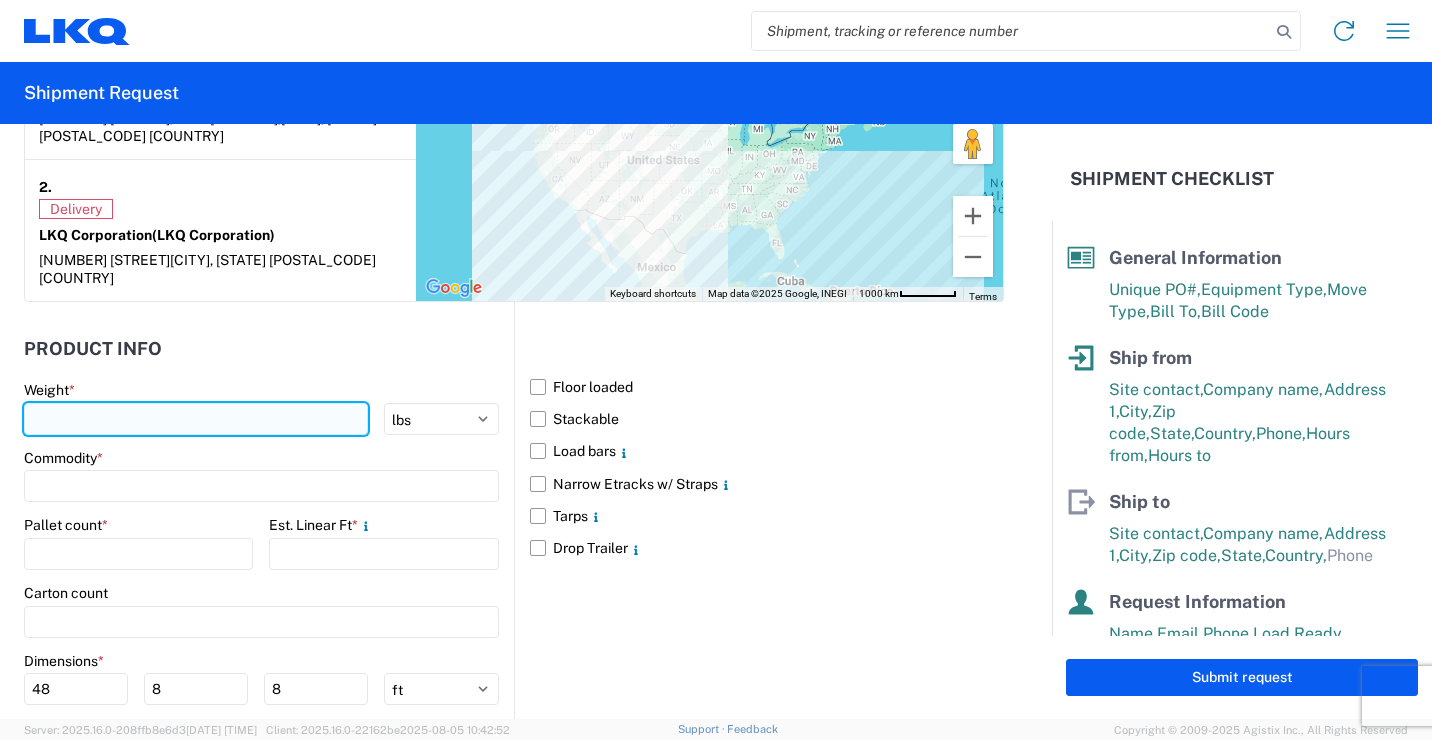 click 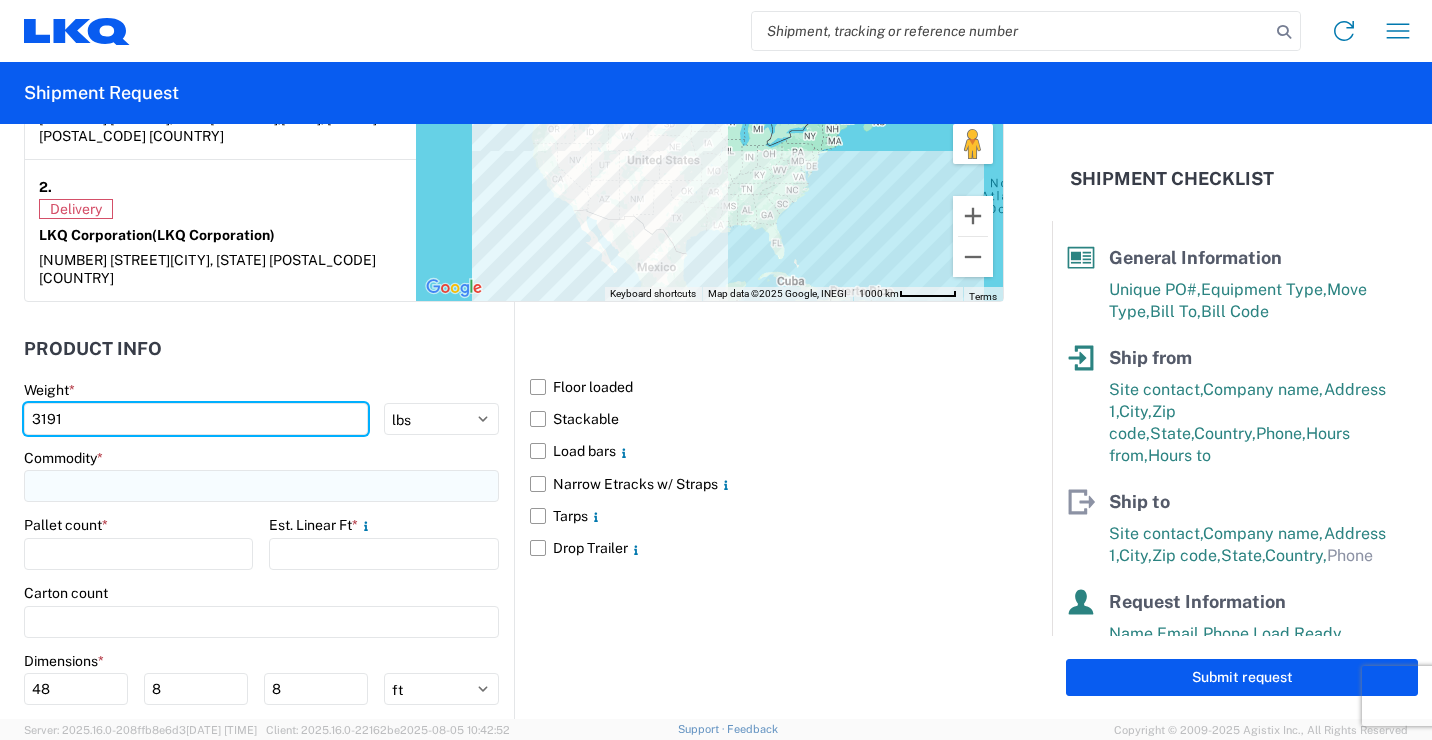 type on "3191" 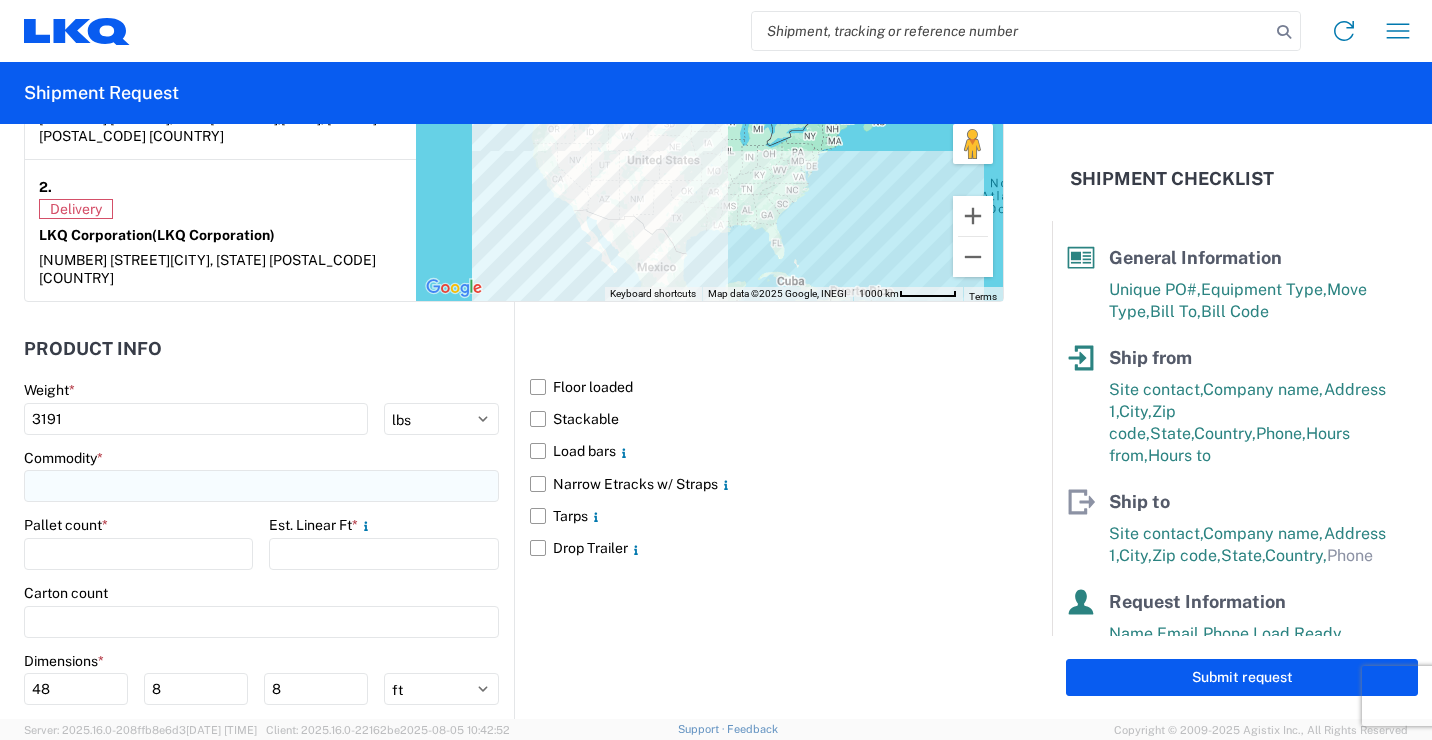 click 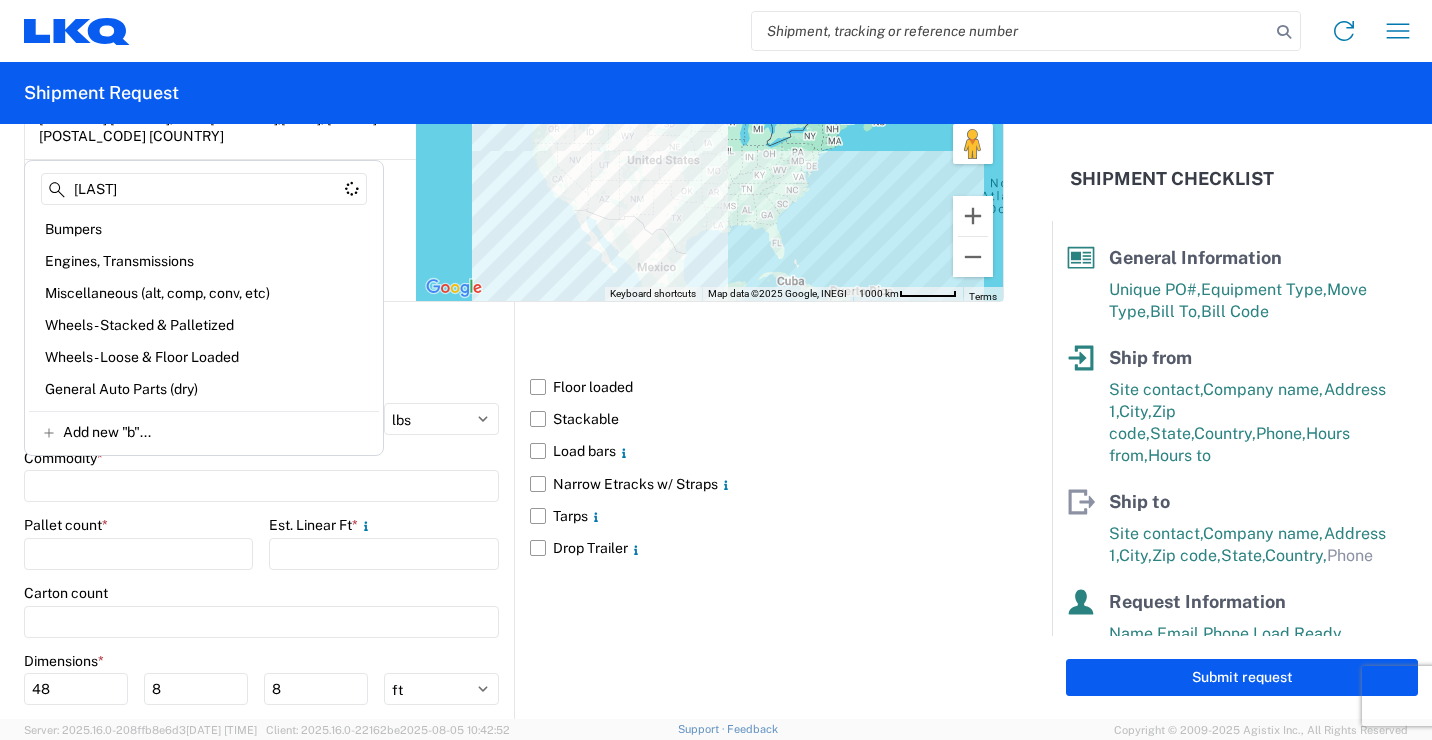 type on "[LAST]" 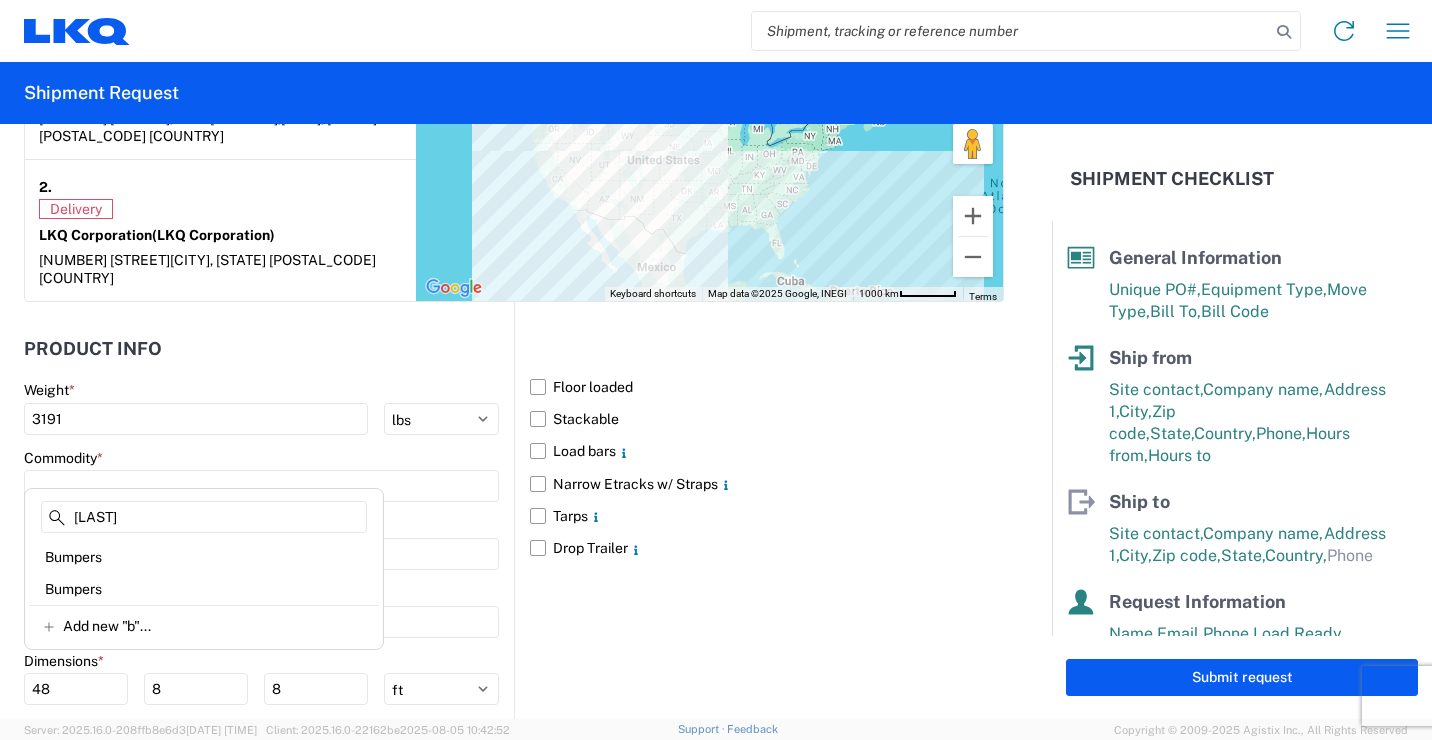 click on "Delivery" 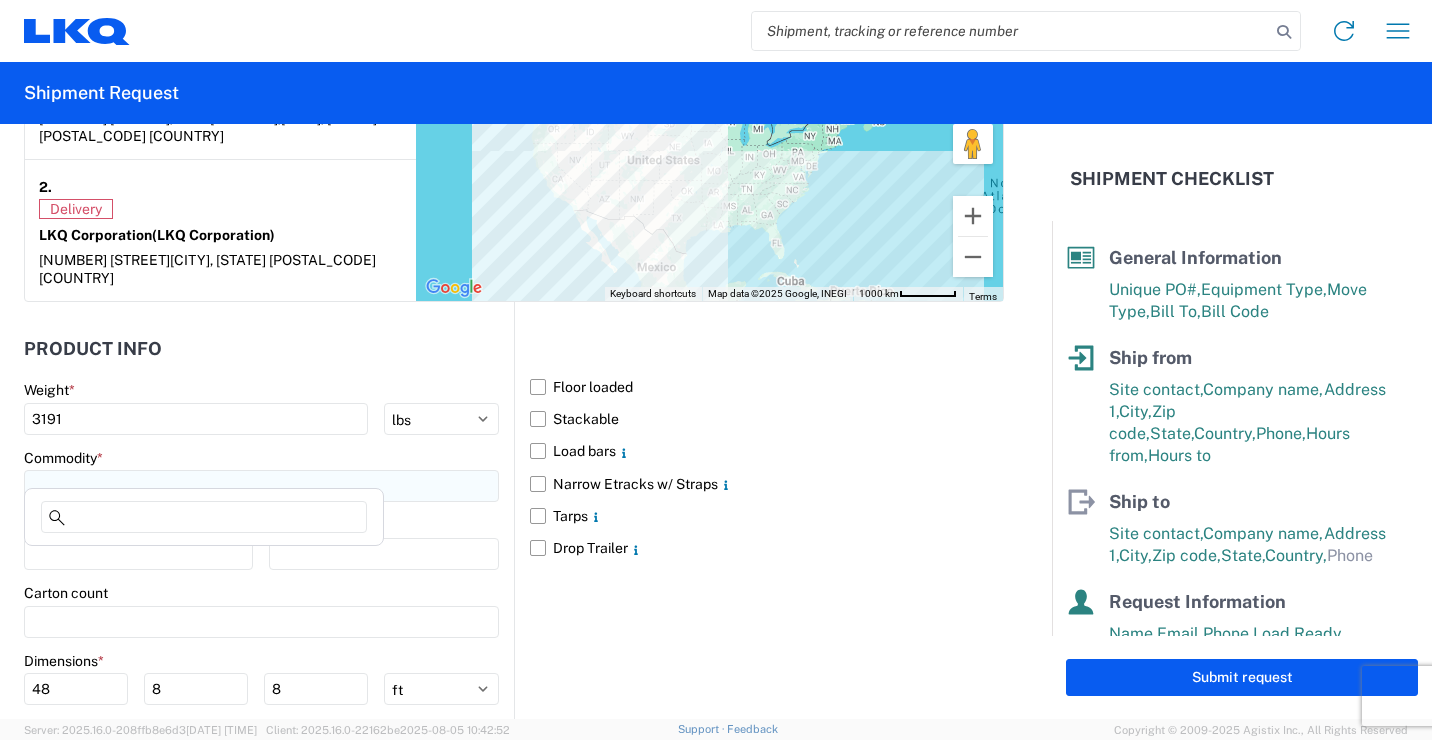 click 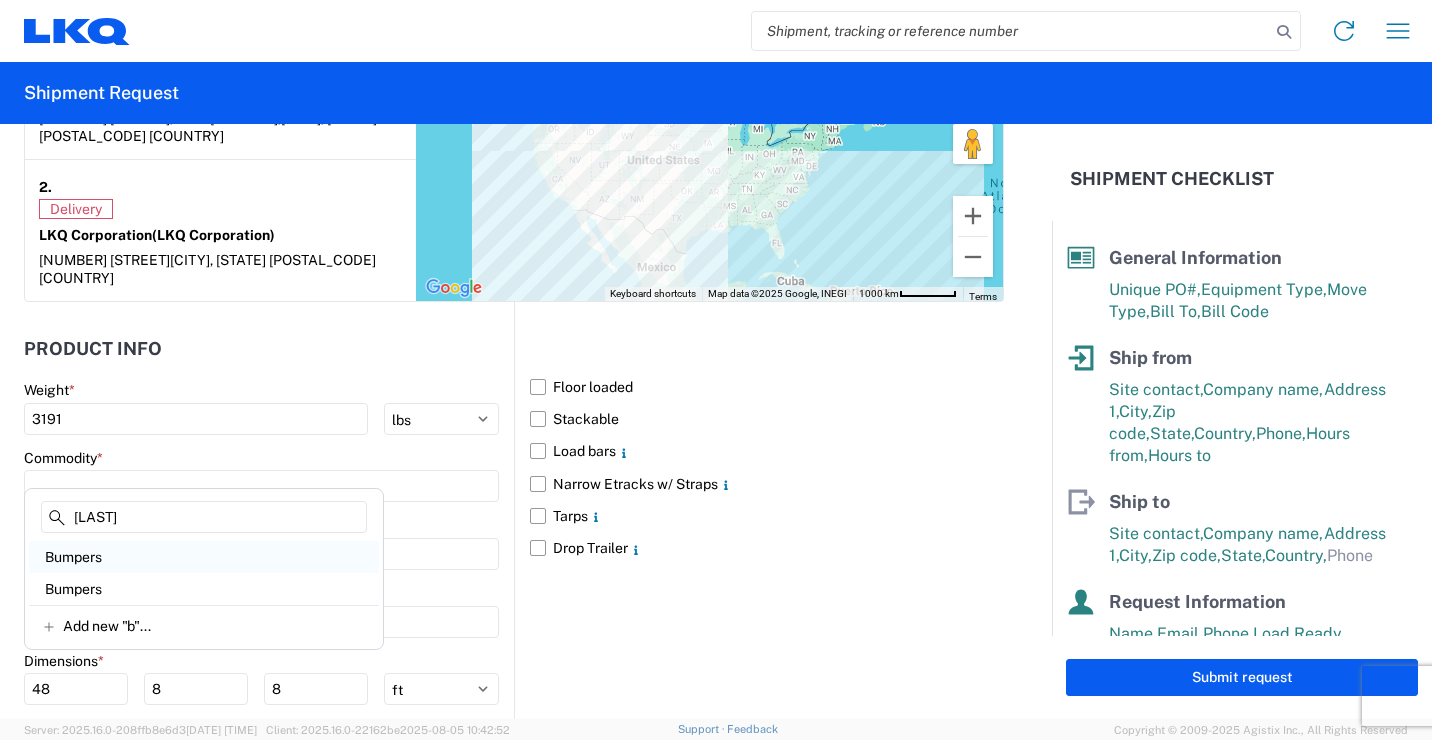 type on "[LAST]" 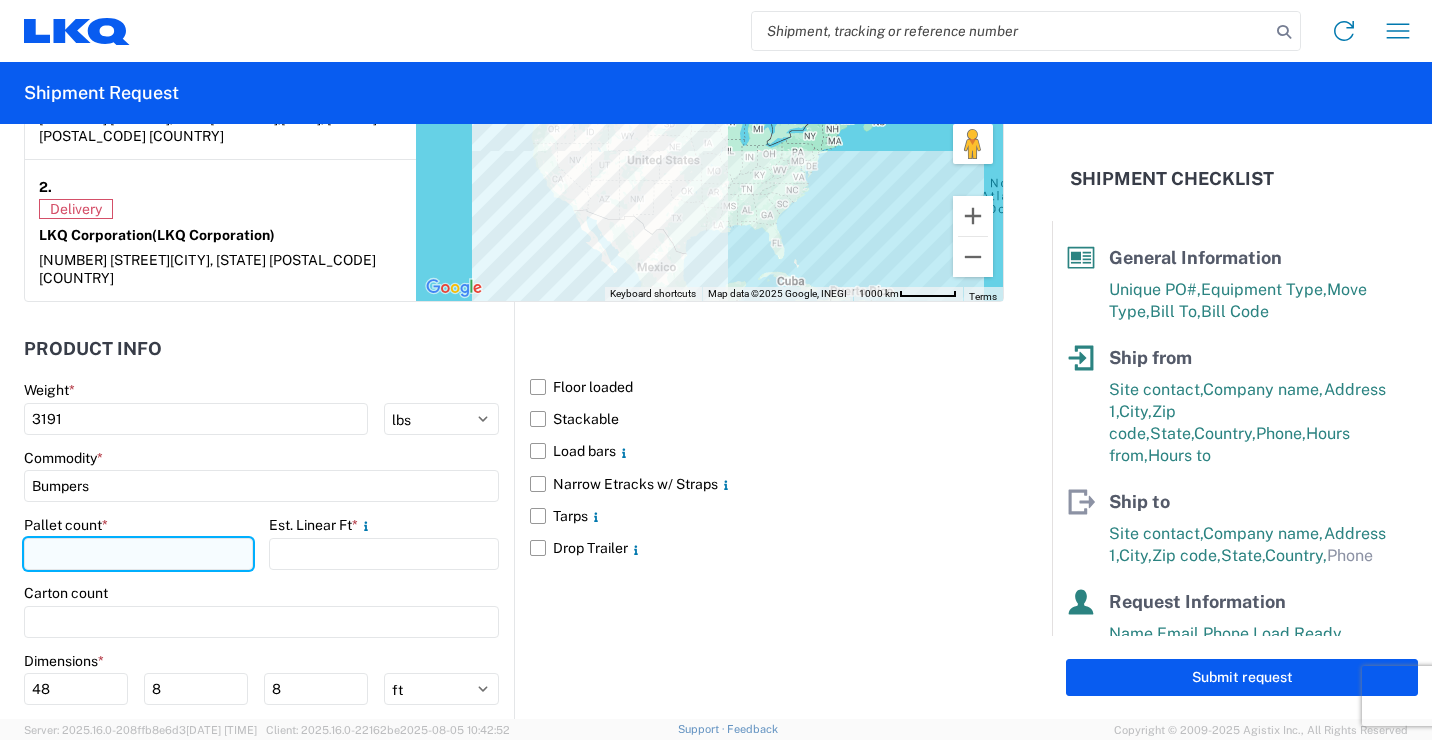 click 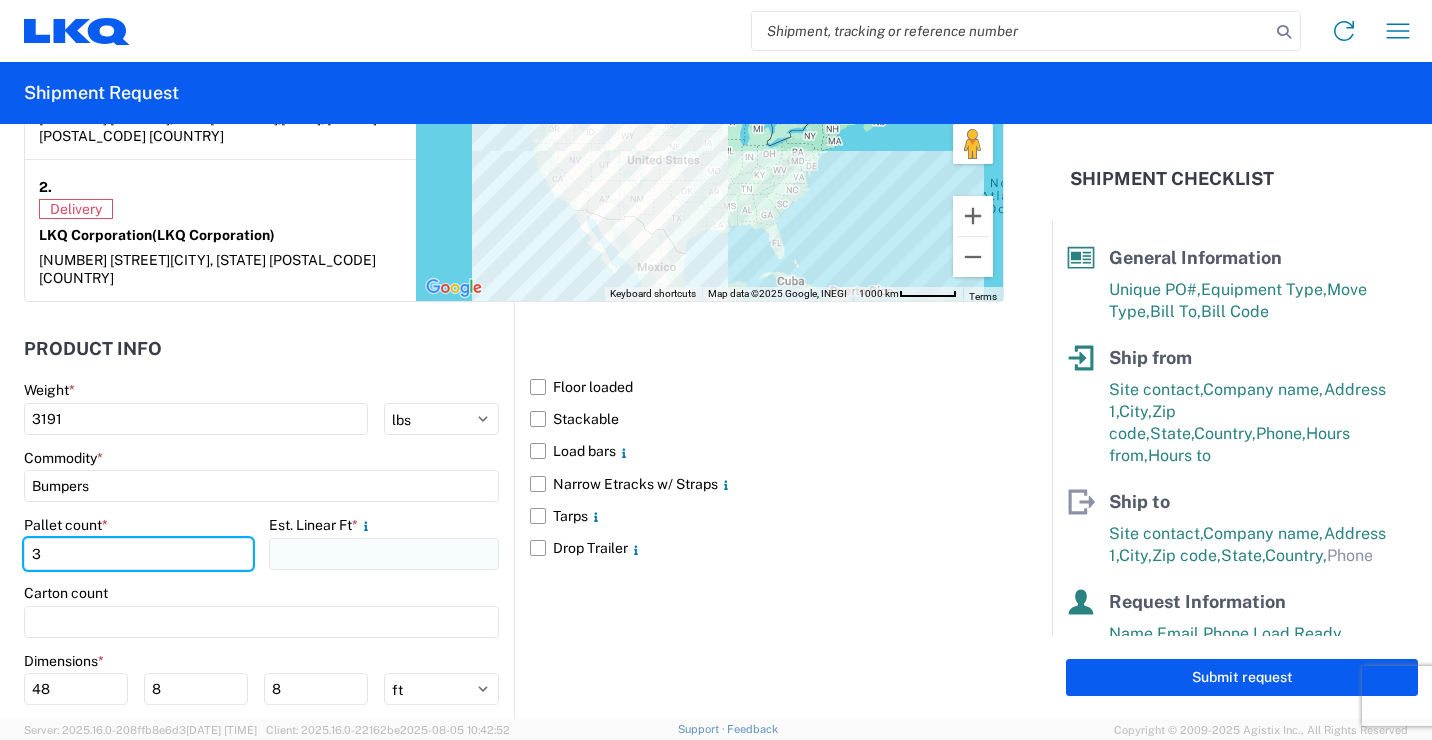 type on "3" 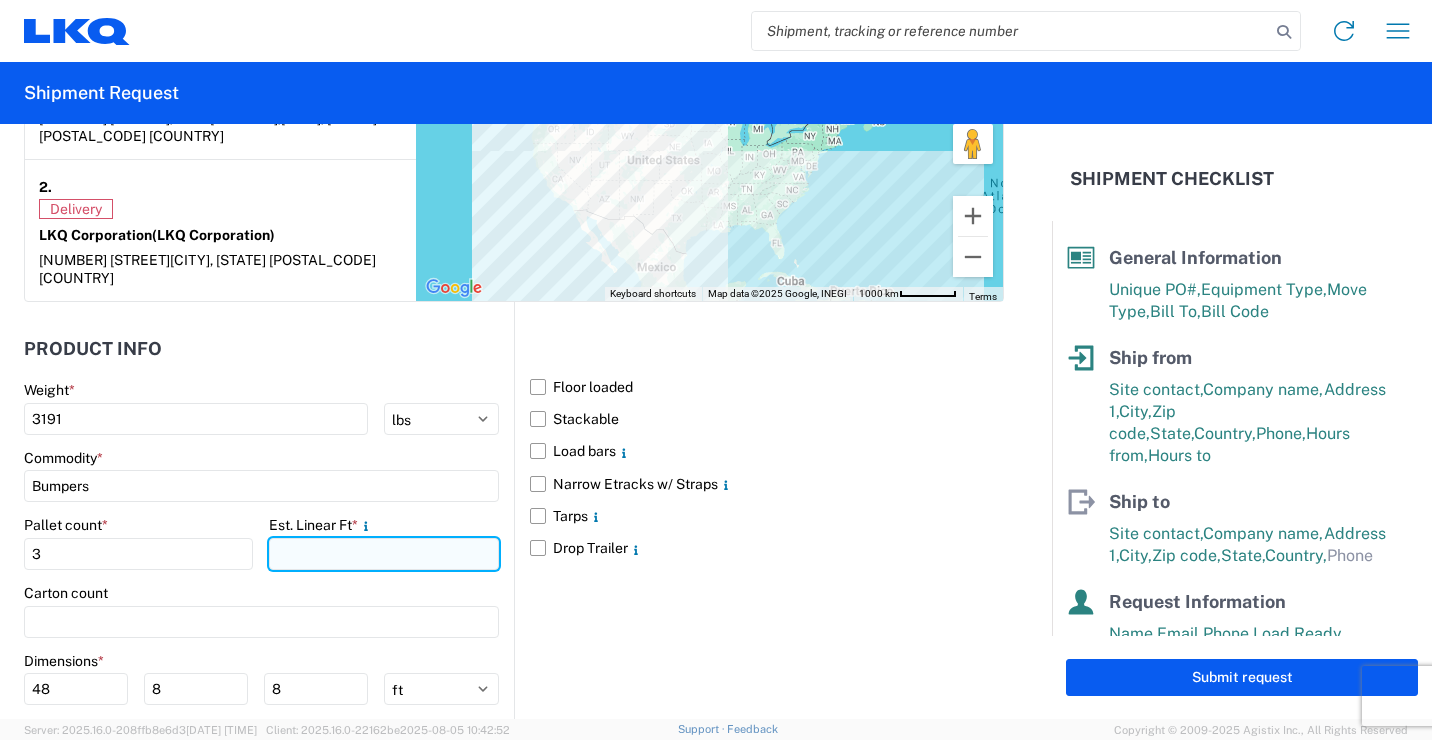 click 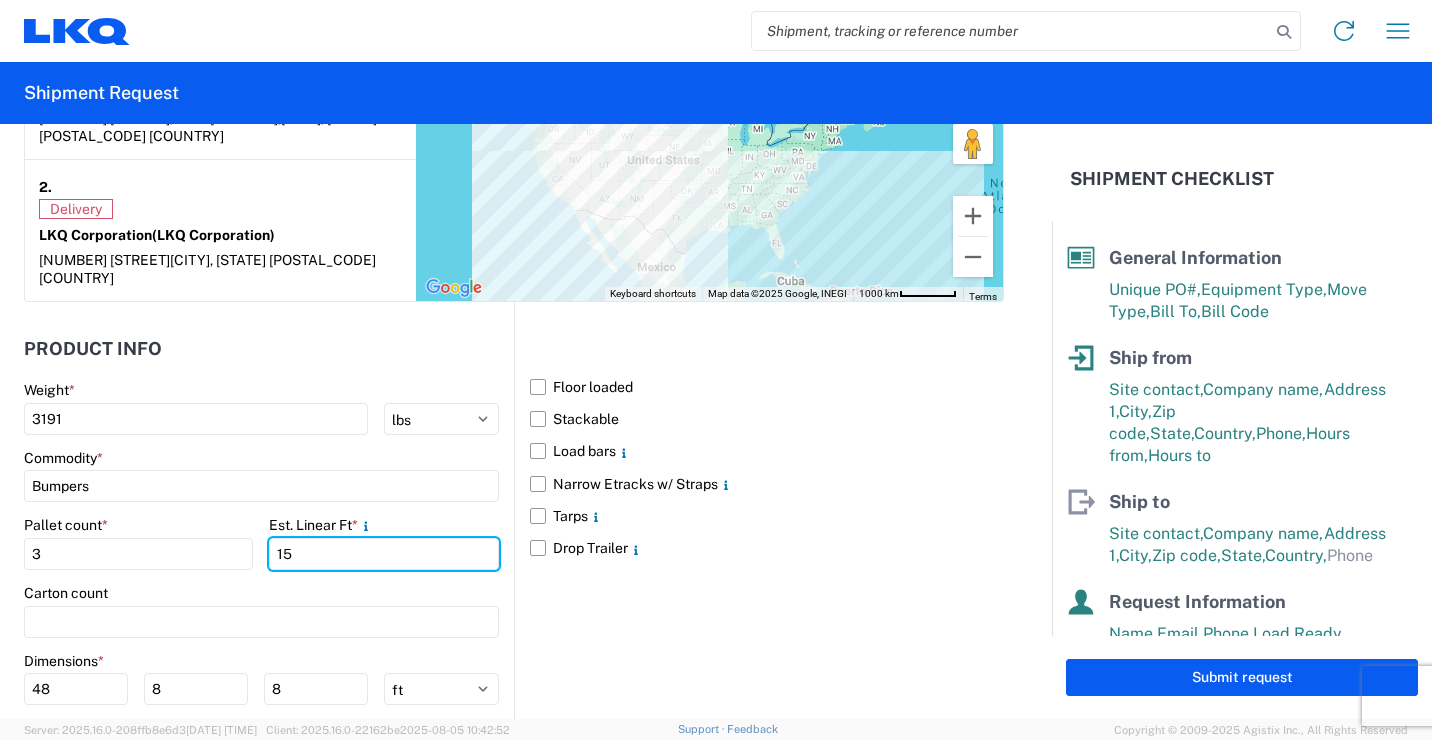 scroll, scrollTop: 1800, scrollLeft: 0, axis: vertical 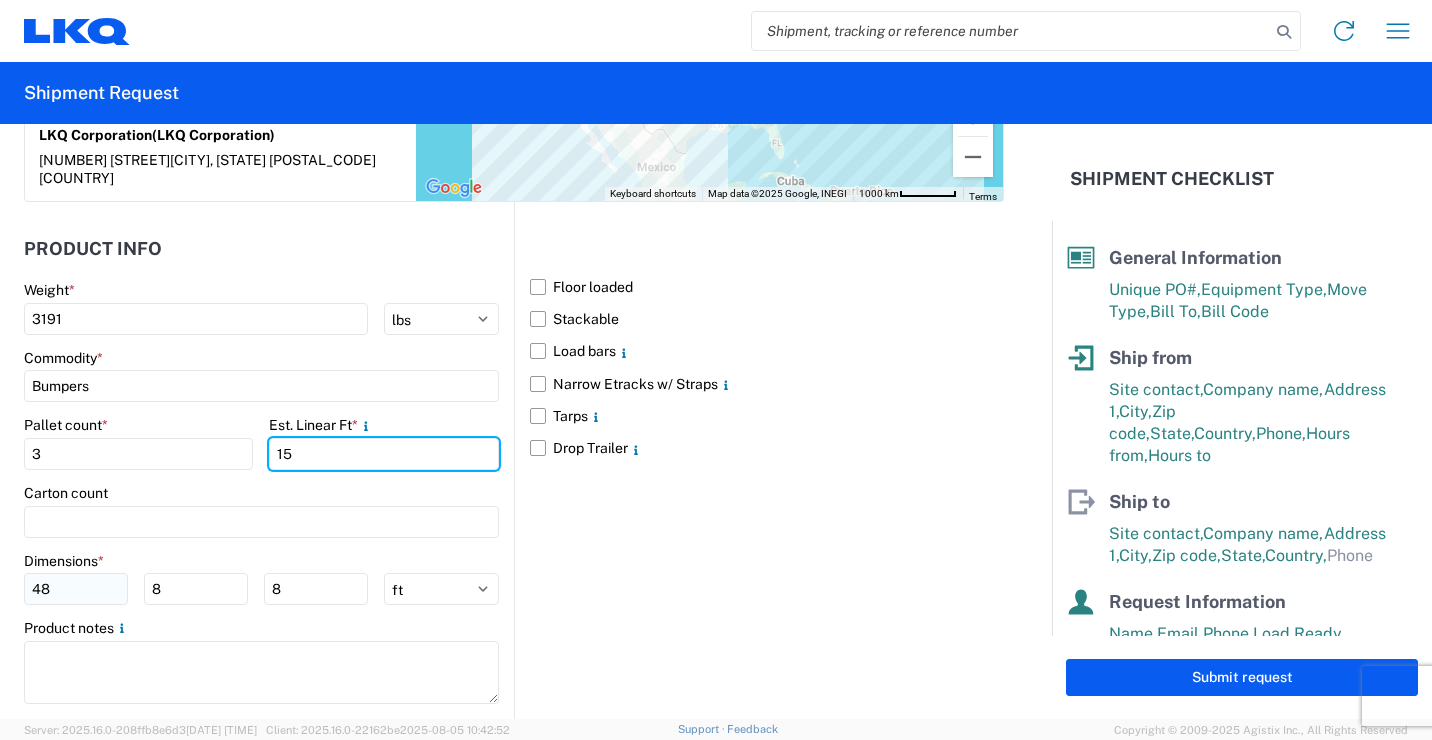 type on "15" 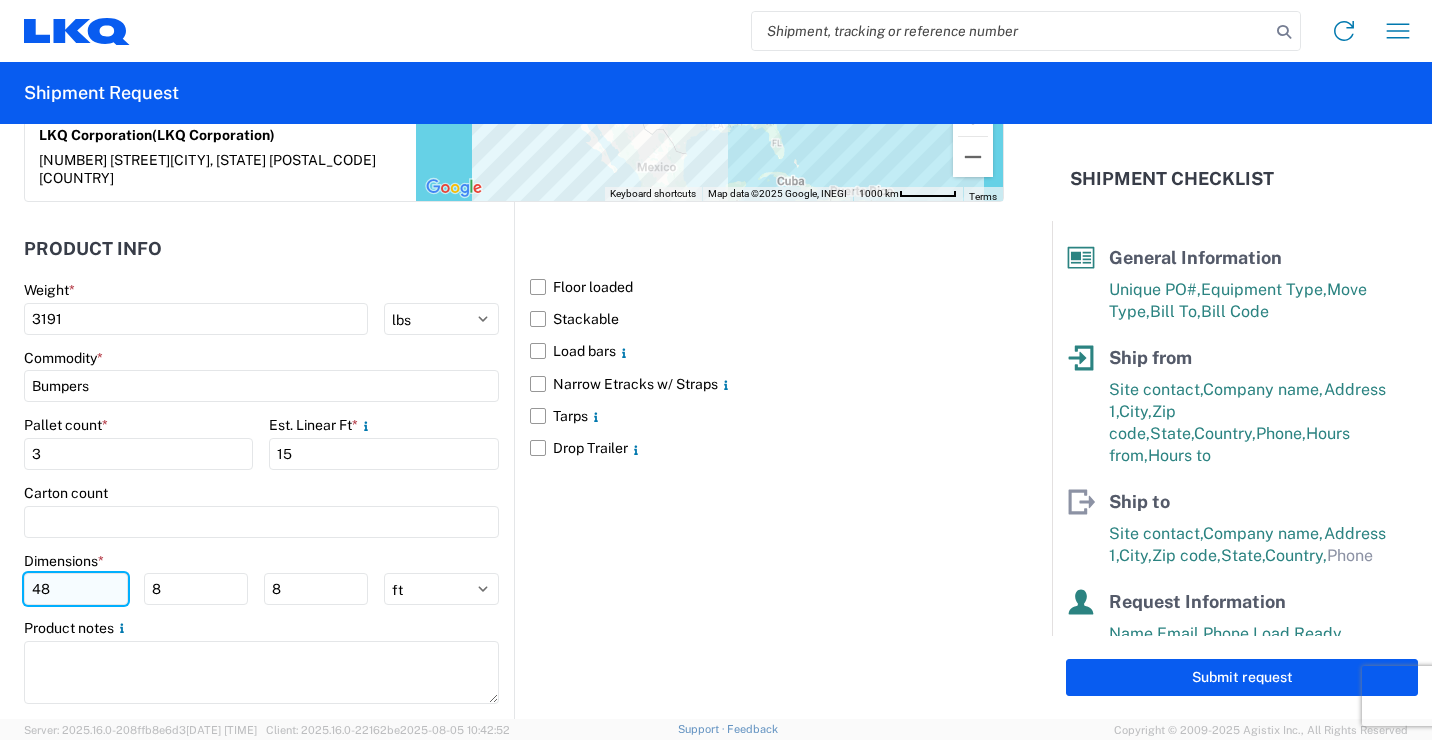 click on "48" 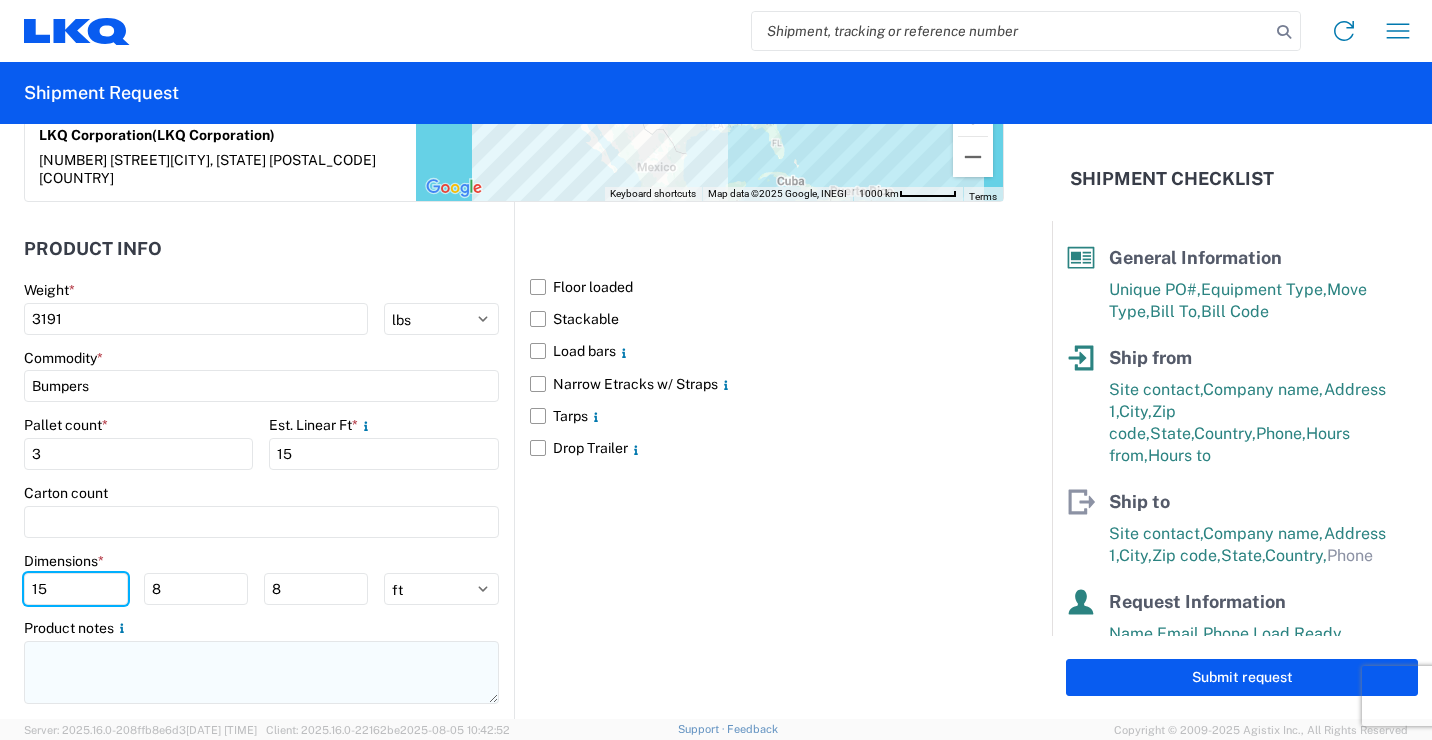 type on "15" 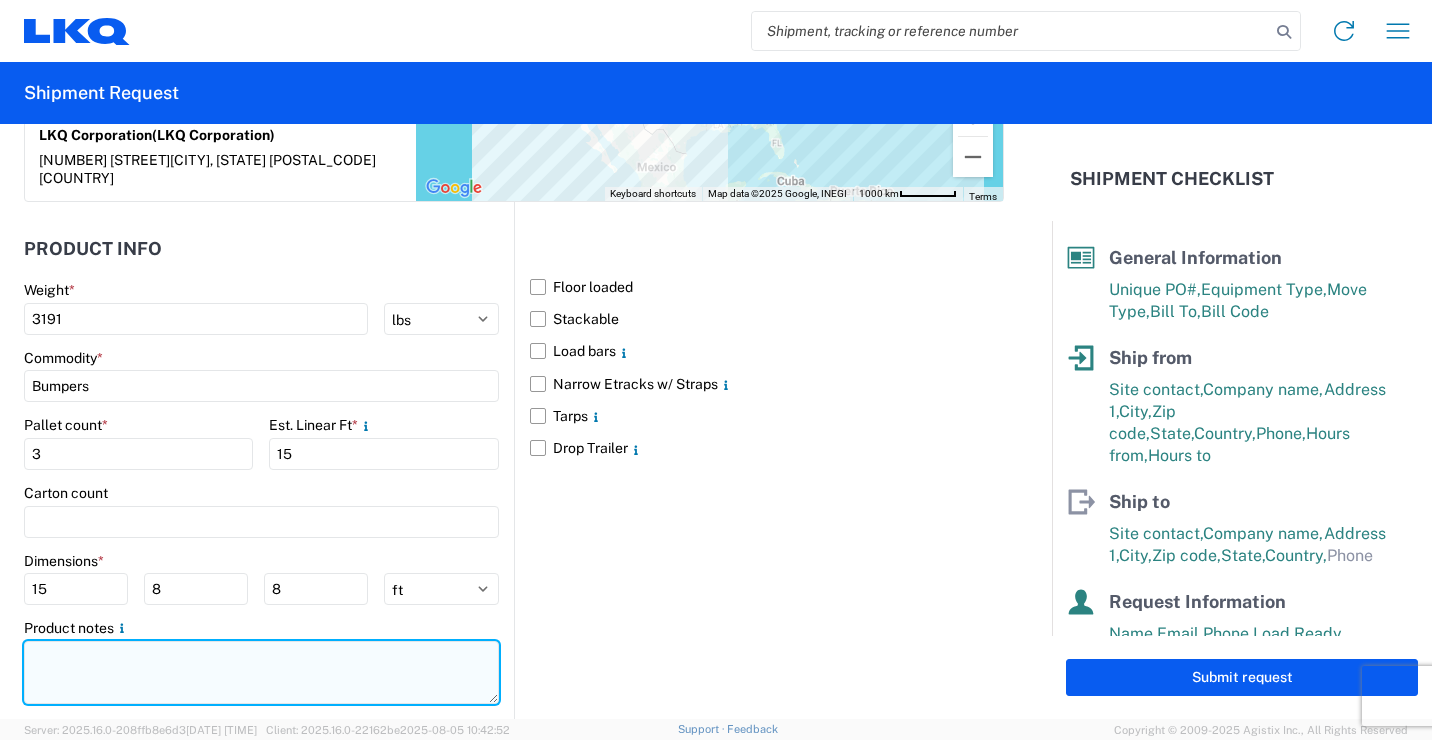 click 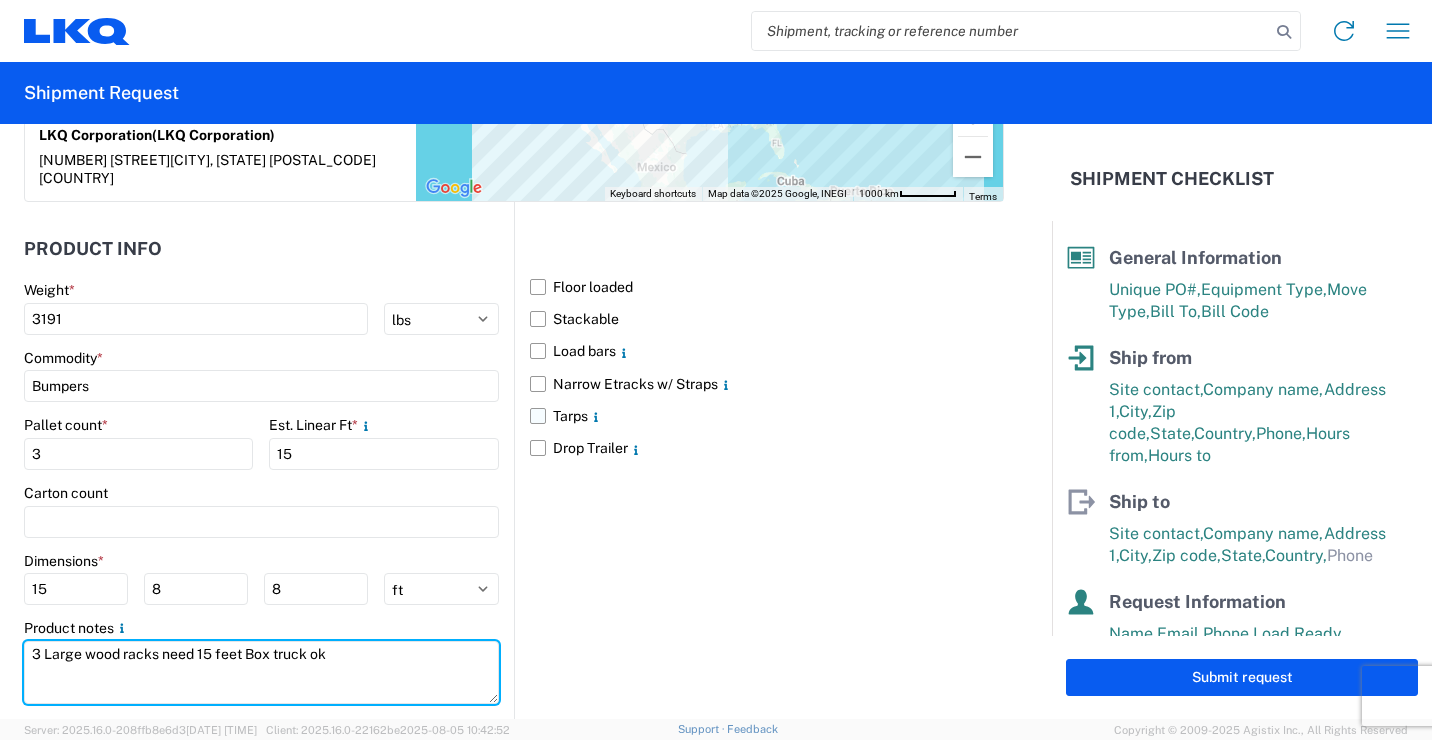 scroll, scrollTop: 1822, scrollLeft: 0, axis: vertical 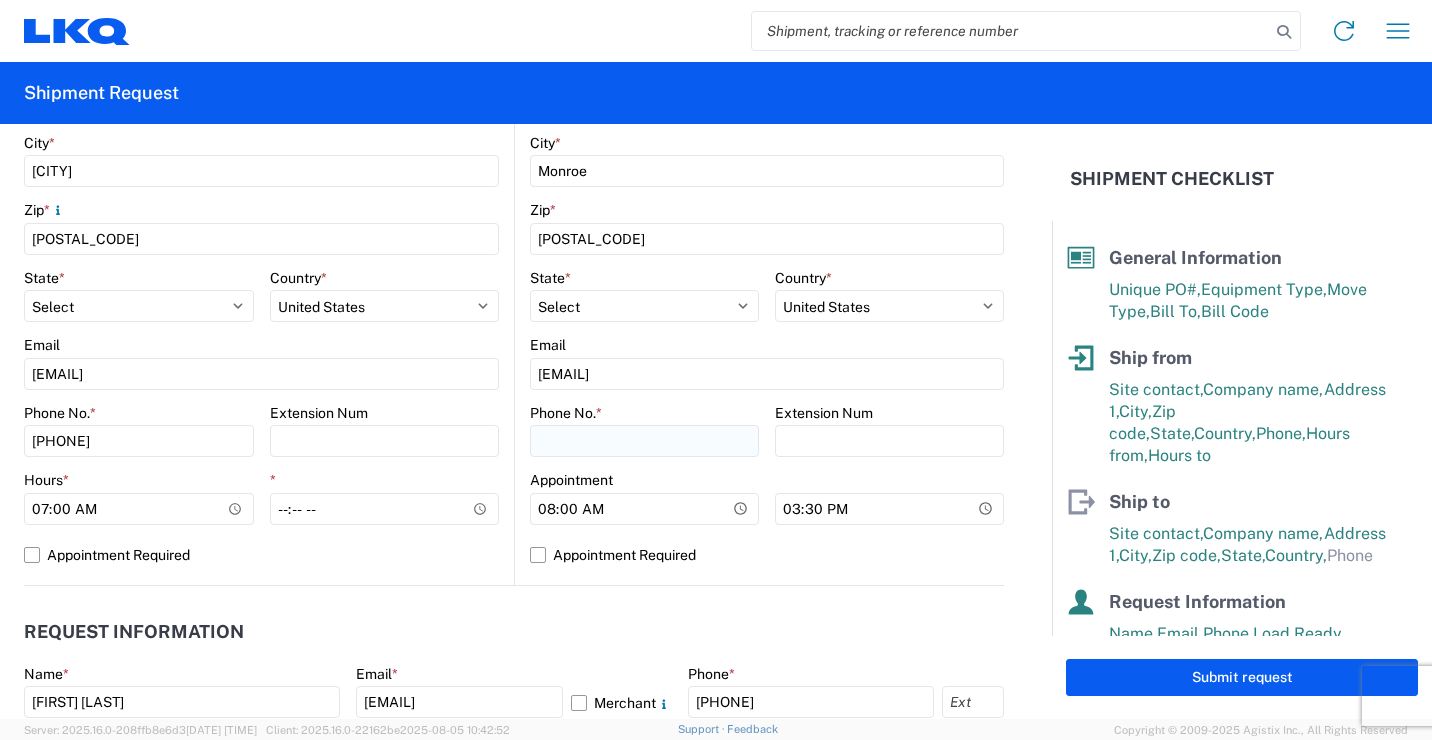 type on "3 Large wood racks need 15 feet Box truck ok" 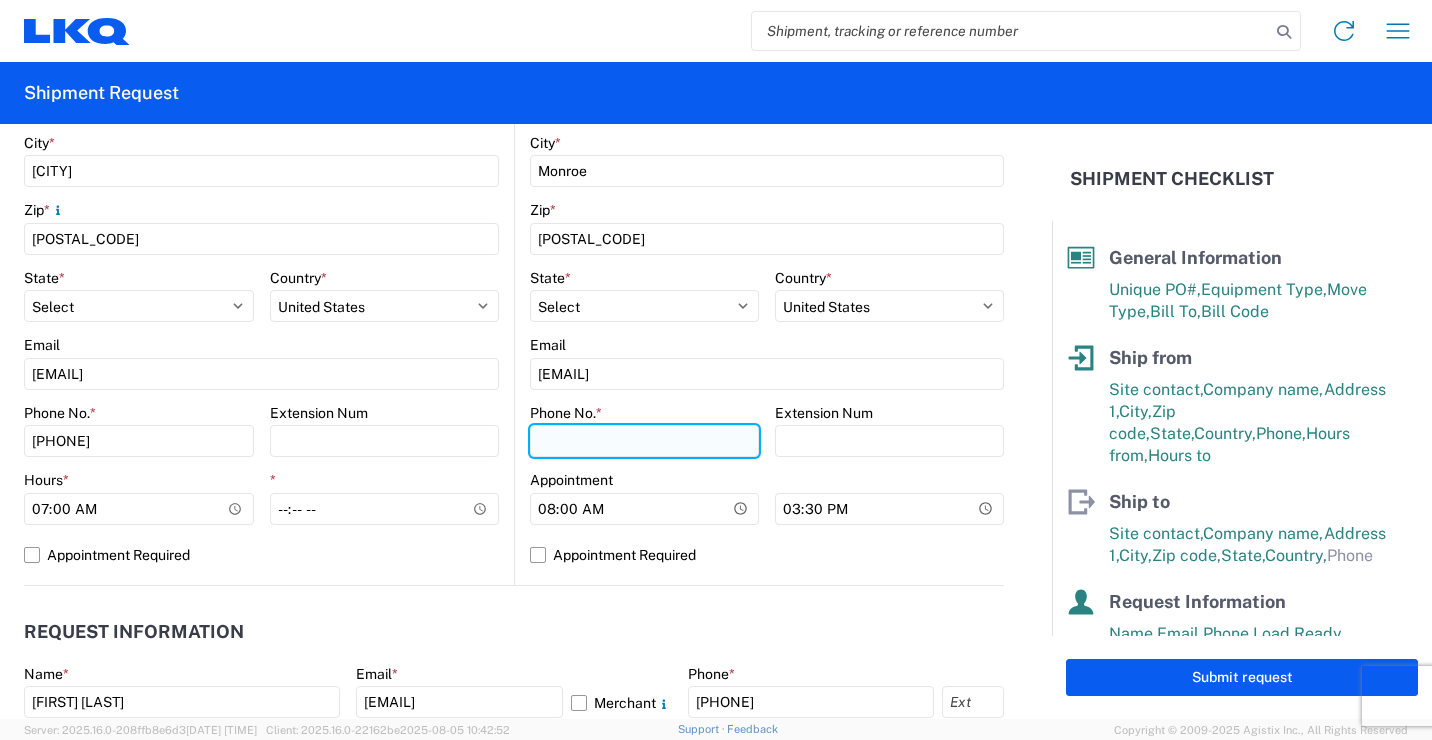 click on "Phone No.  *" at bounding box center [644, 441] 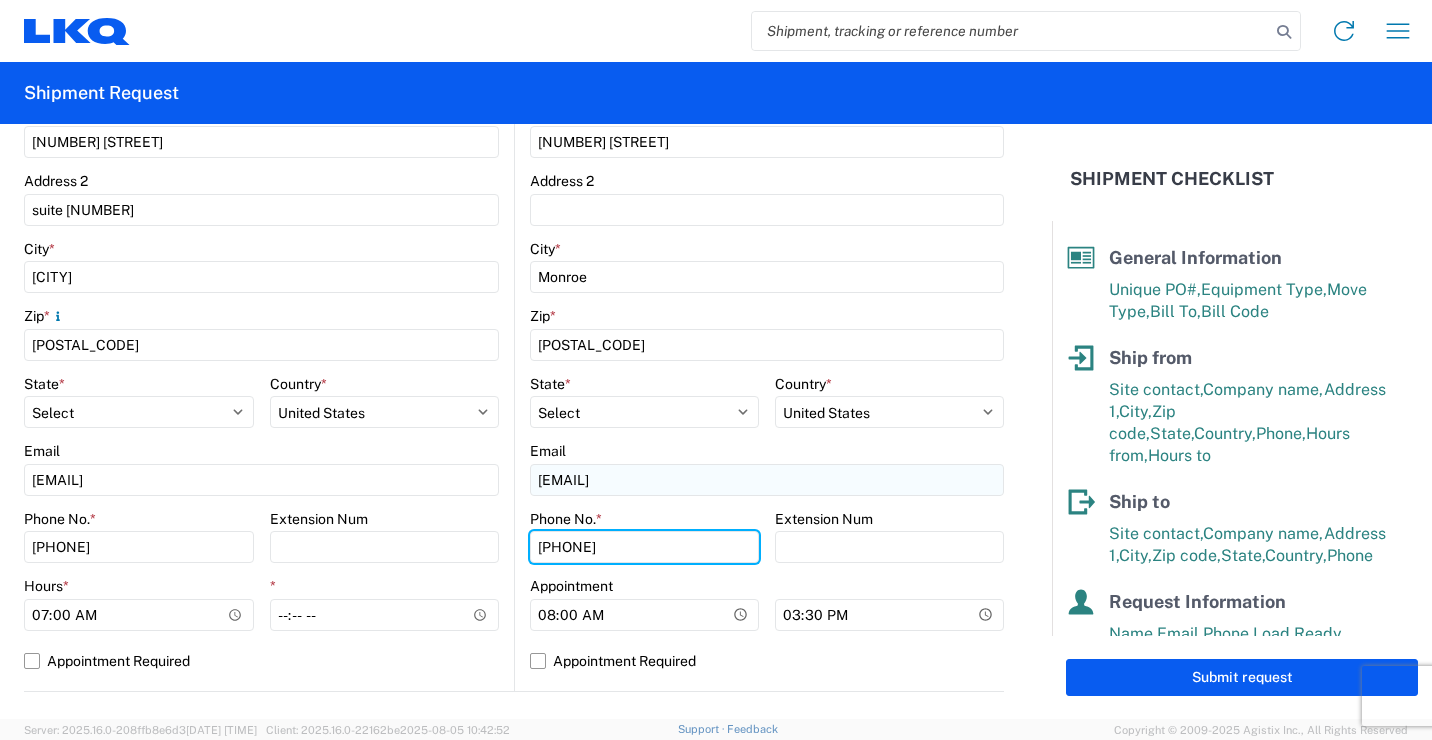 scroll, scrollTop: 522, scrollLeft: 0, axis: vertical 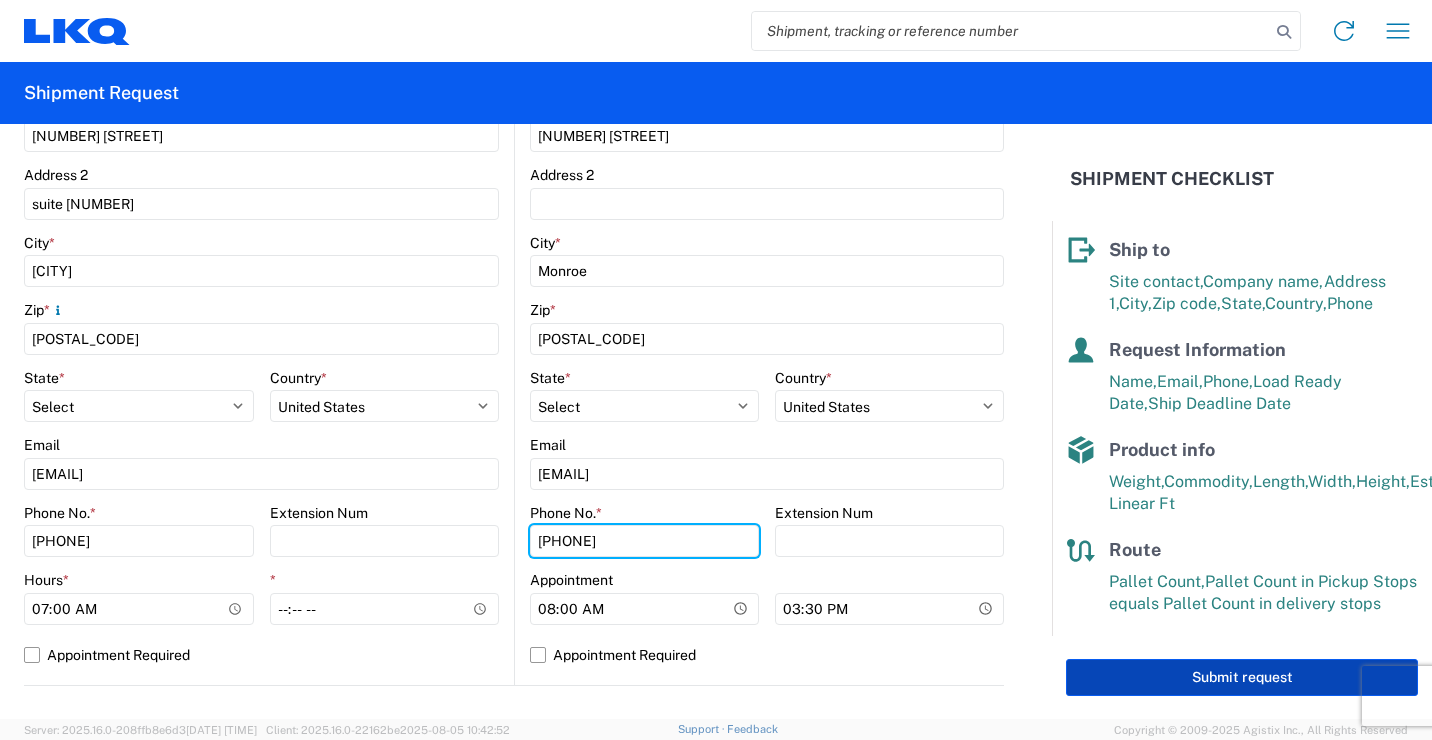 type on "[PHONE]" 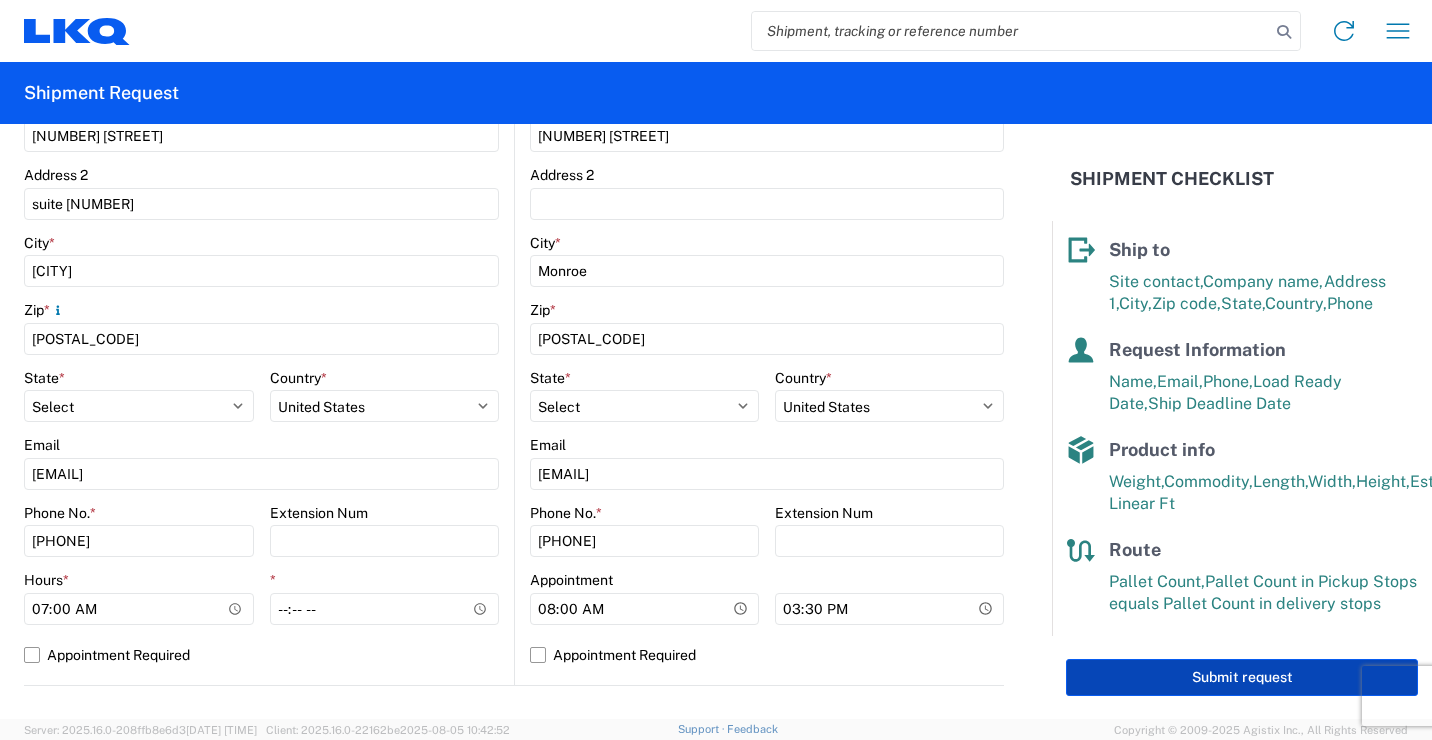 click on "Submit request" 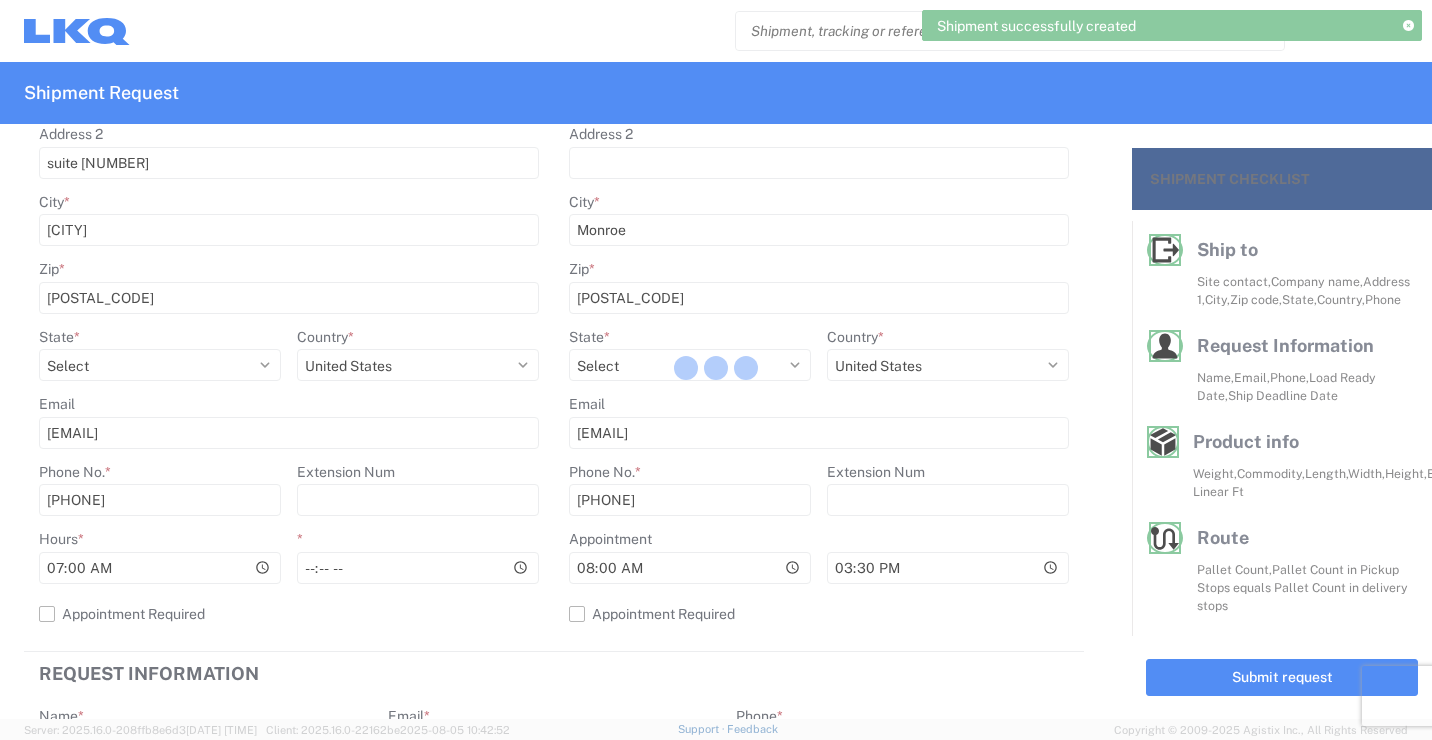 scroll, scrollTop: 244, scrollLeft: 0, axis: vertical 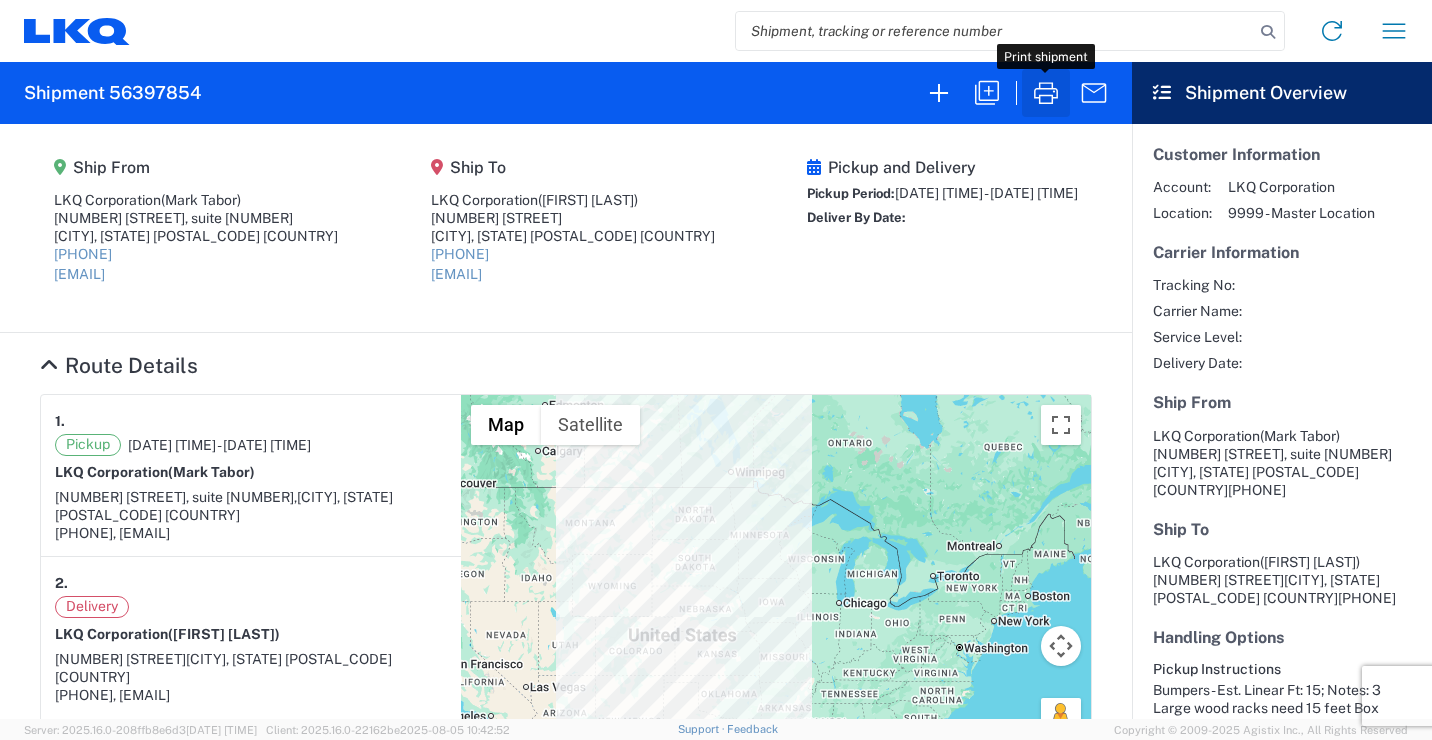 click 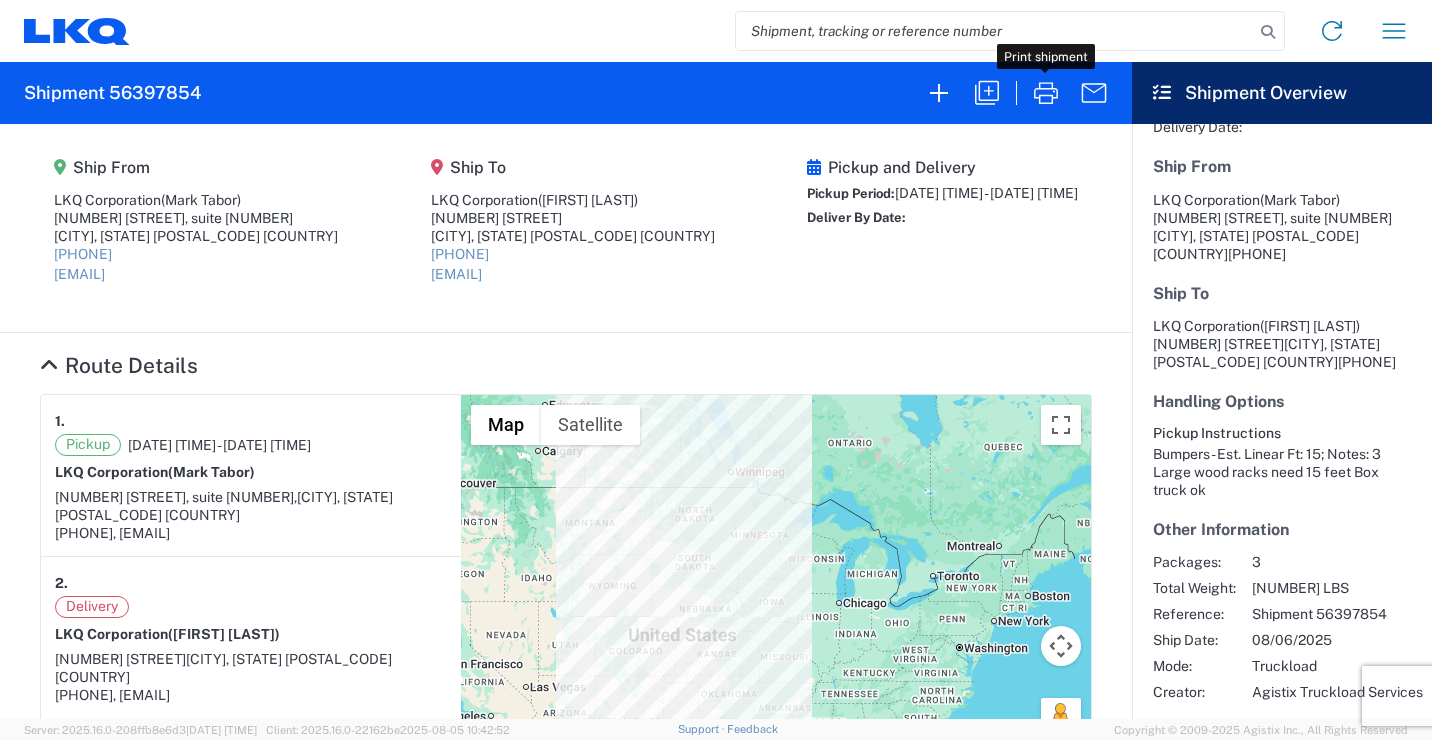 scroll, scrollTop: 0, scrollLeft: 0, axis: both 